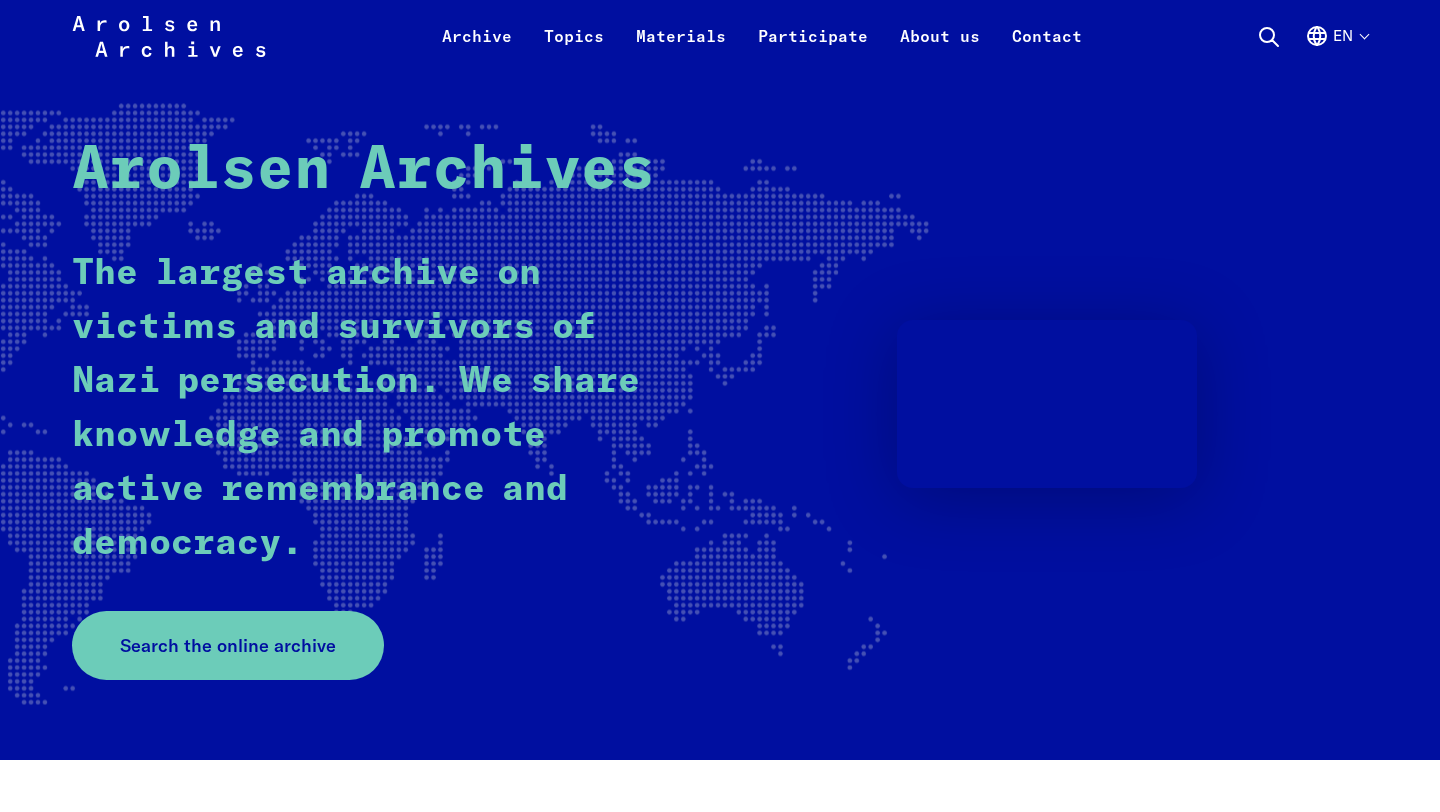 scroll, scrollTop: 140, scrollLeft: 0, axis: vertical 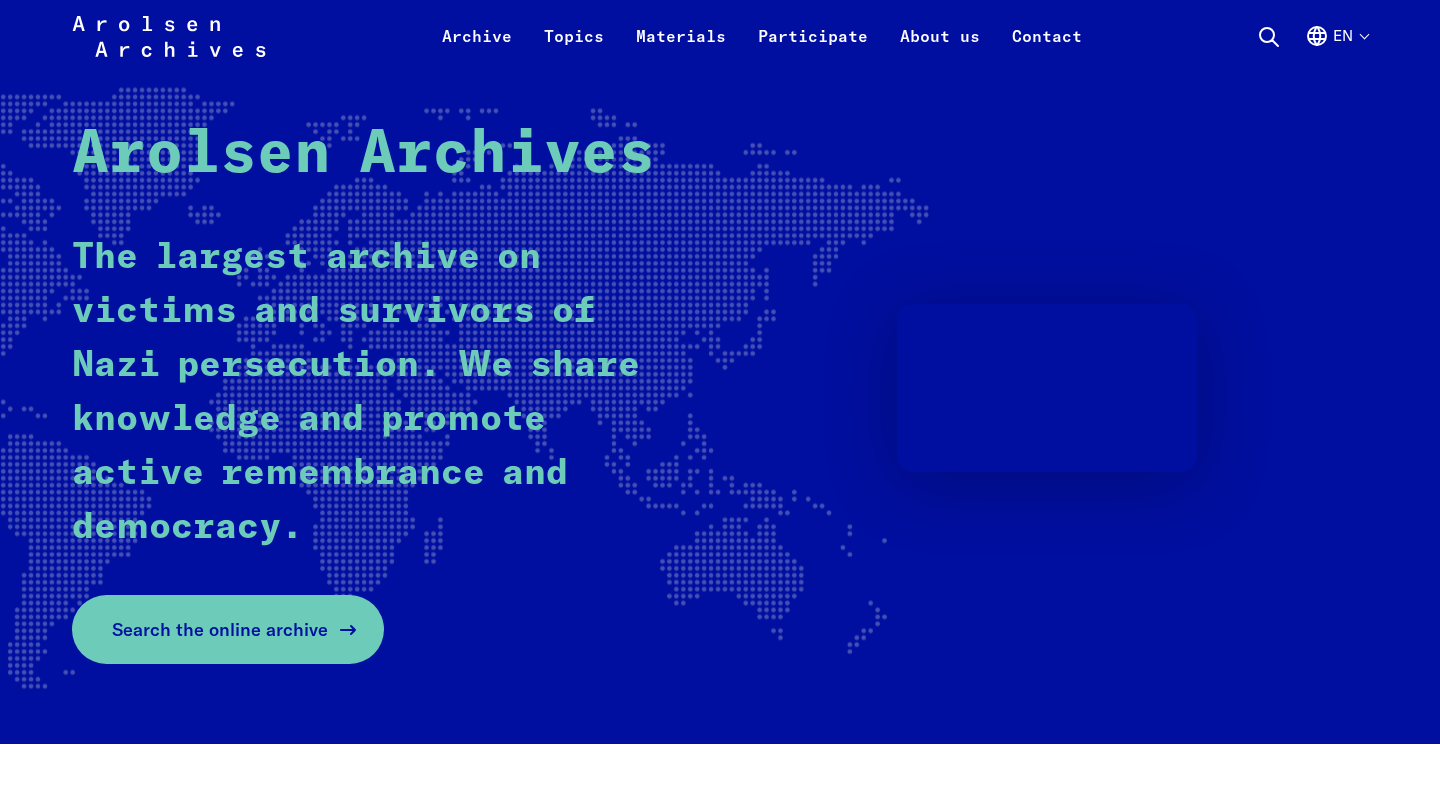 click on "Search the online archive" at bounding box center (220, 629) 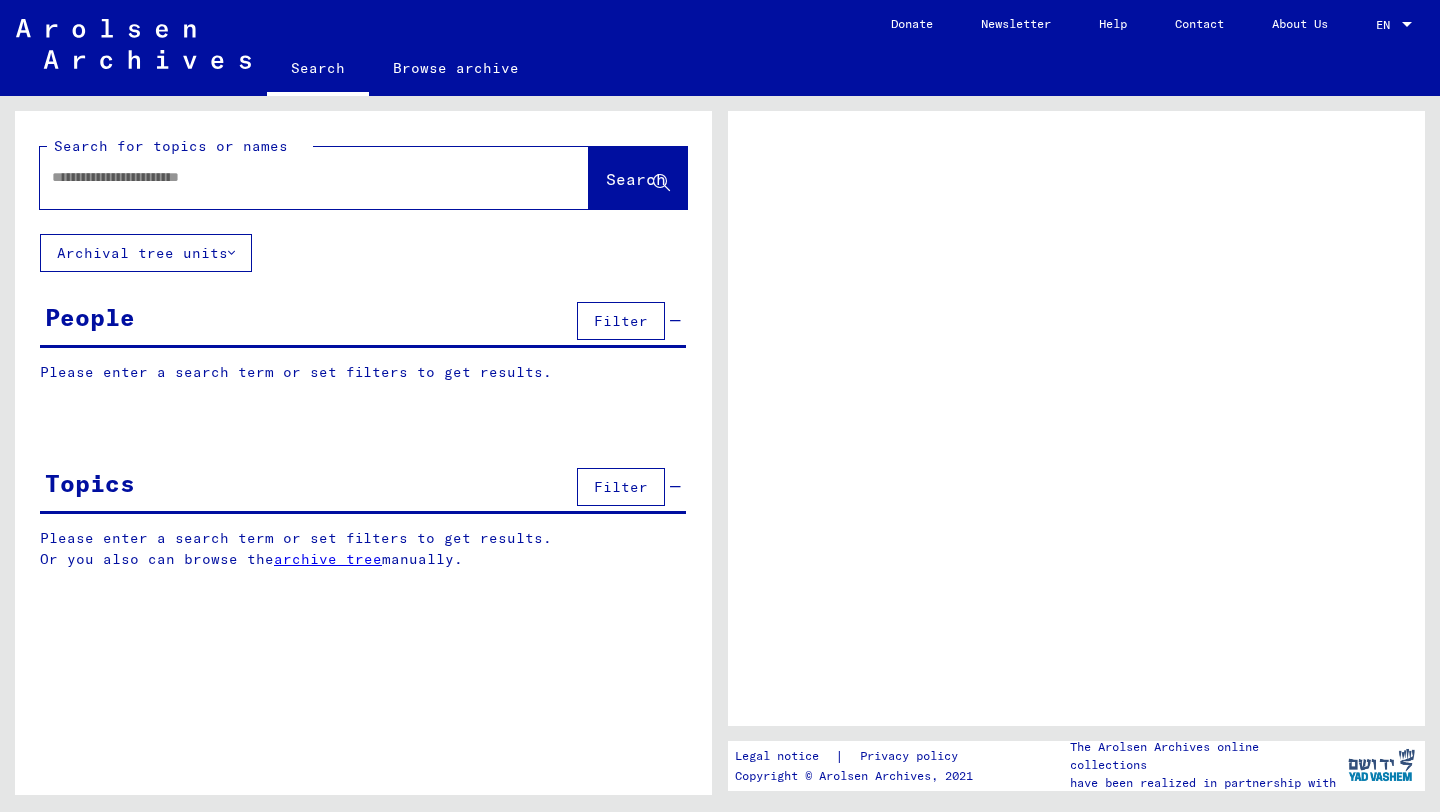 scroll, scrollTop: 0, scrollLeft: 0, axis: both 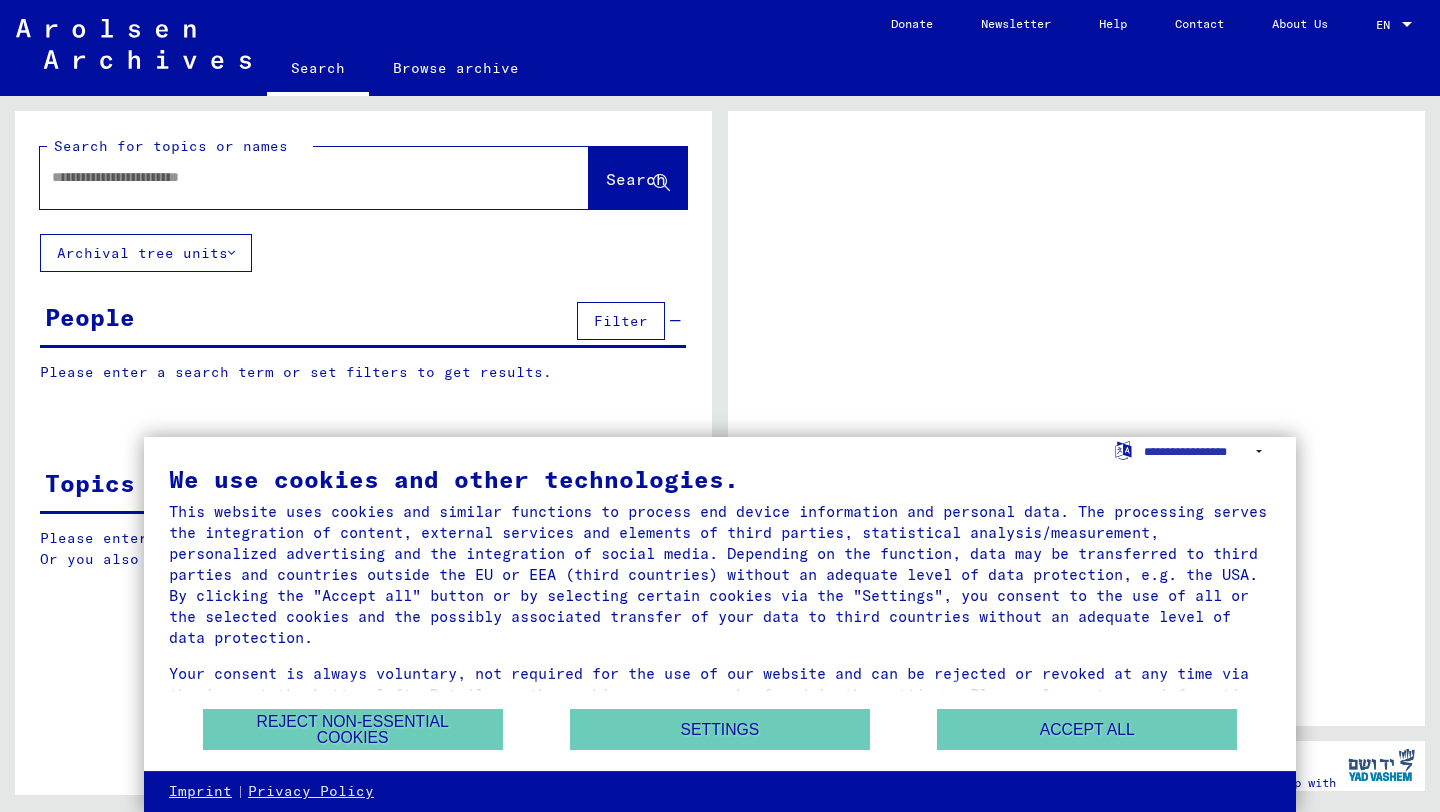 click 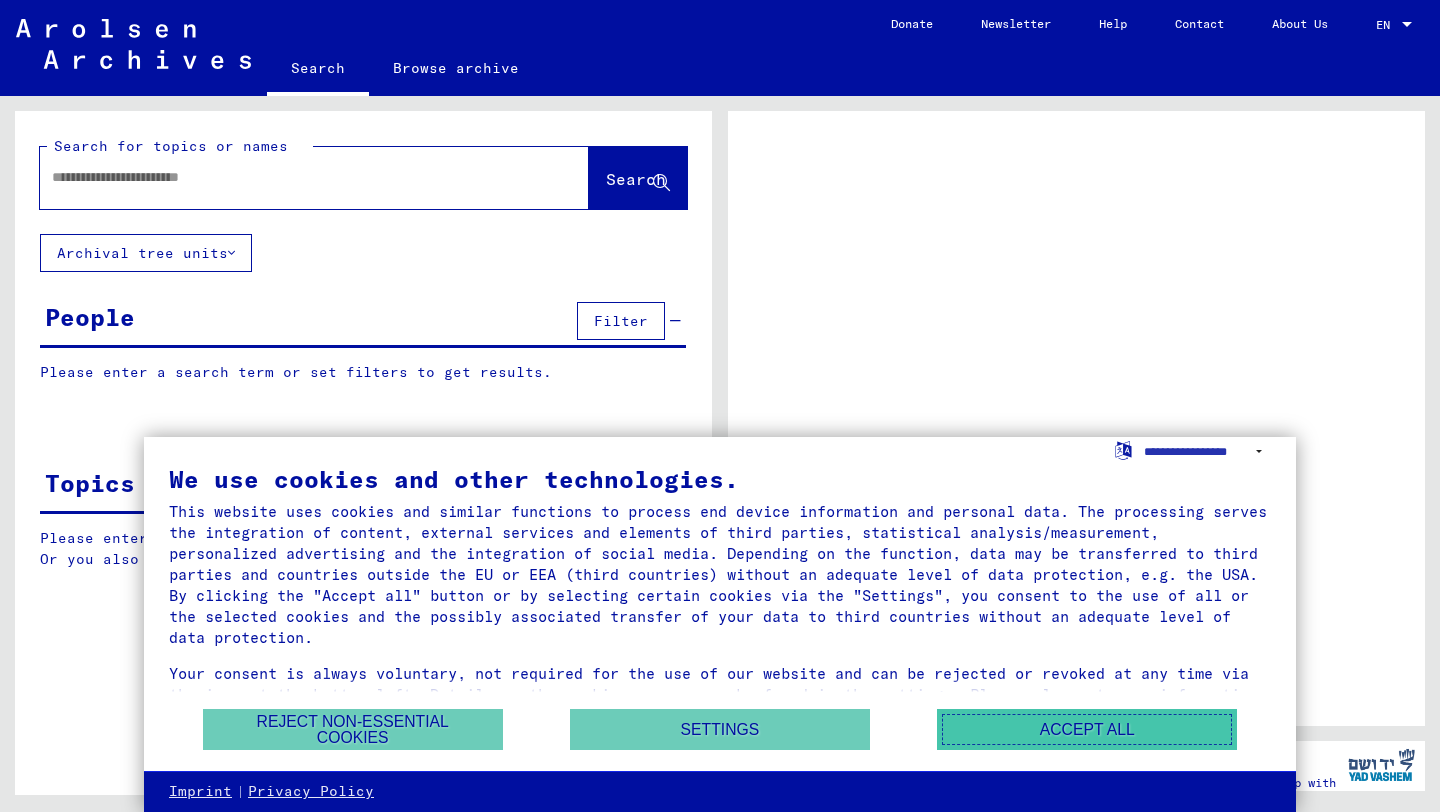click on "Accept all" at bounding box center (1087, 729) 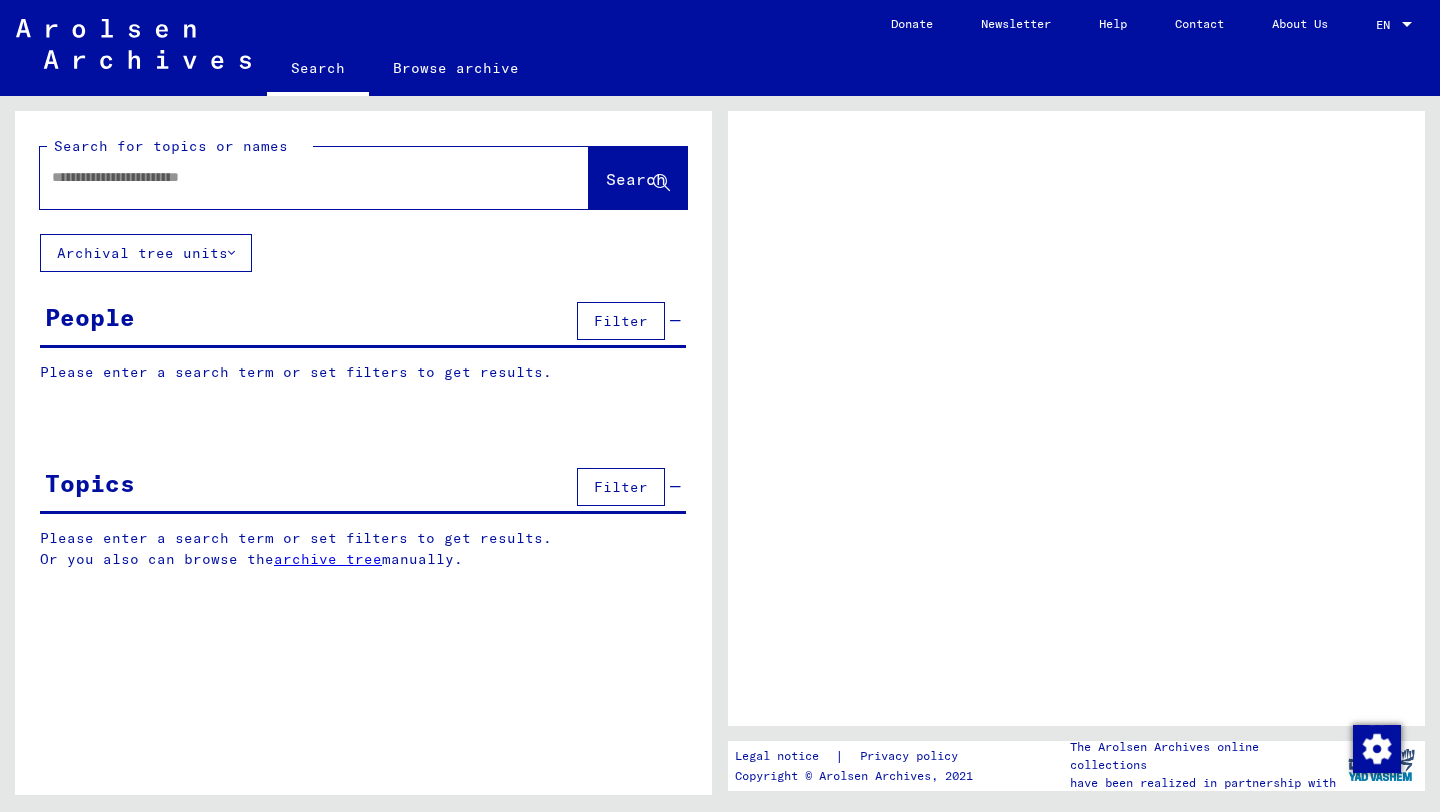 click at bounding box center (296, 177) 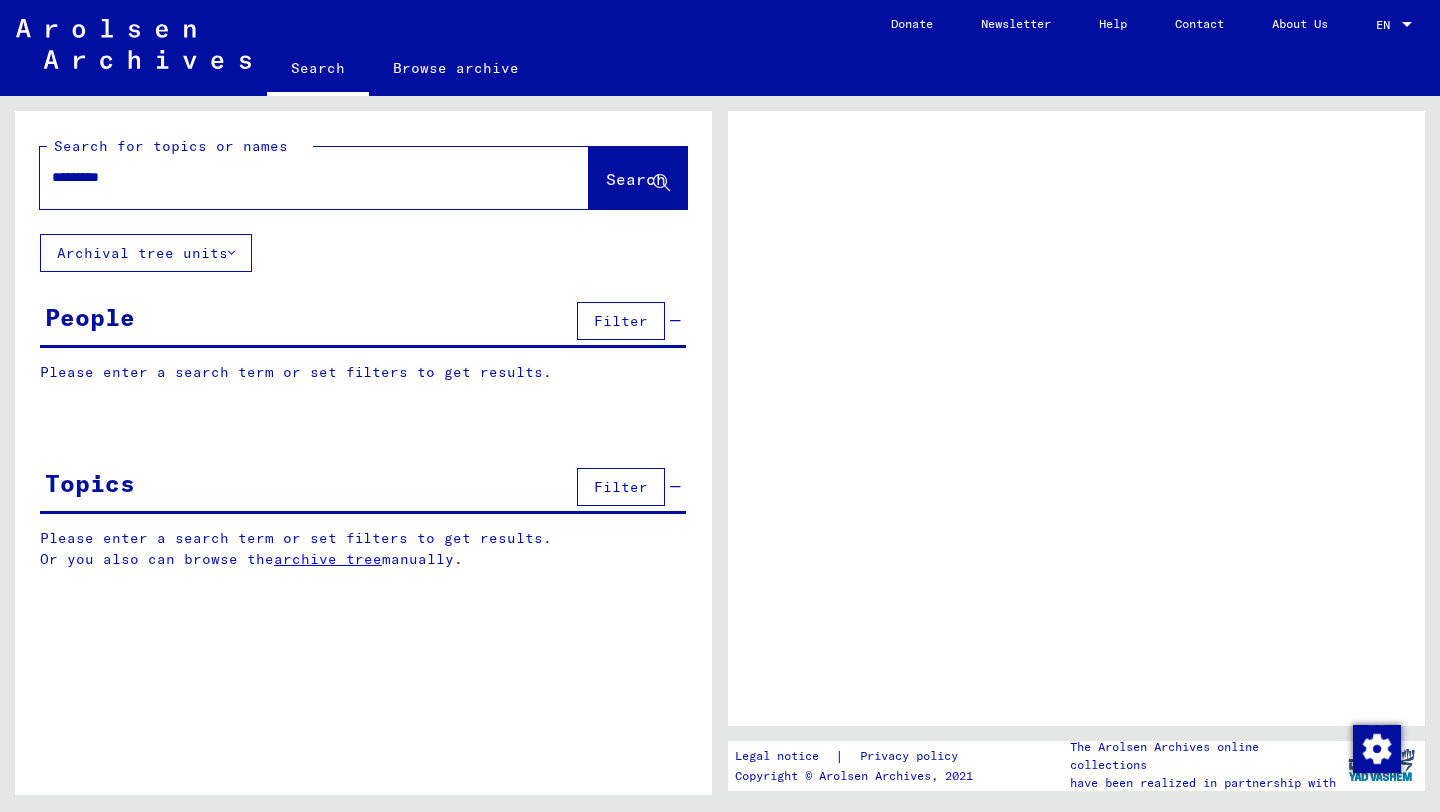 type on "*********" 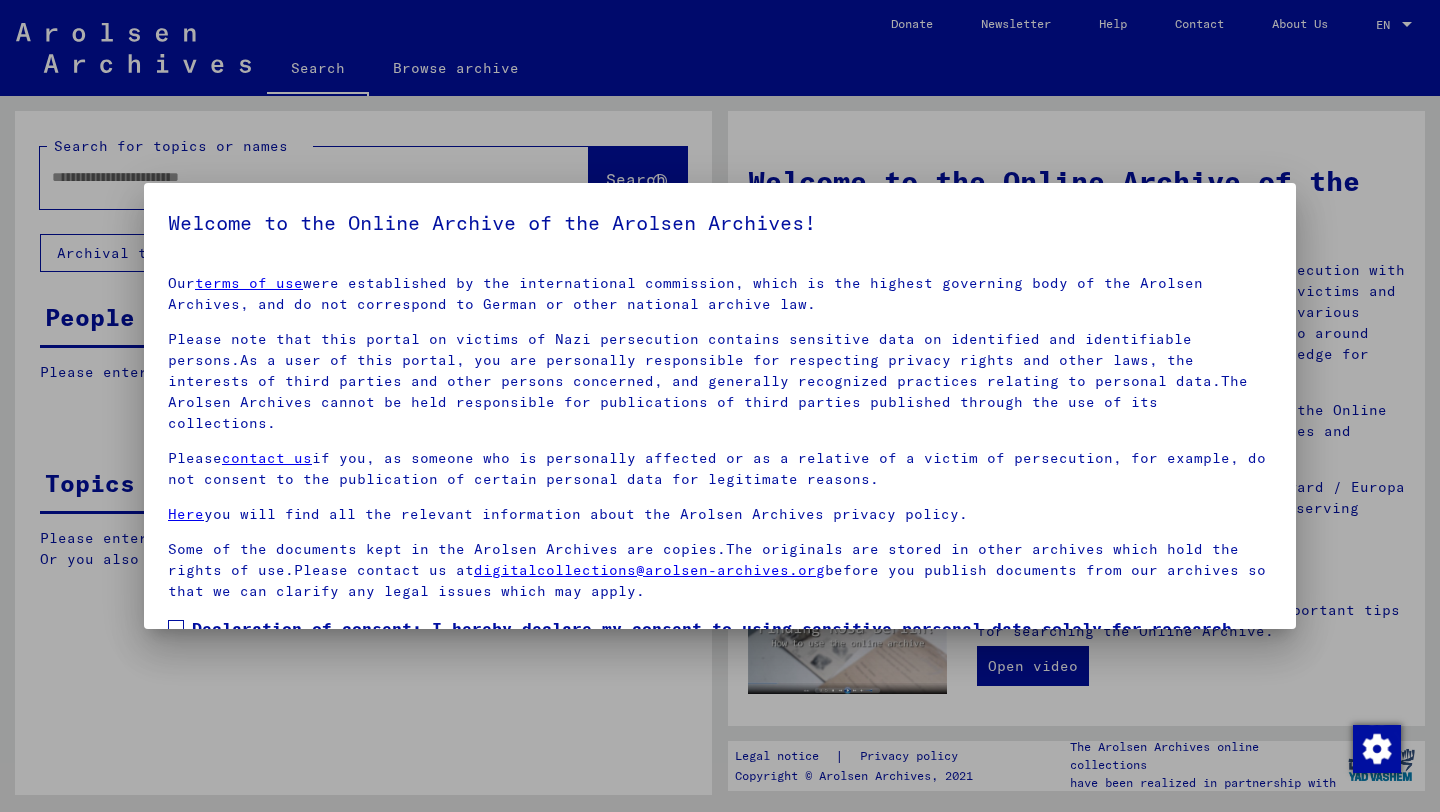 scroll, scrollTop: 109, scrollLeft: 0, axis: vertical 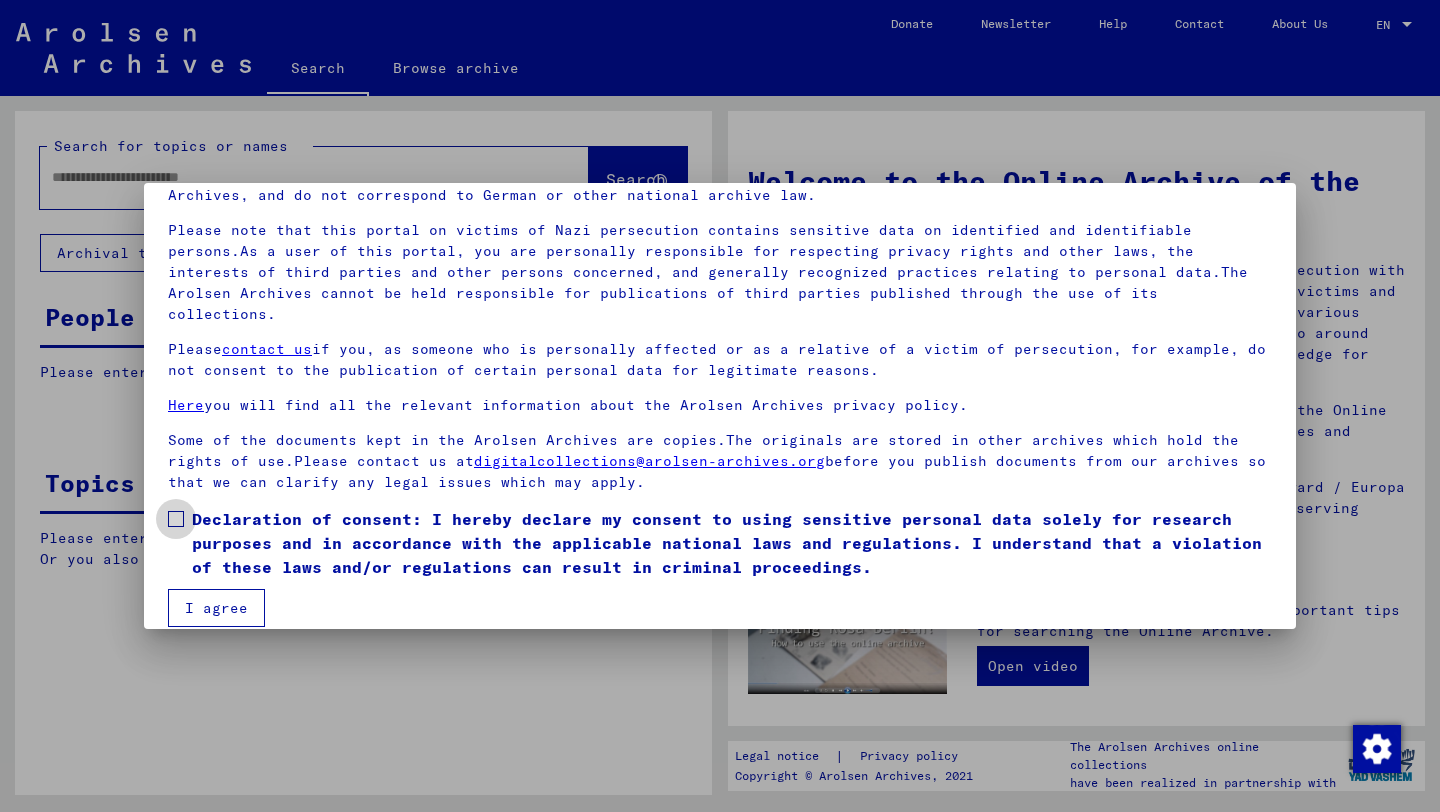 click at bounding box center [176, 519] 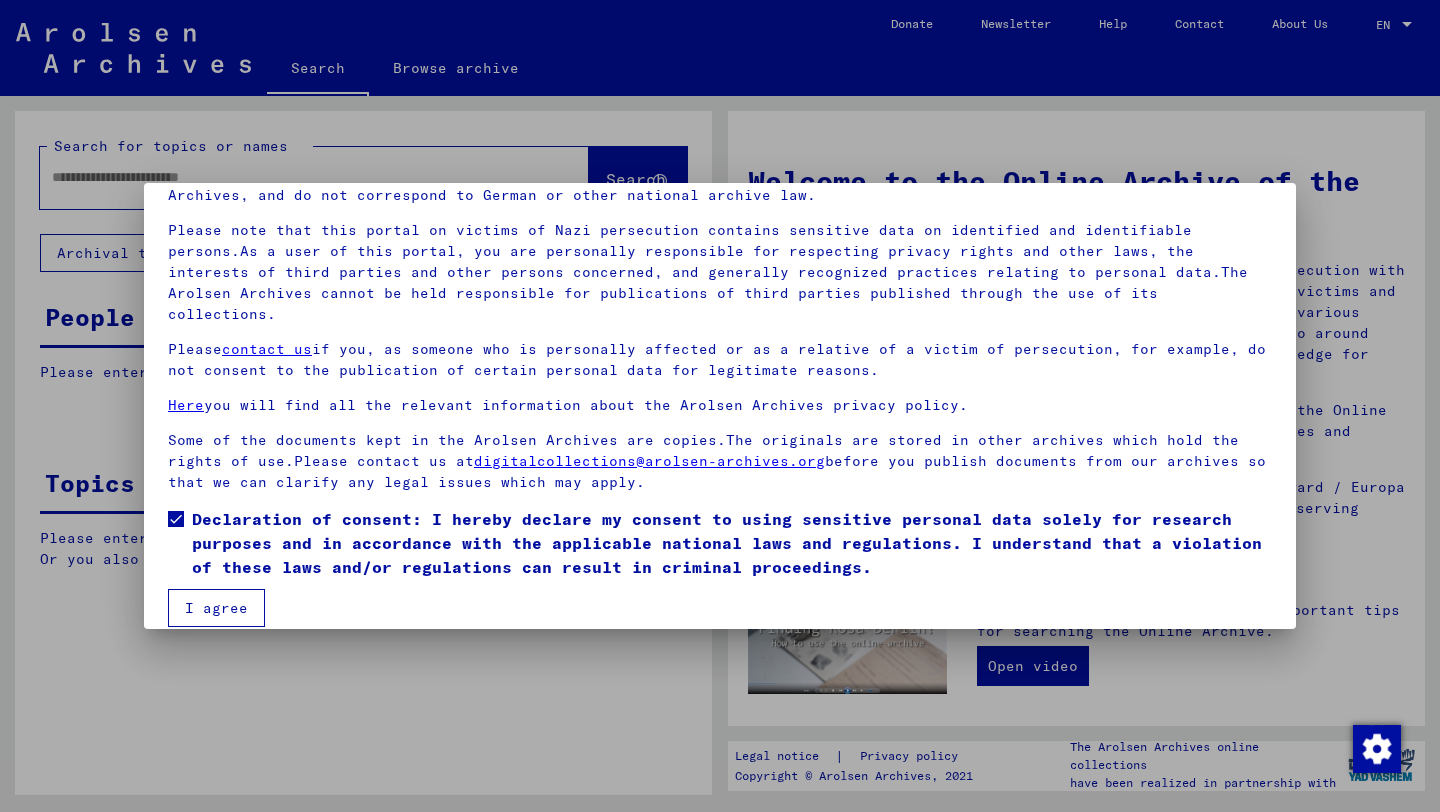 click on "I agree" at bounding box center [216, 608] 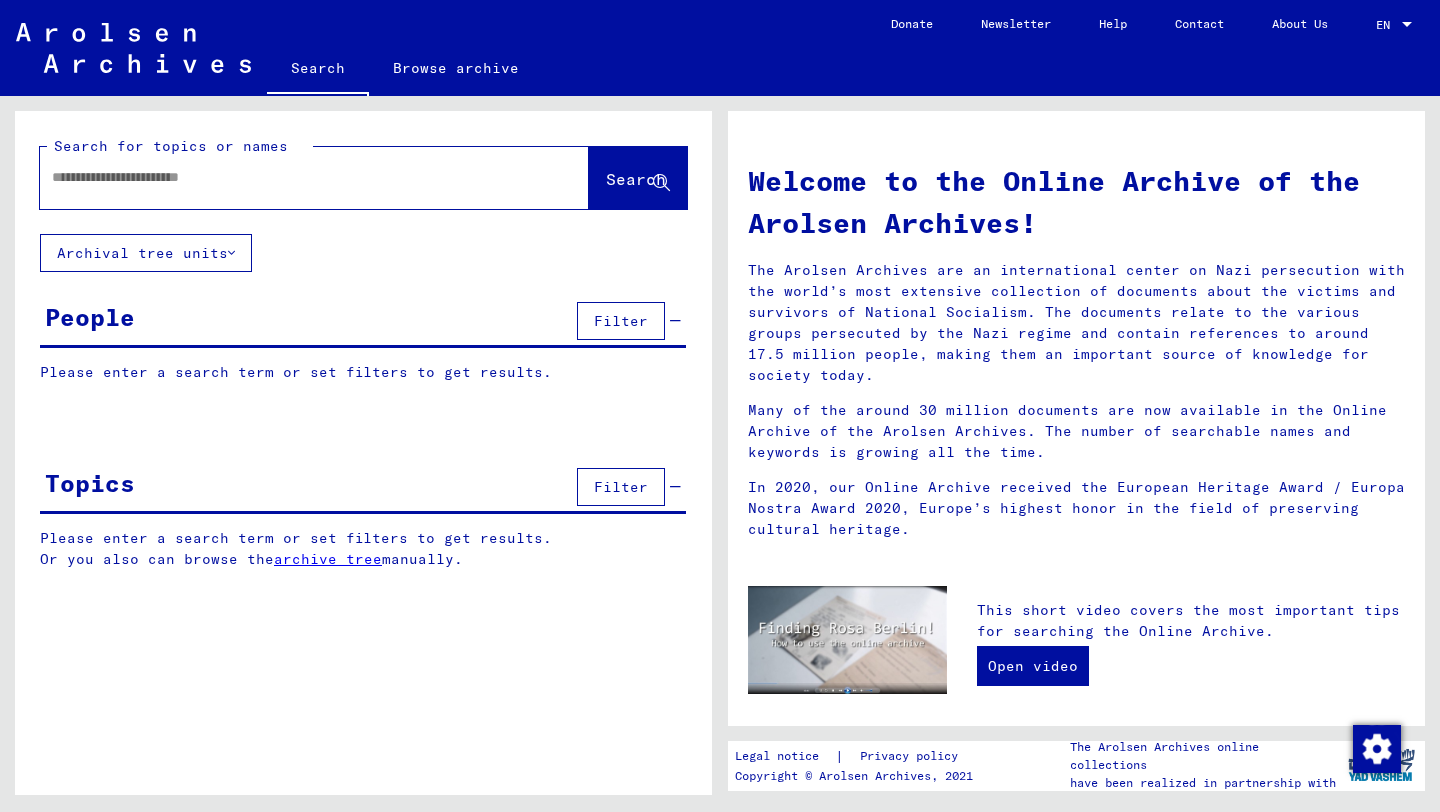 click on "Search for topics or names" 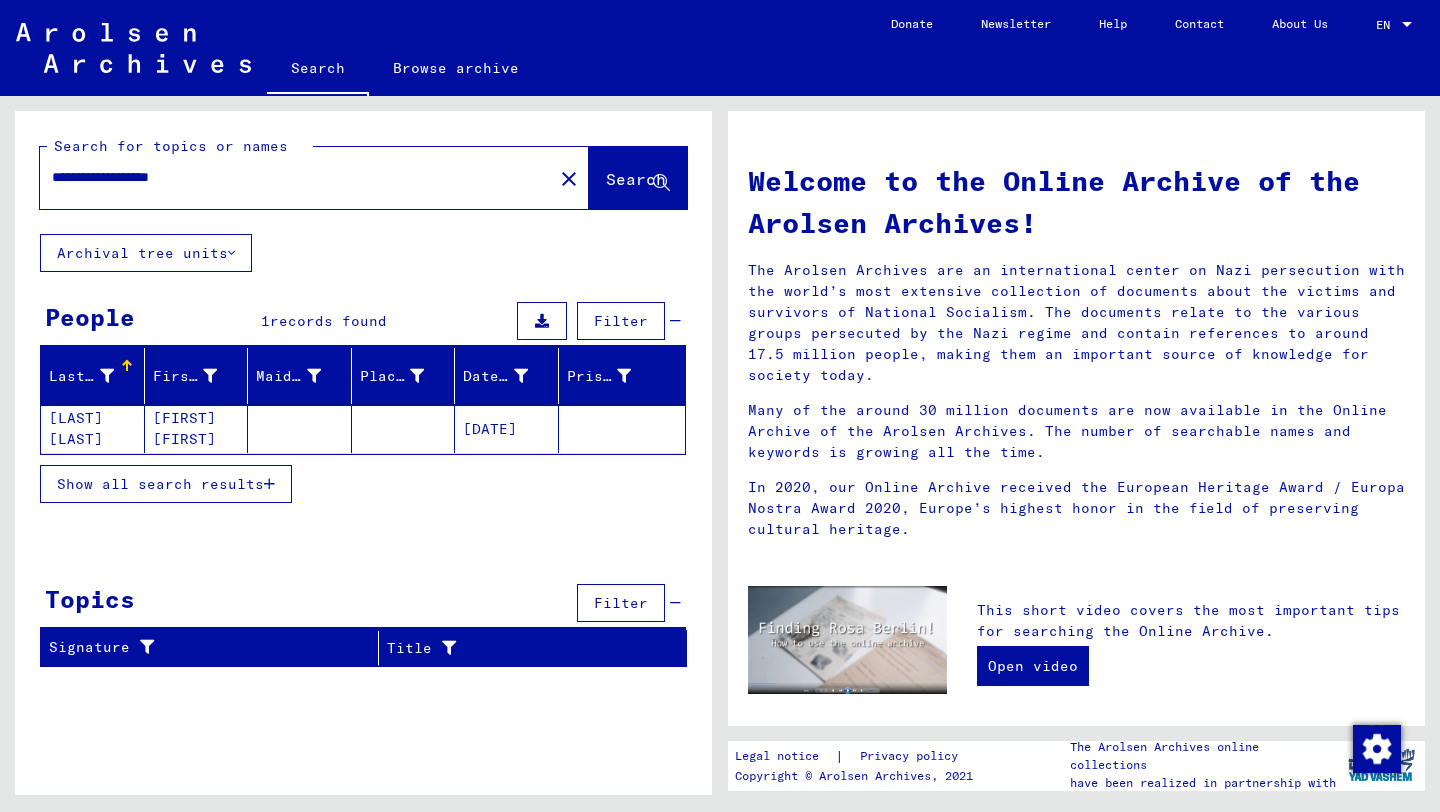 click on "[LAST] [LAST]" 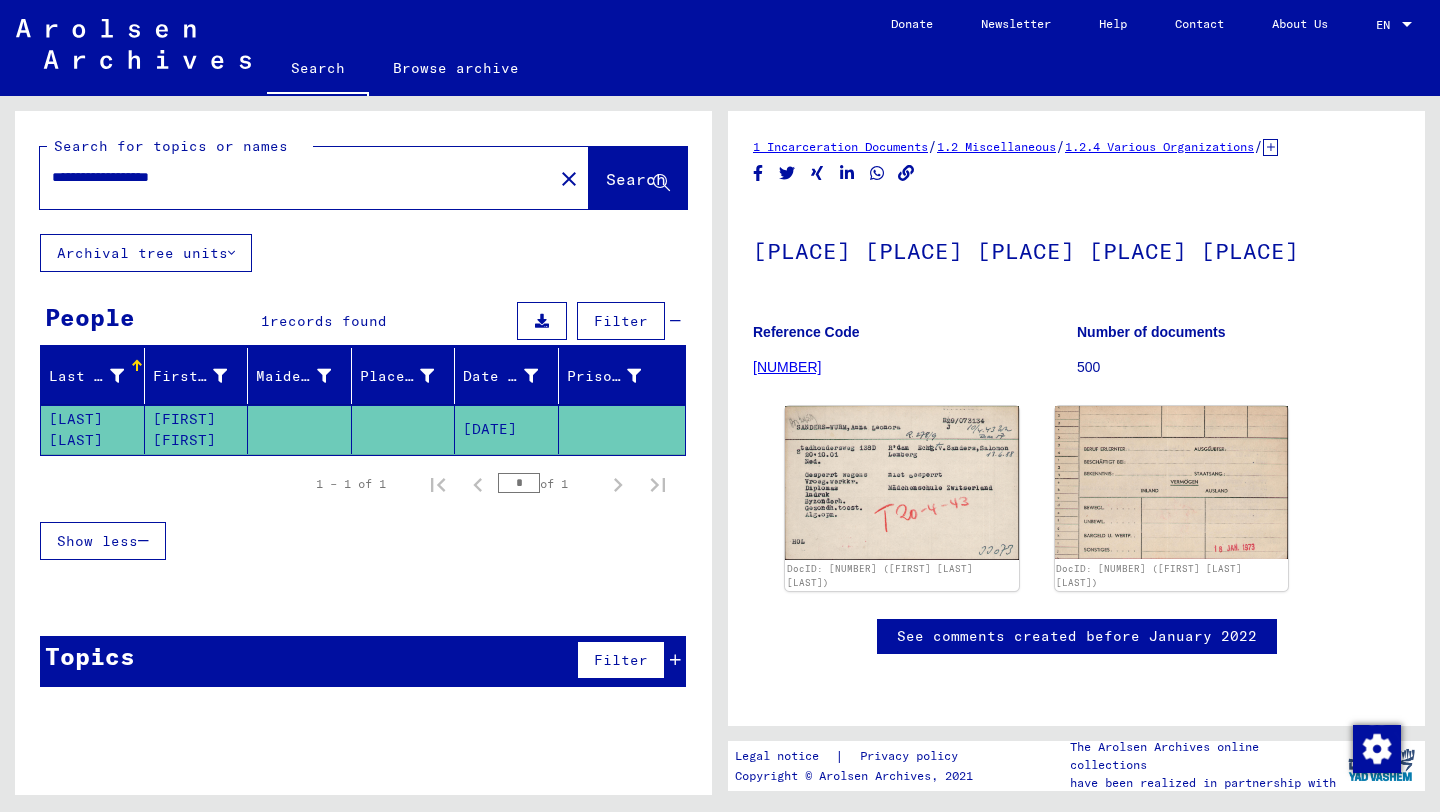 scroll, scrollTop: 0, scrollLeft: 0, axis: both 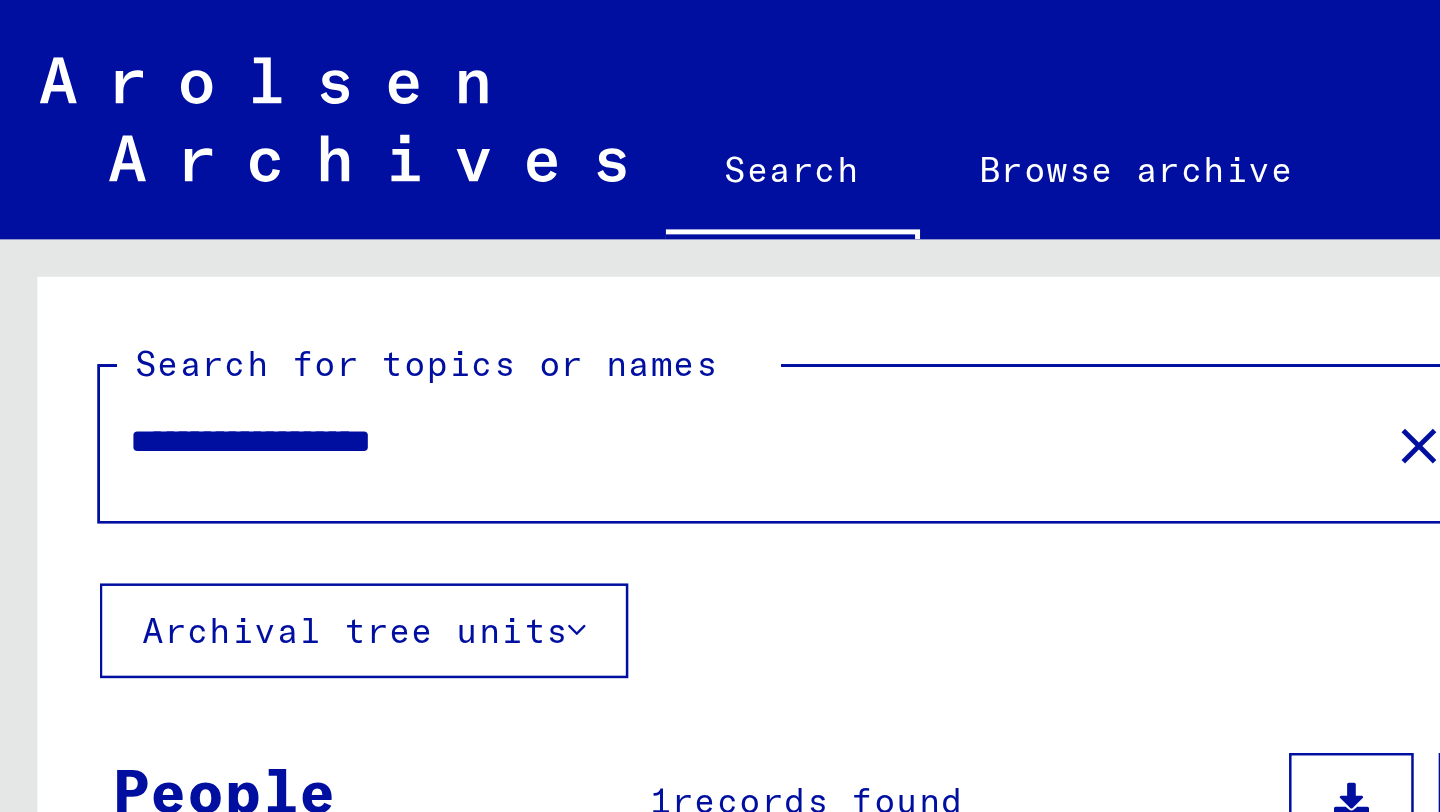 click on "**********" at bounding box center [290, 177] 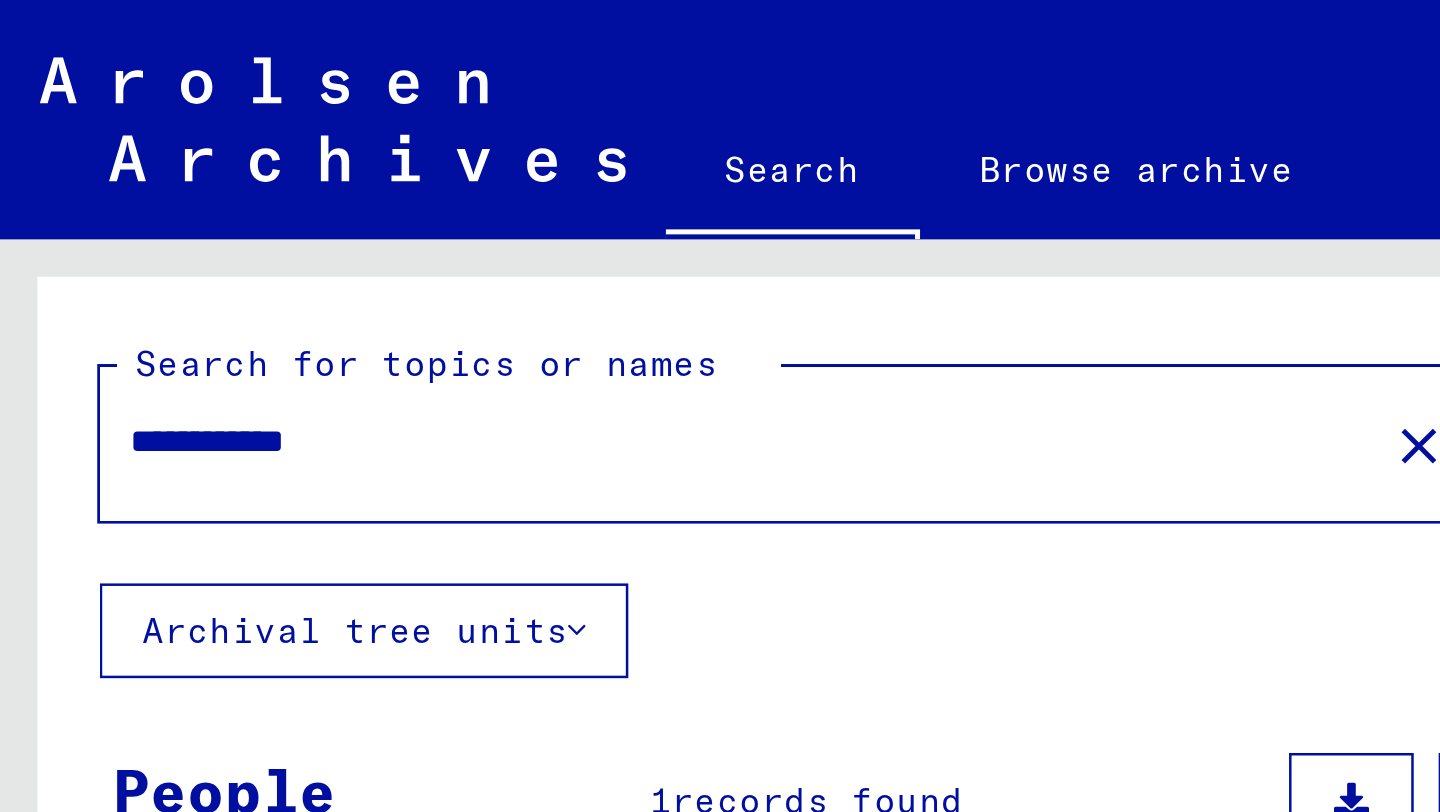 type on "**********" 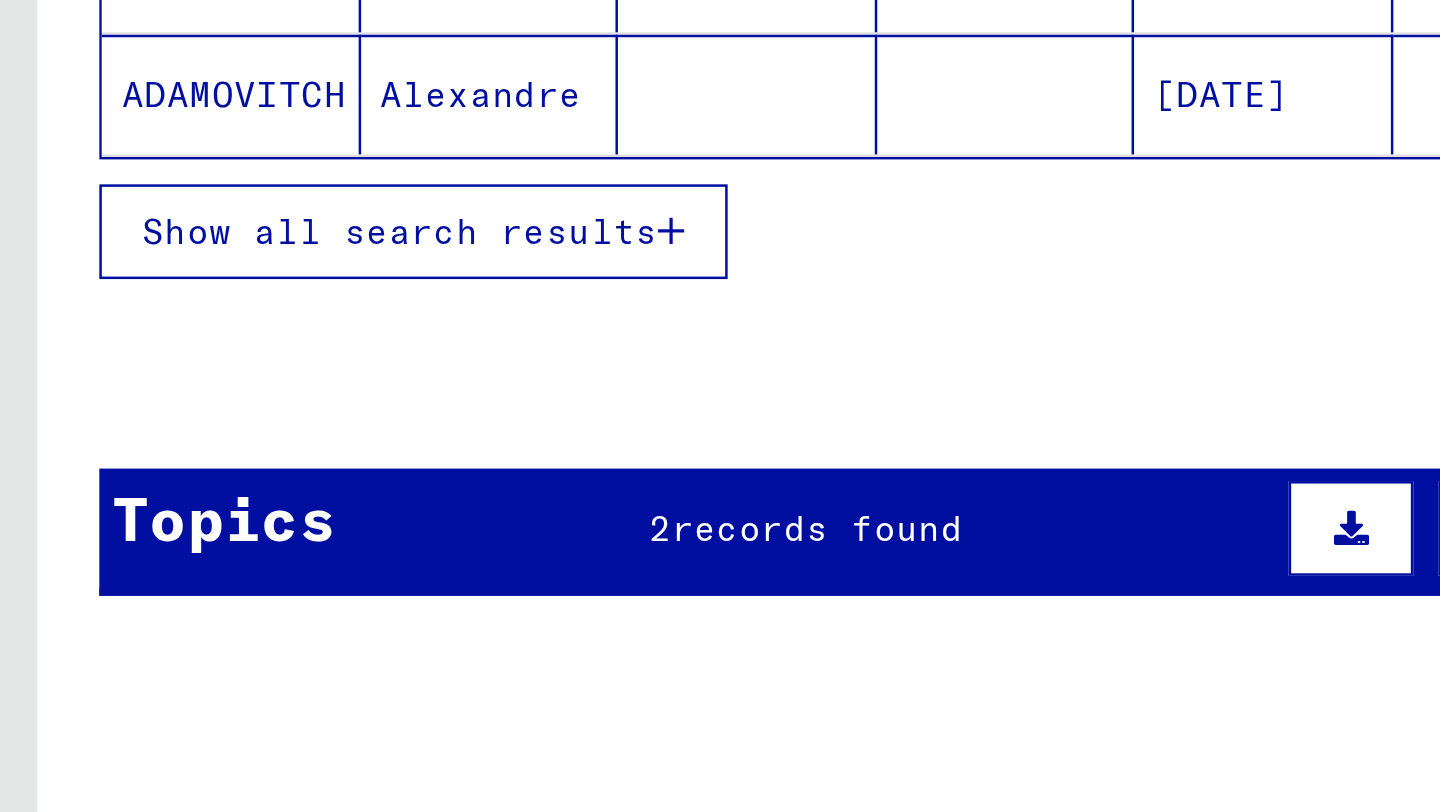scroll, scrollTop: 272, scrollLeft: 0, axis: vertical 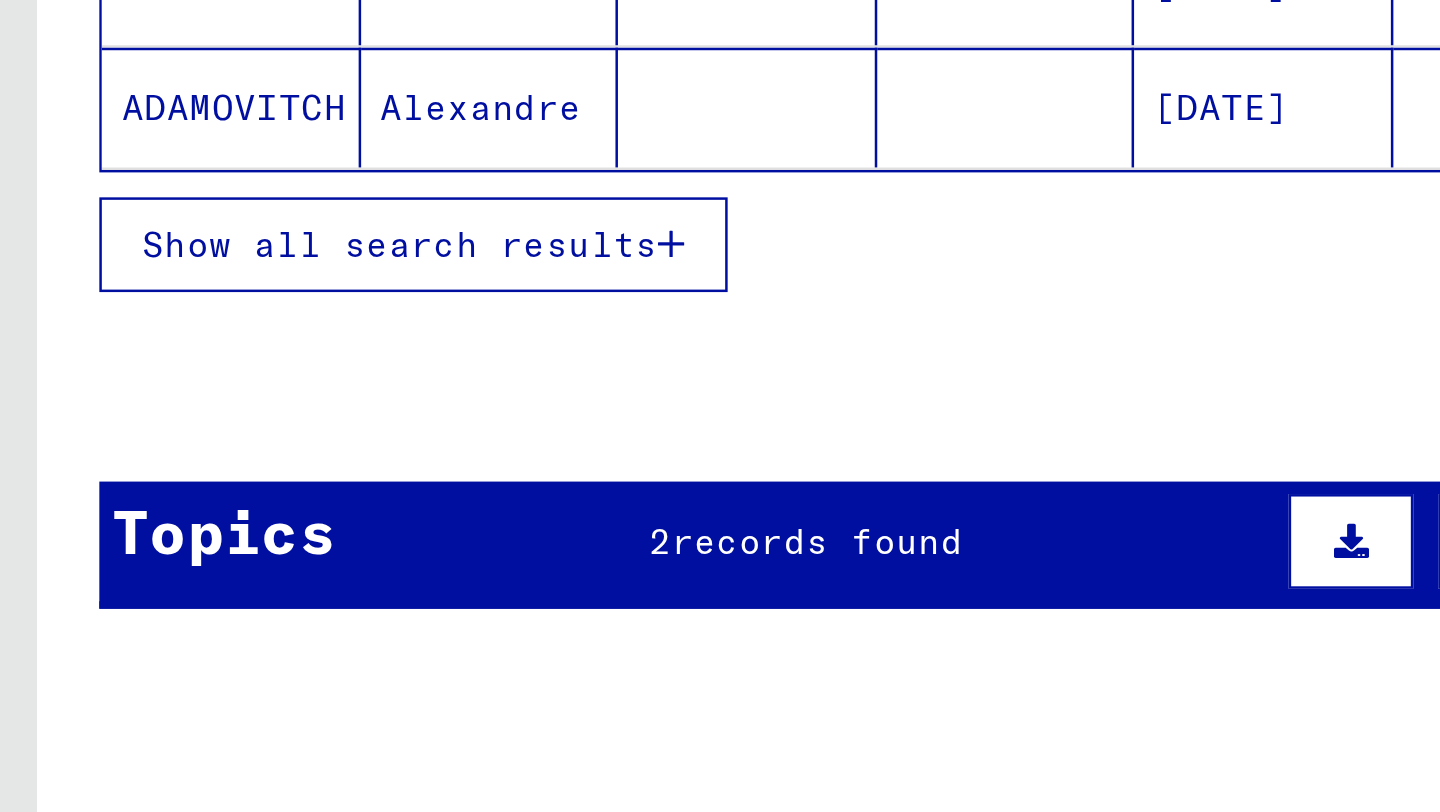click on "Show all search results" at bounding box center [160, 408] 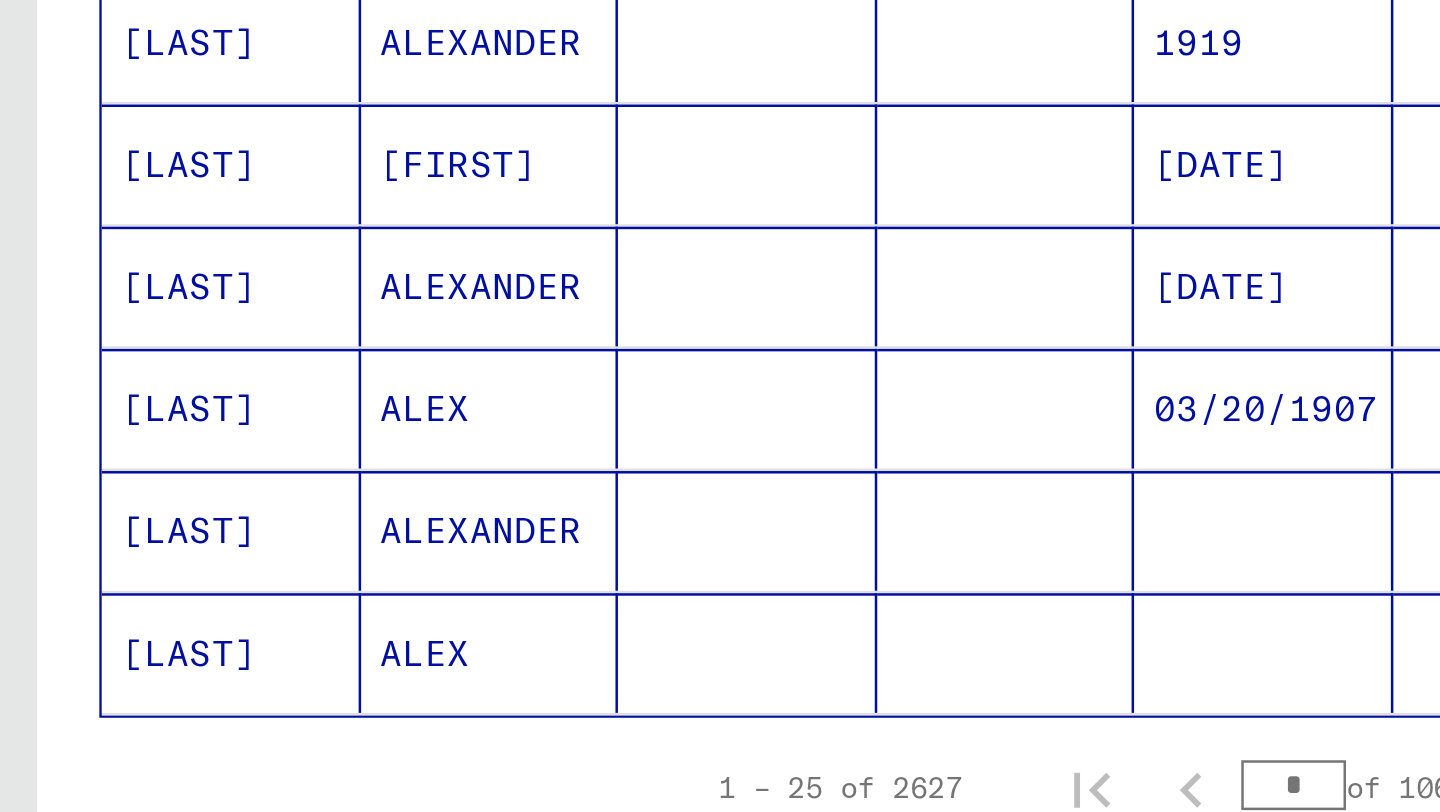 scroll, scrollTop: 1330, scrollLeft: 0, axis: vertical 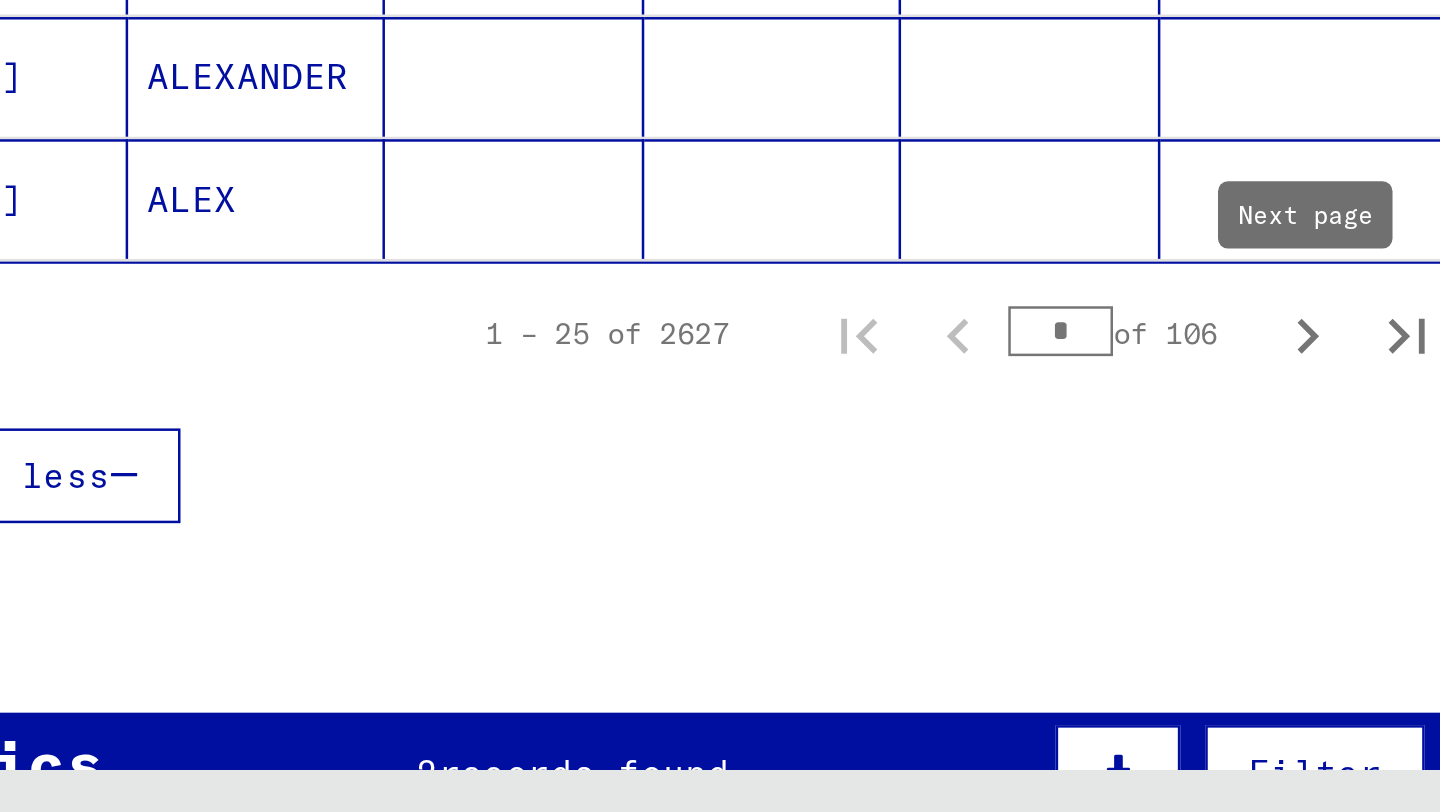 click 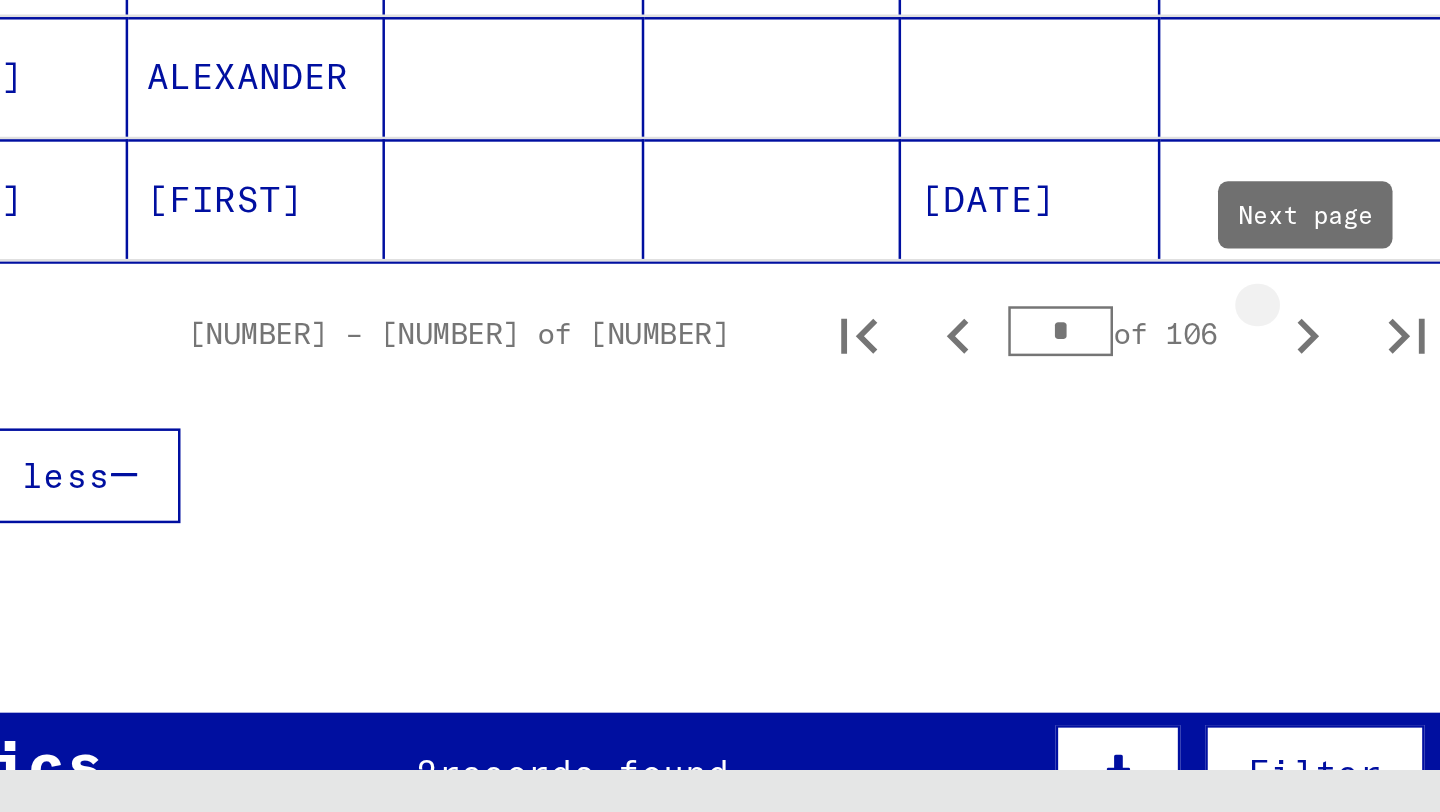 click 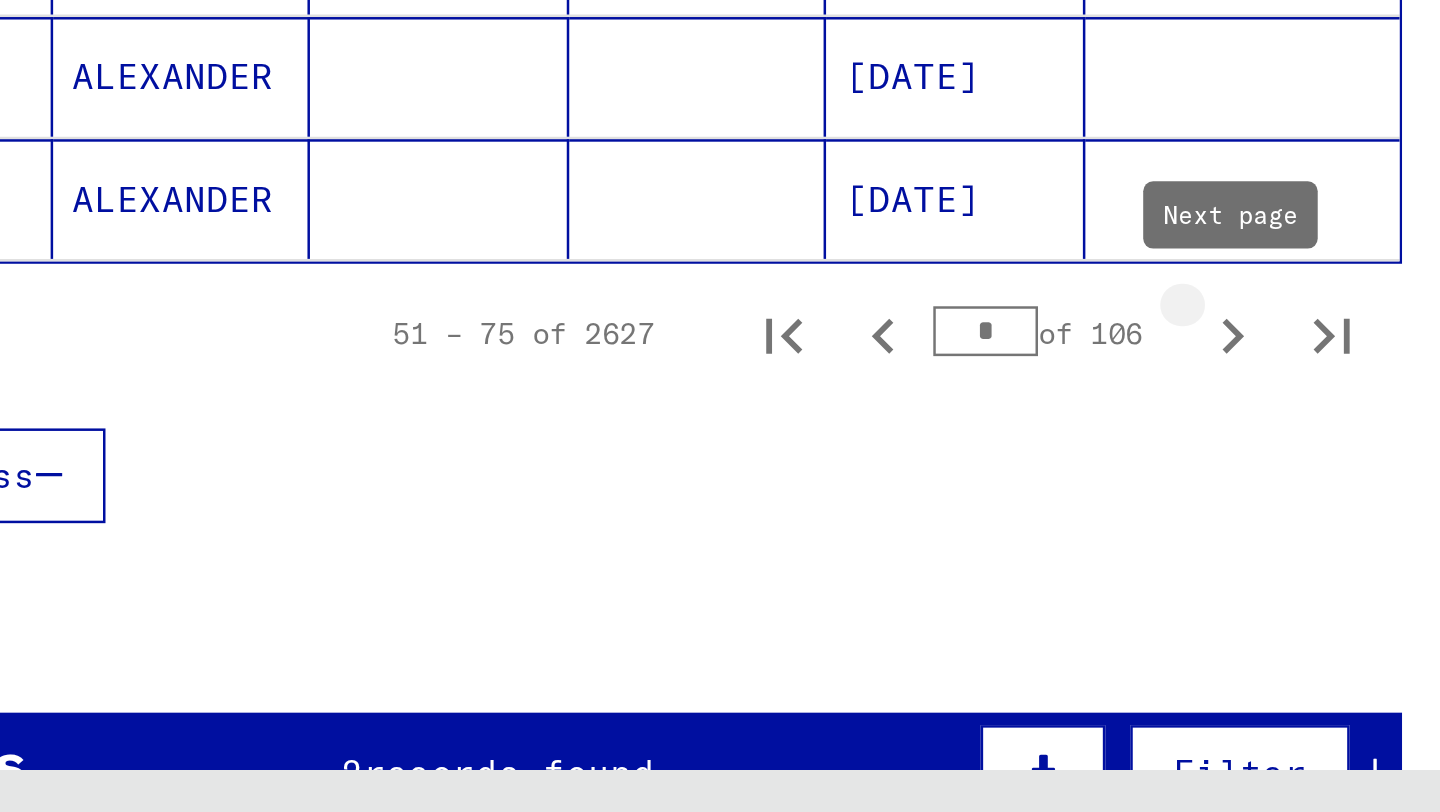 click 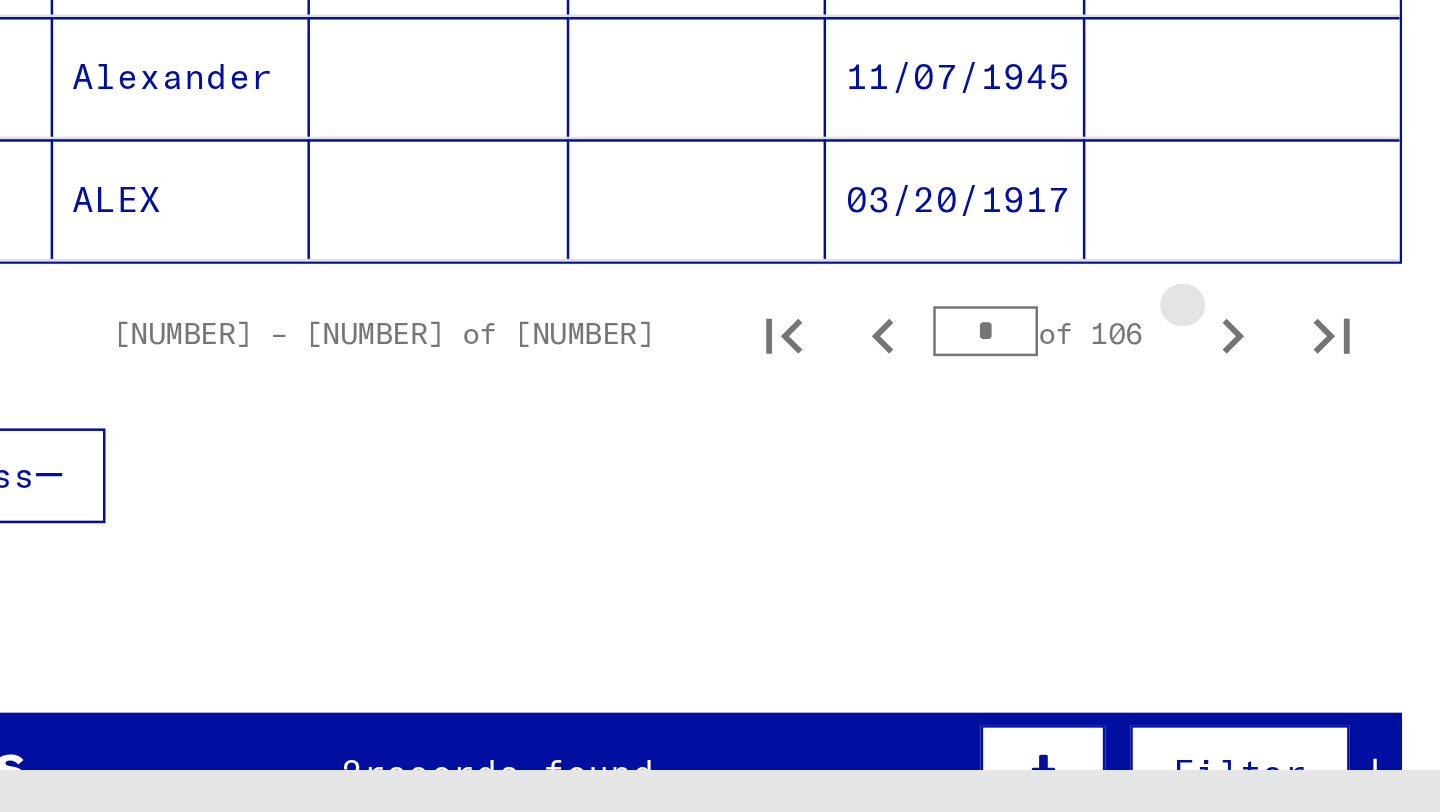 click 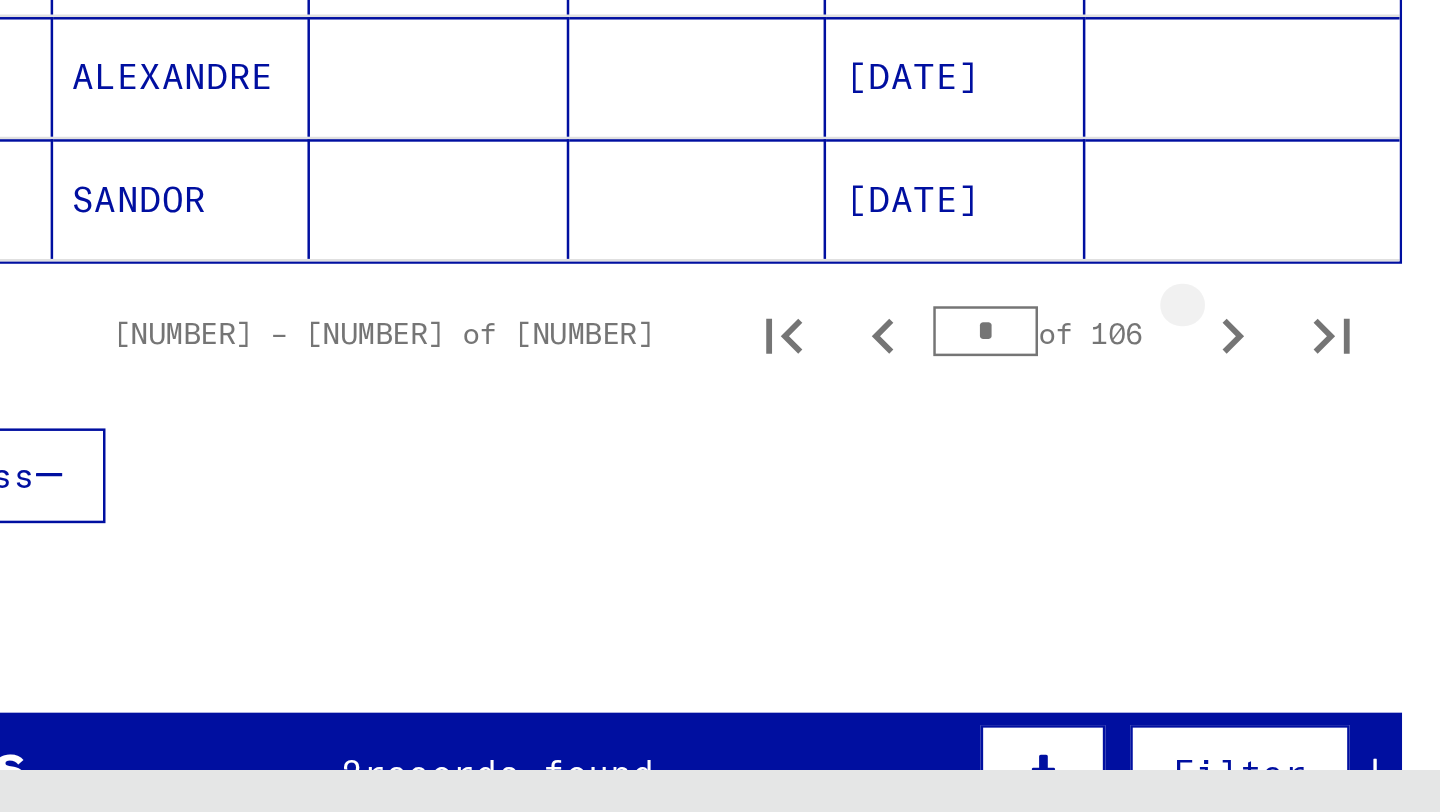 click 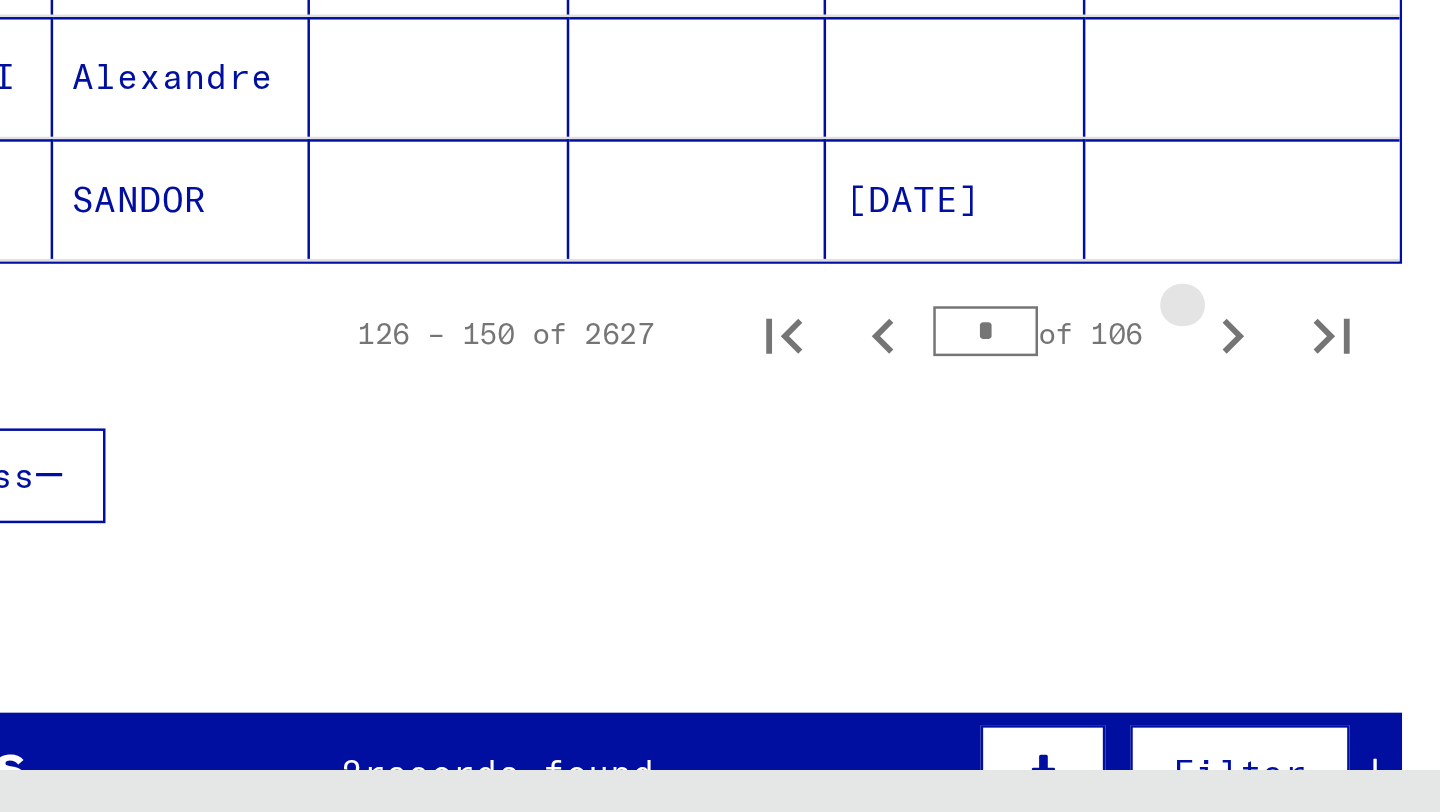 click 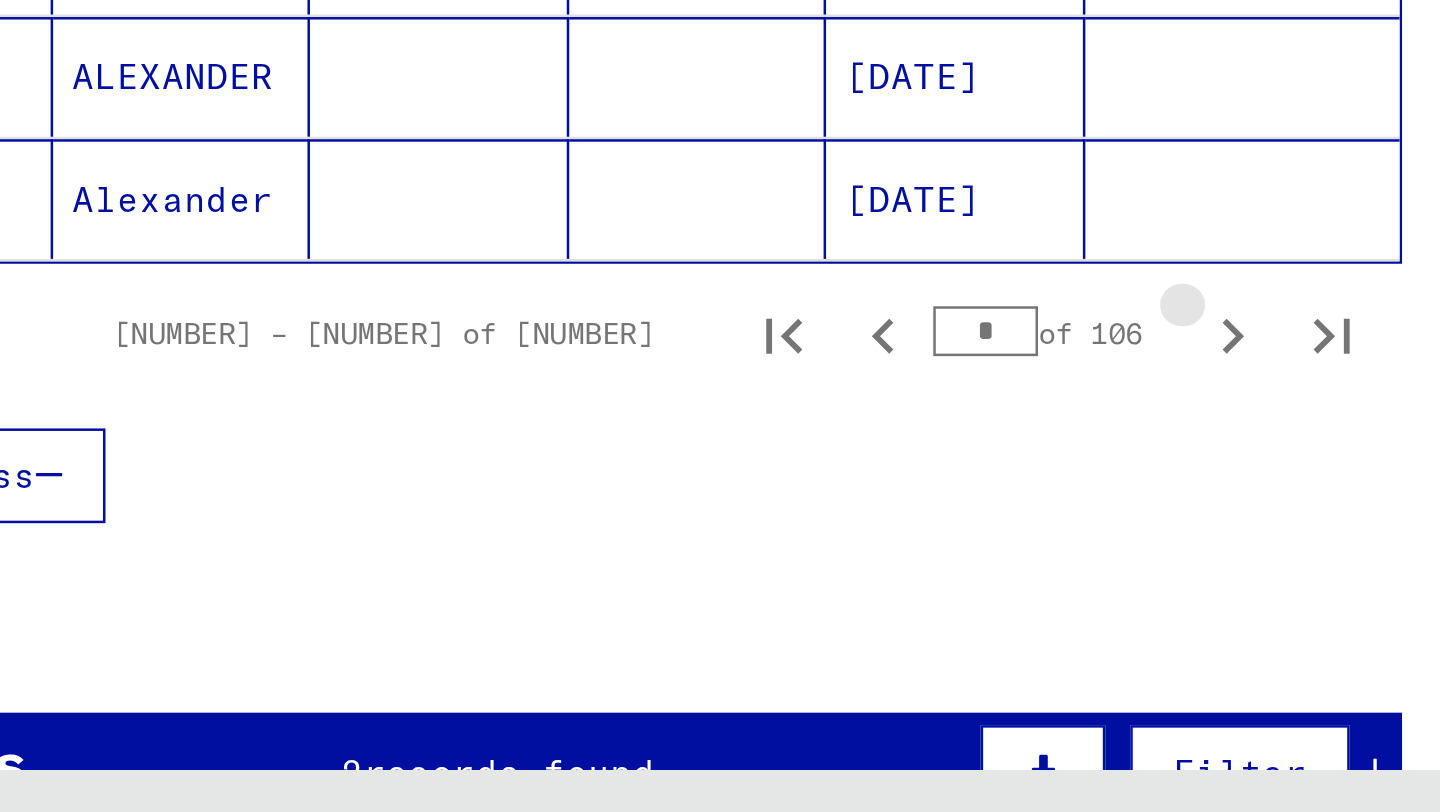 click 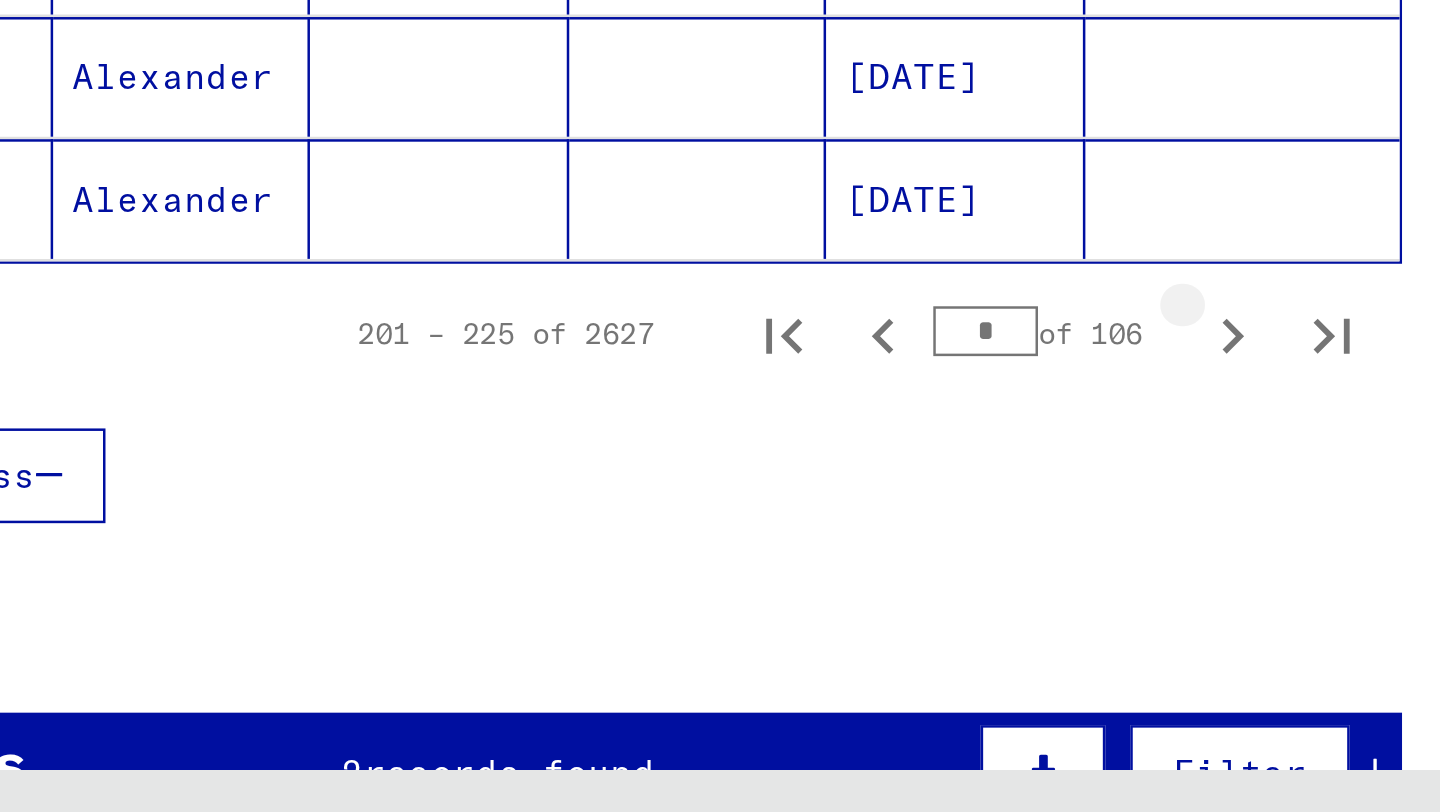 click 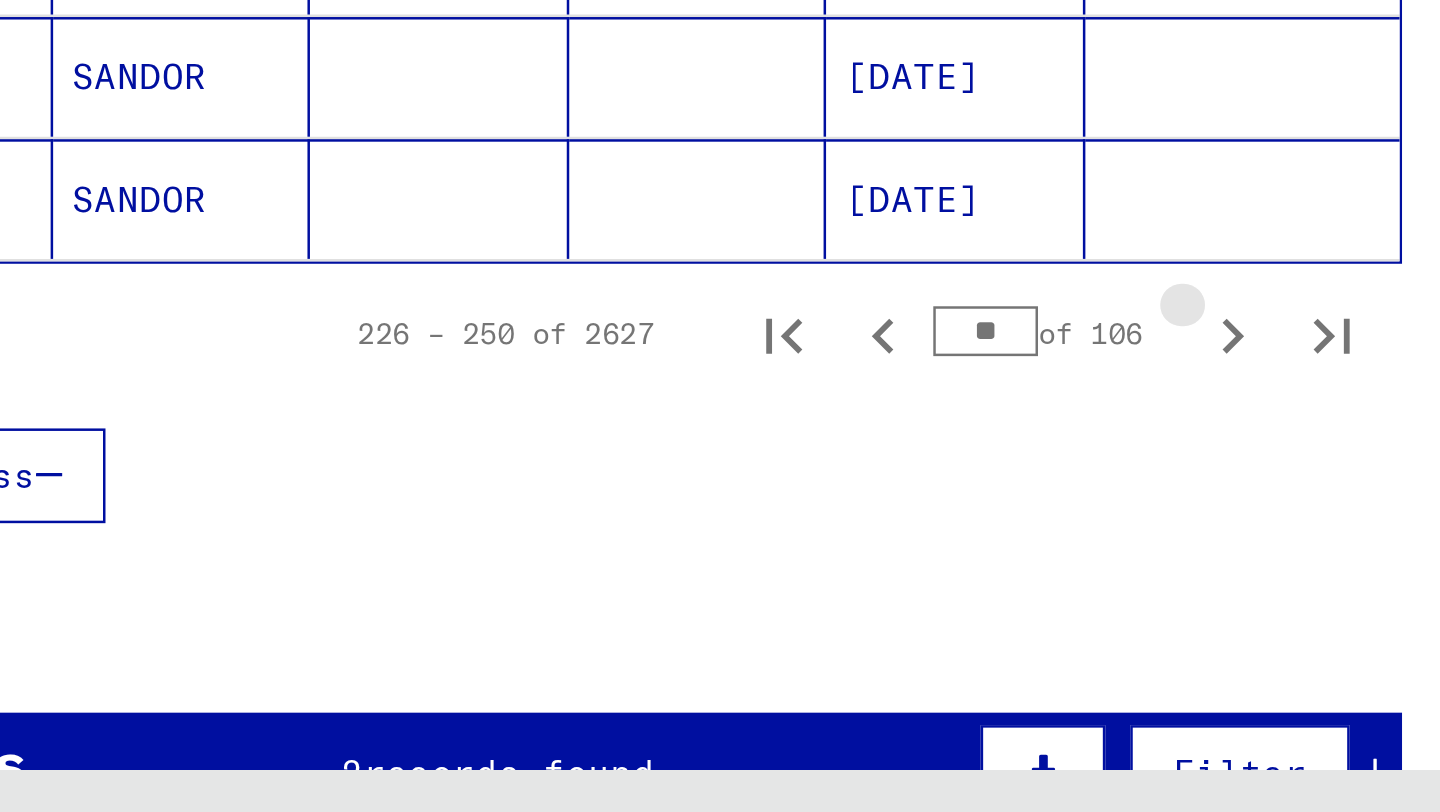 click 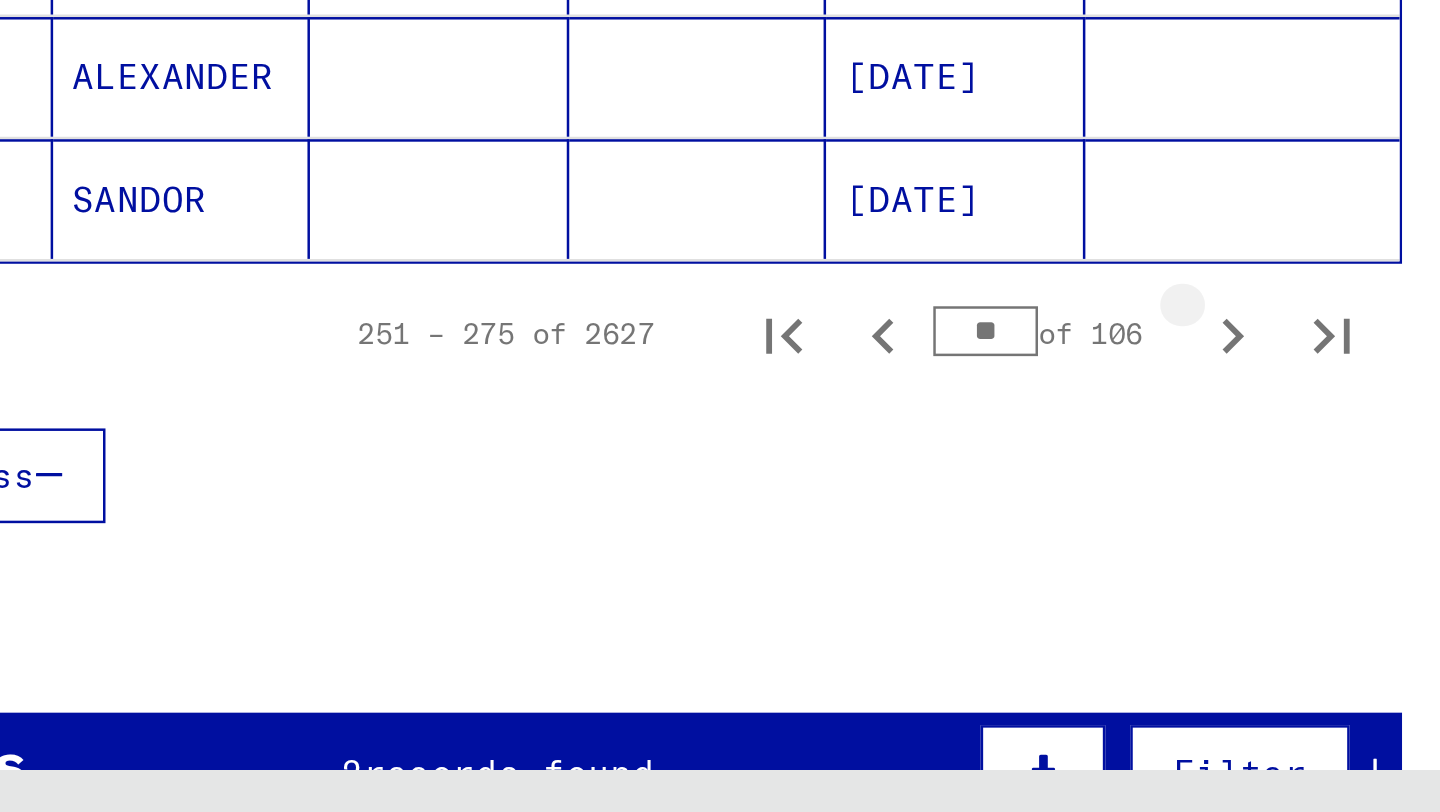 click 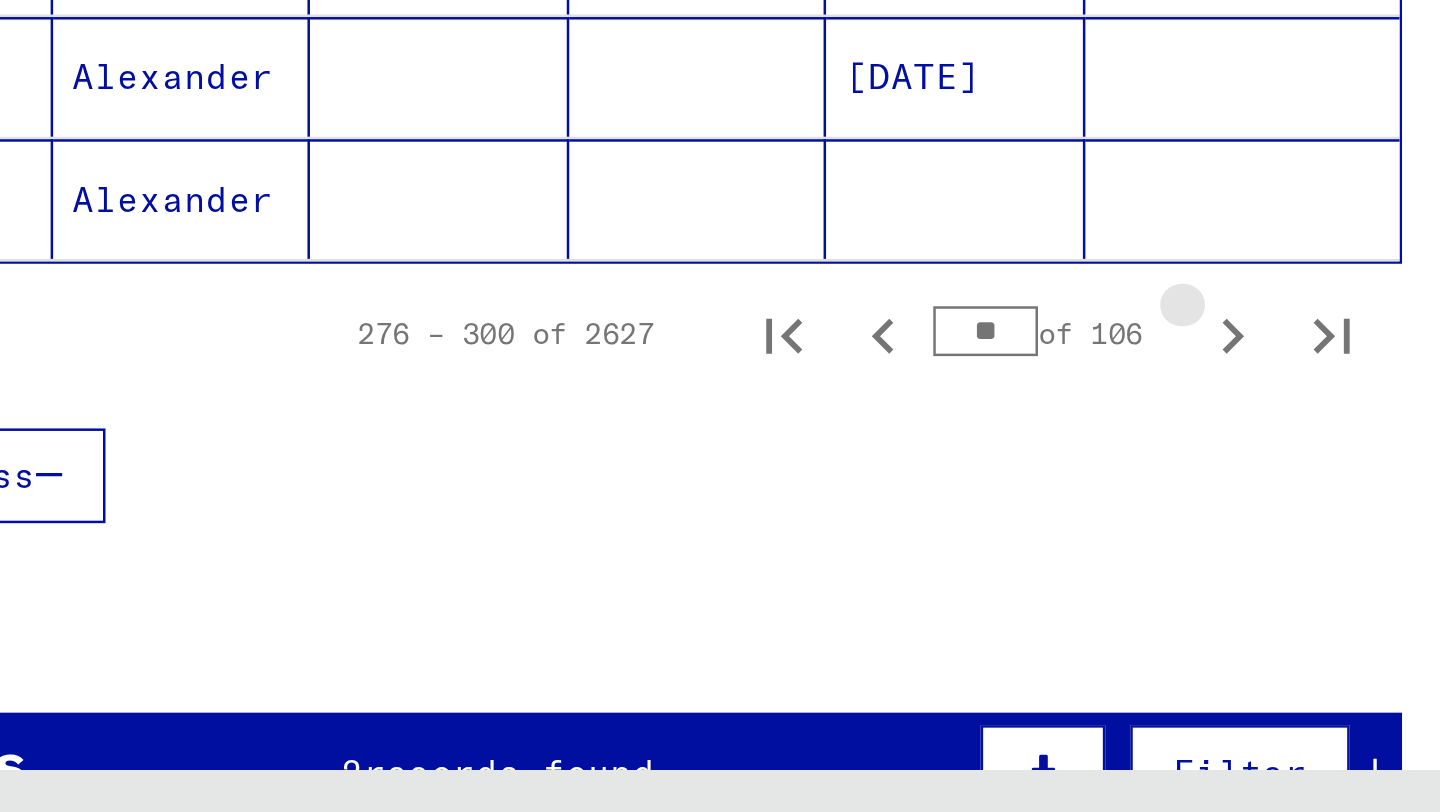 click 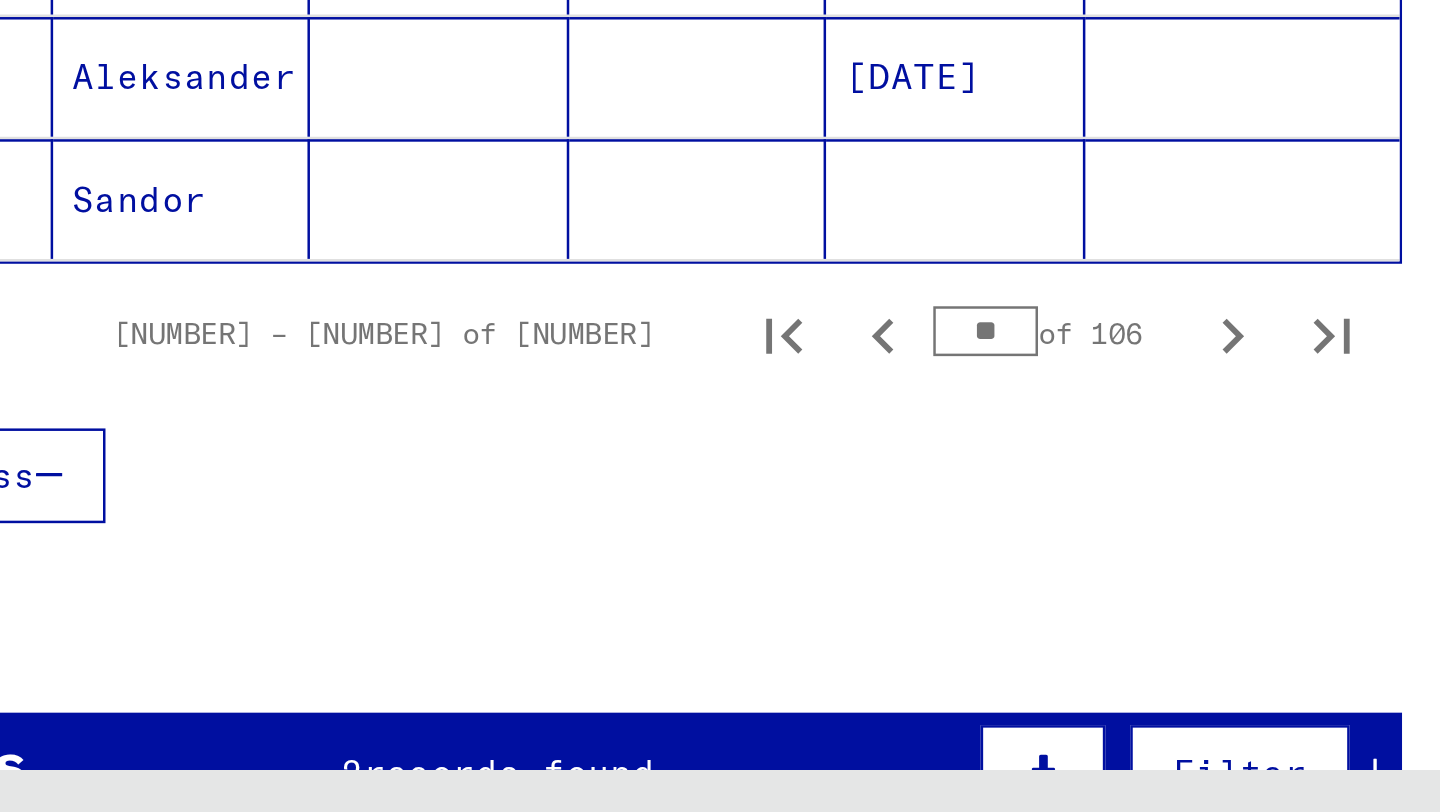 click 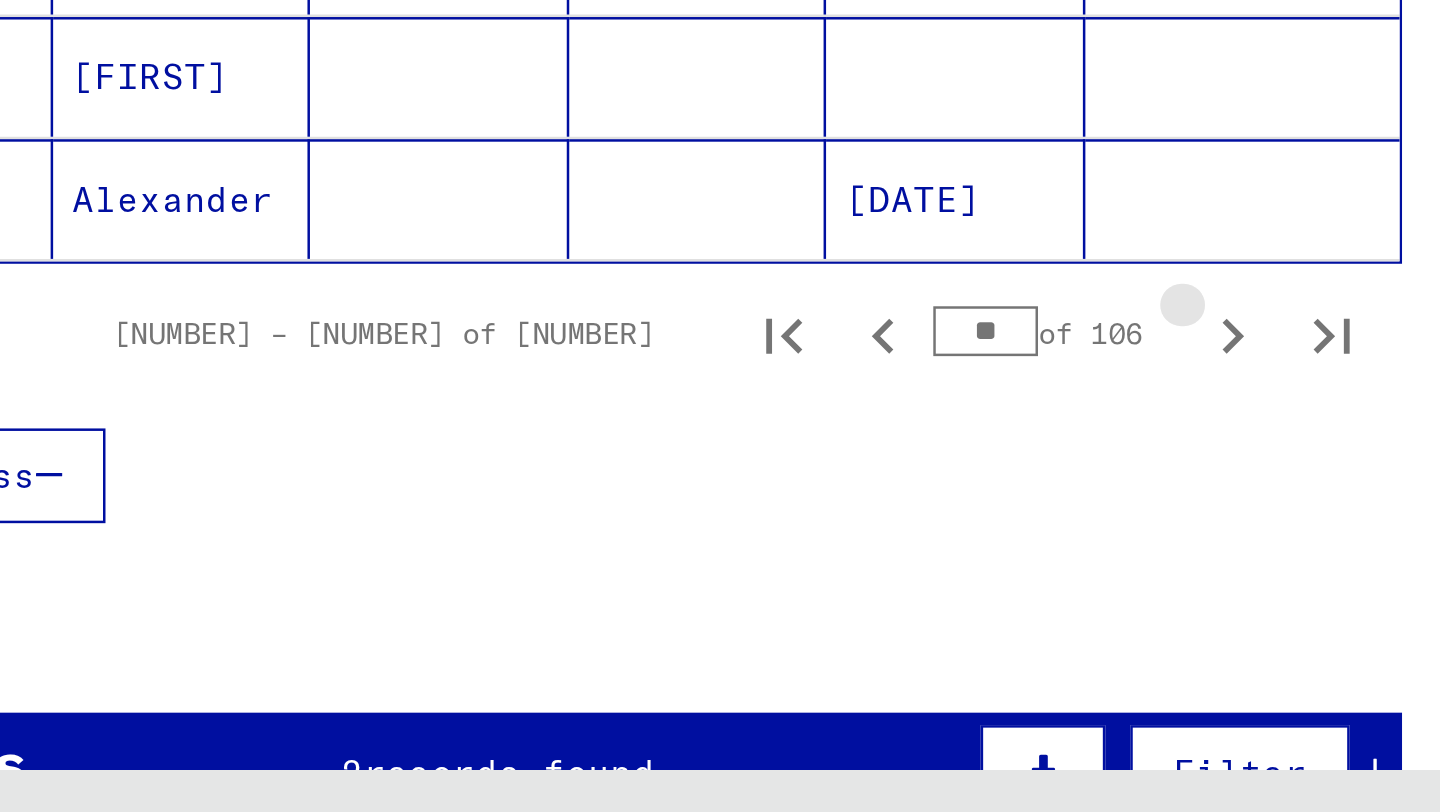 click 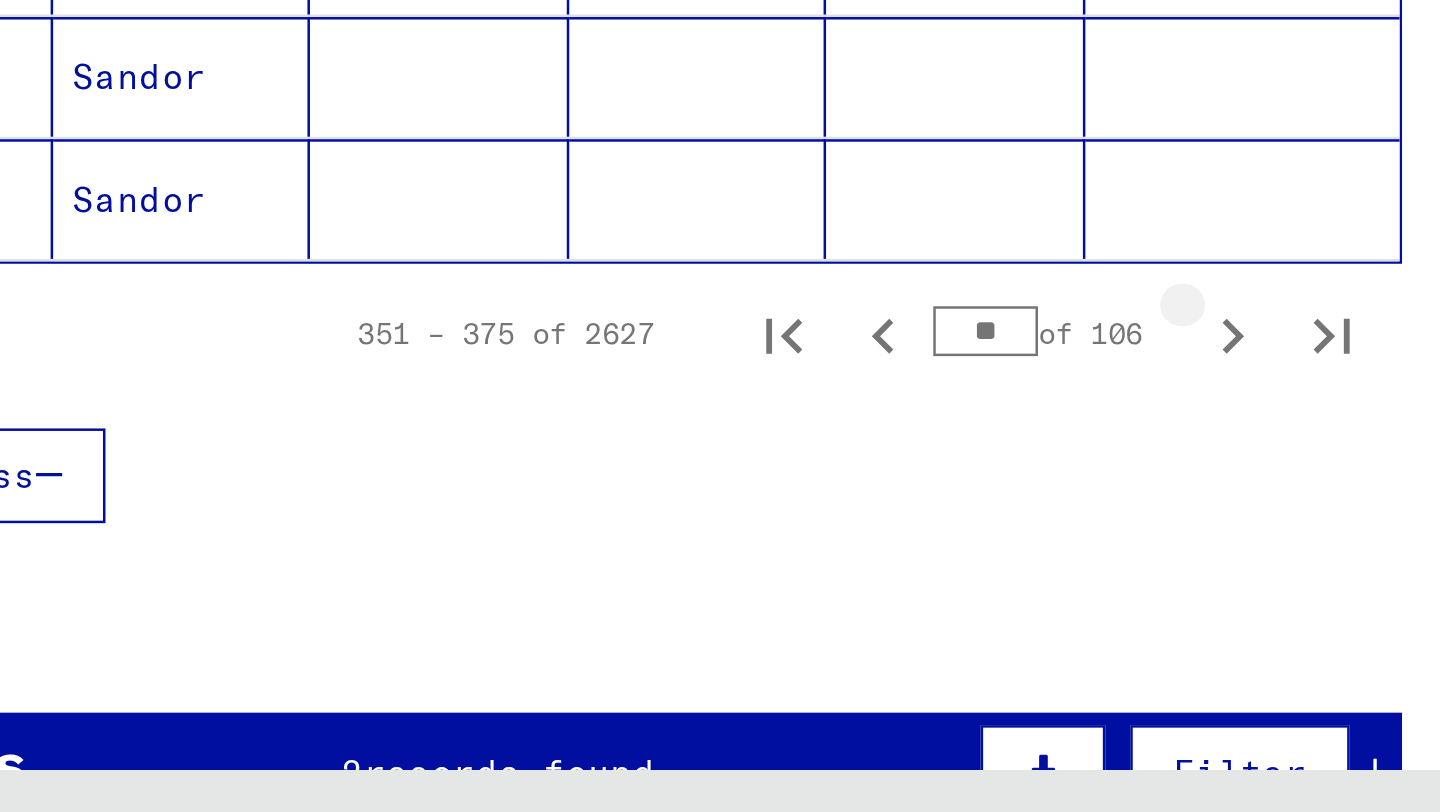 click 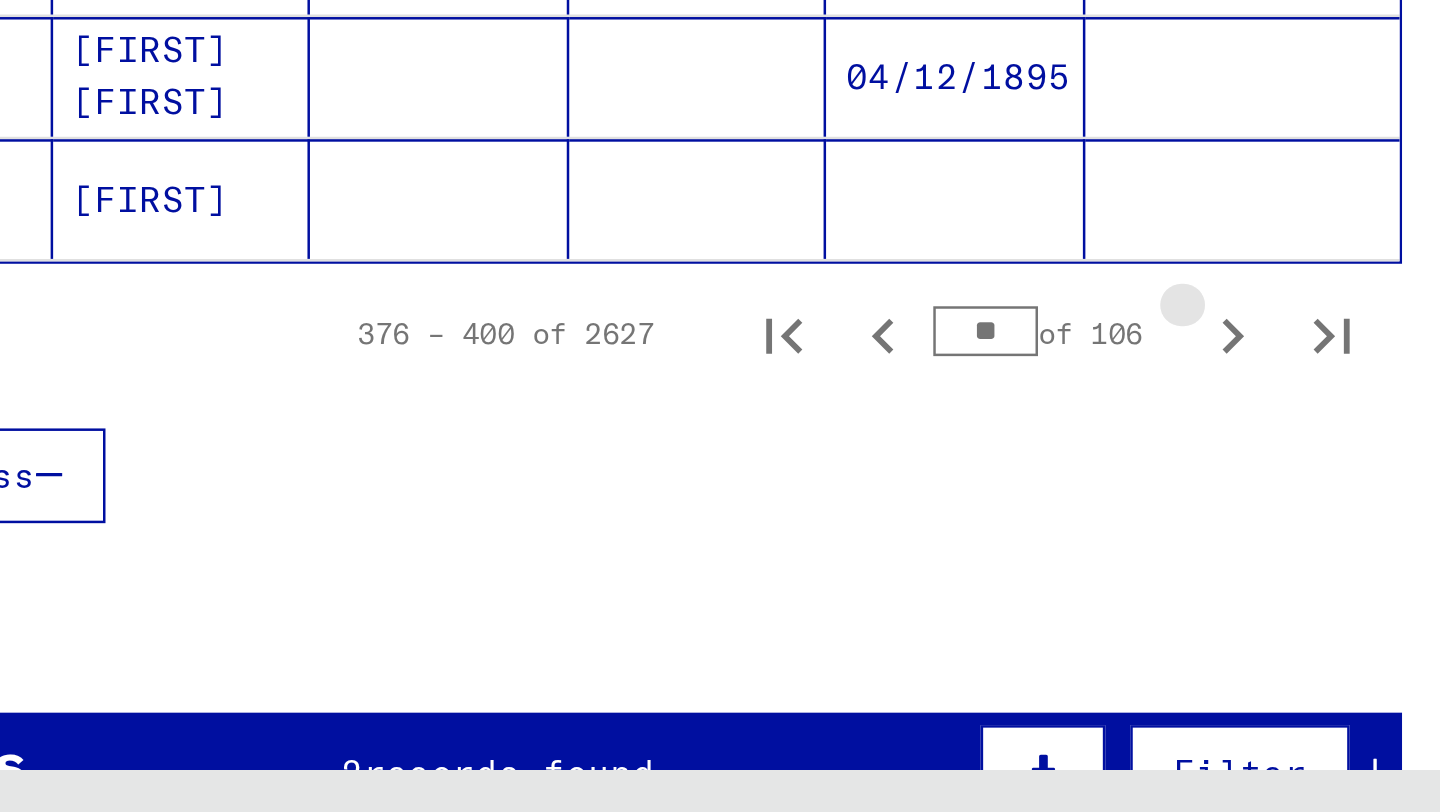 click 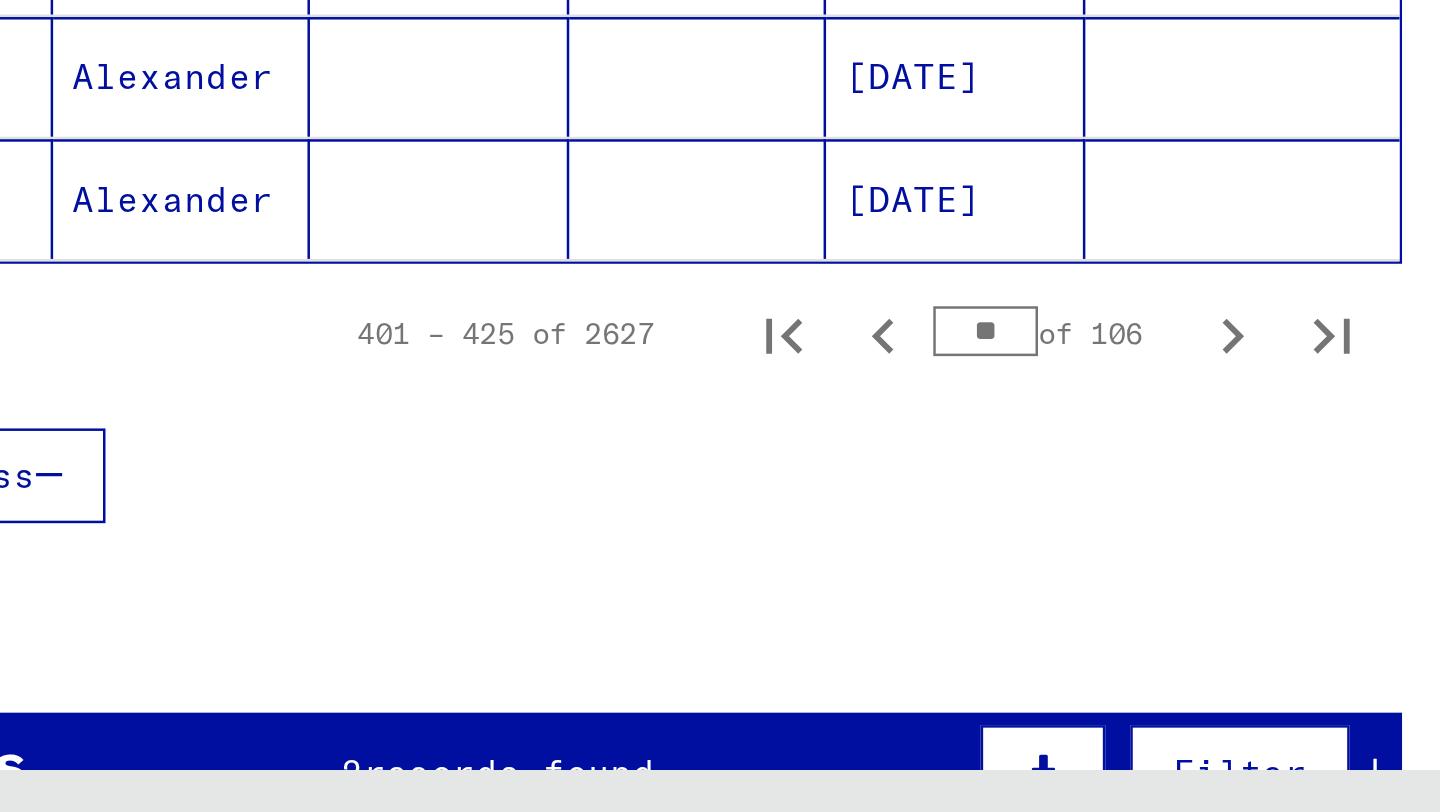 click 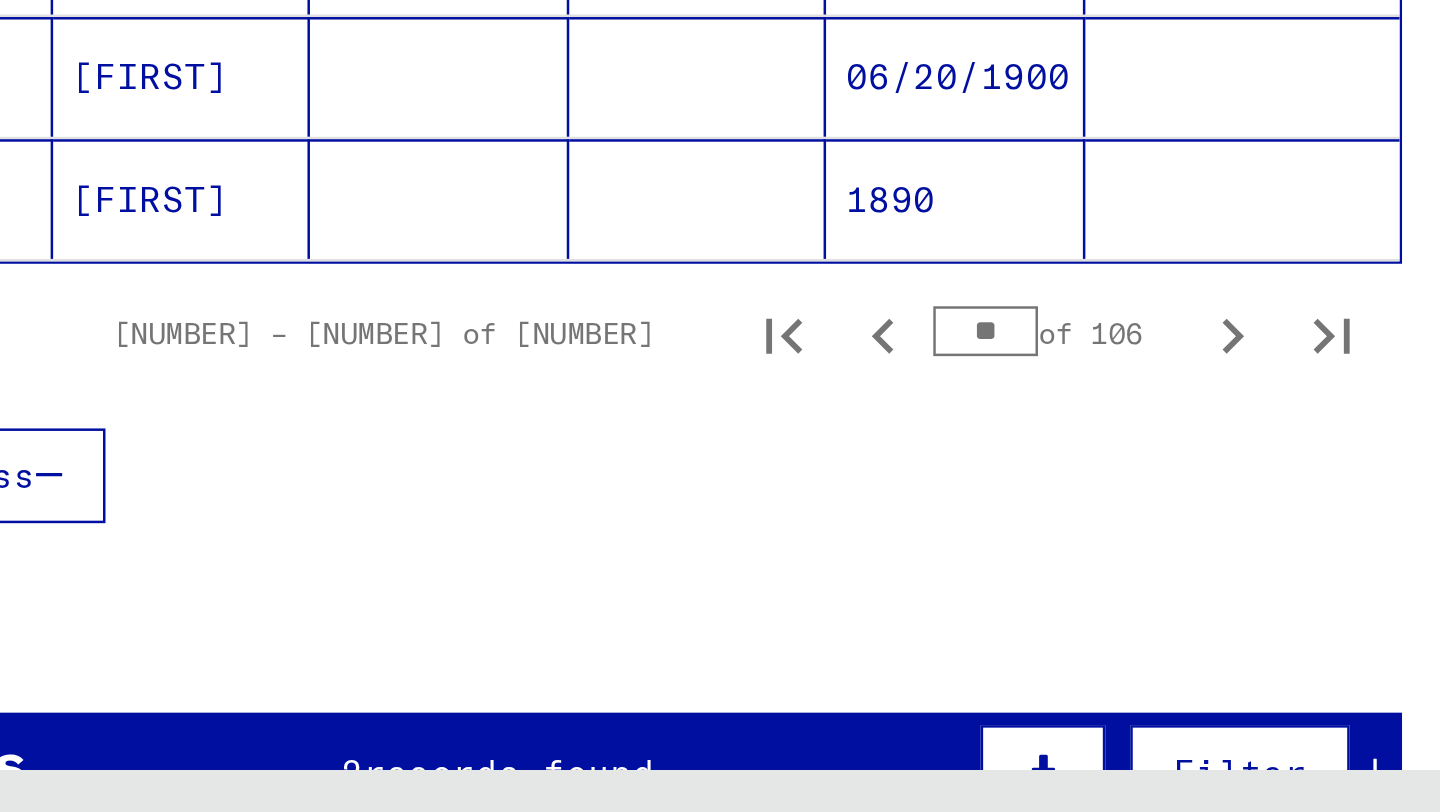 click 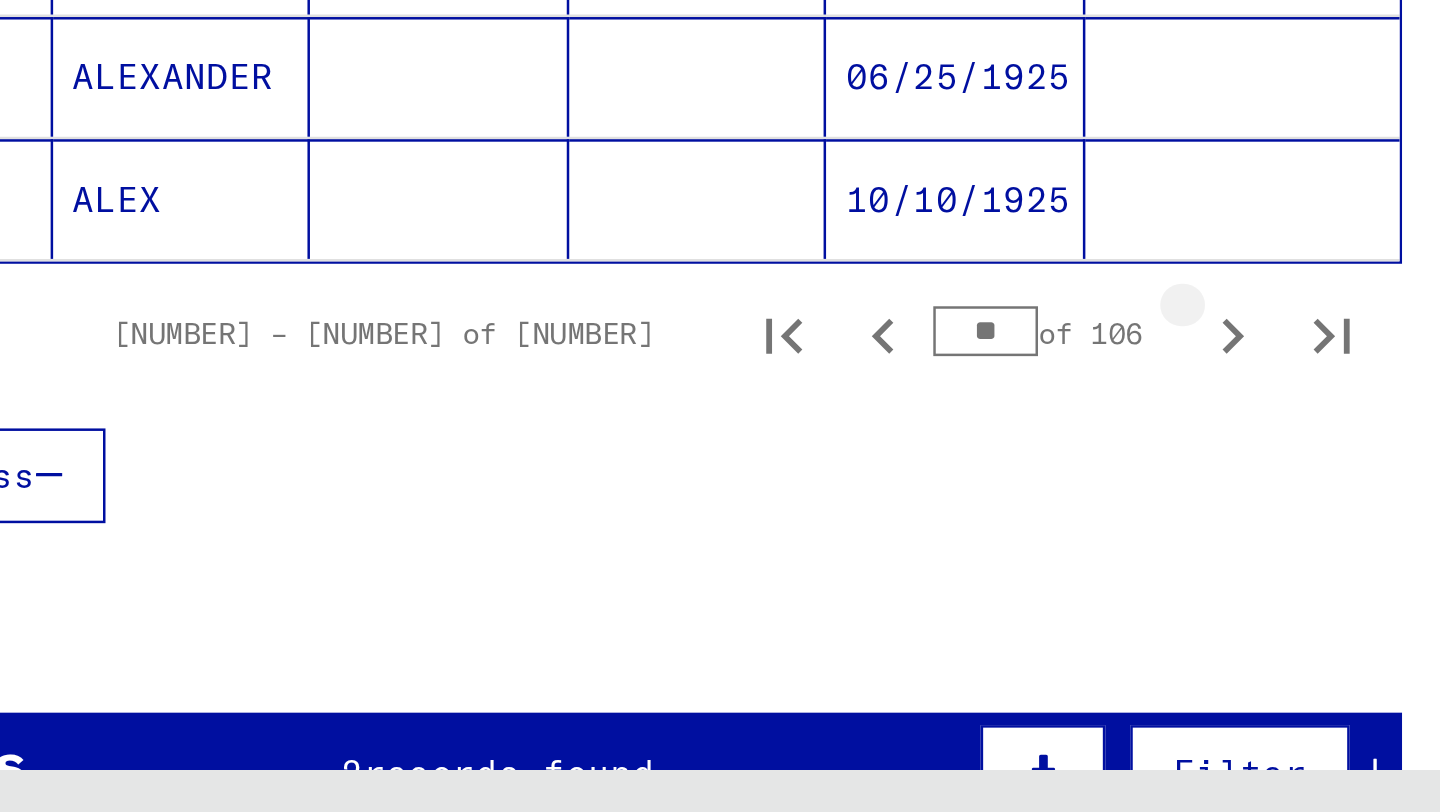 click 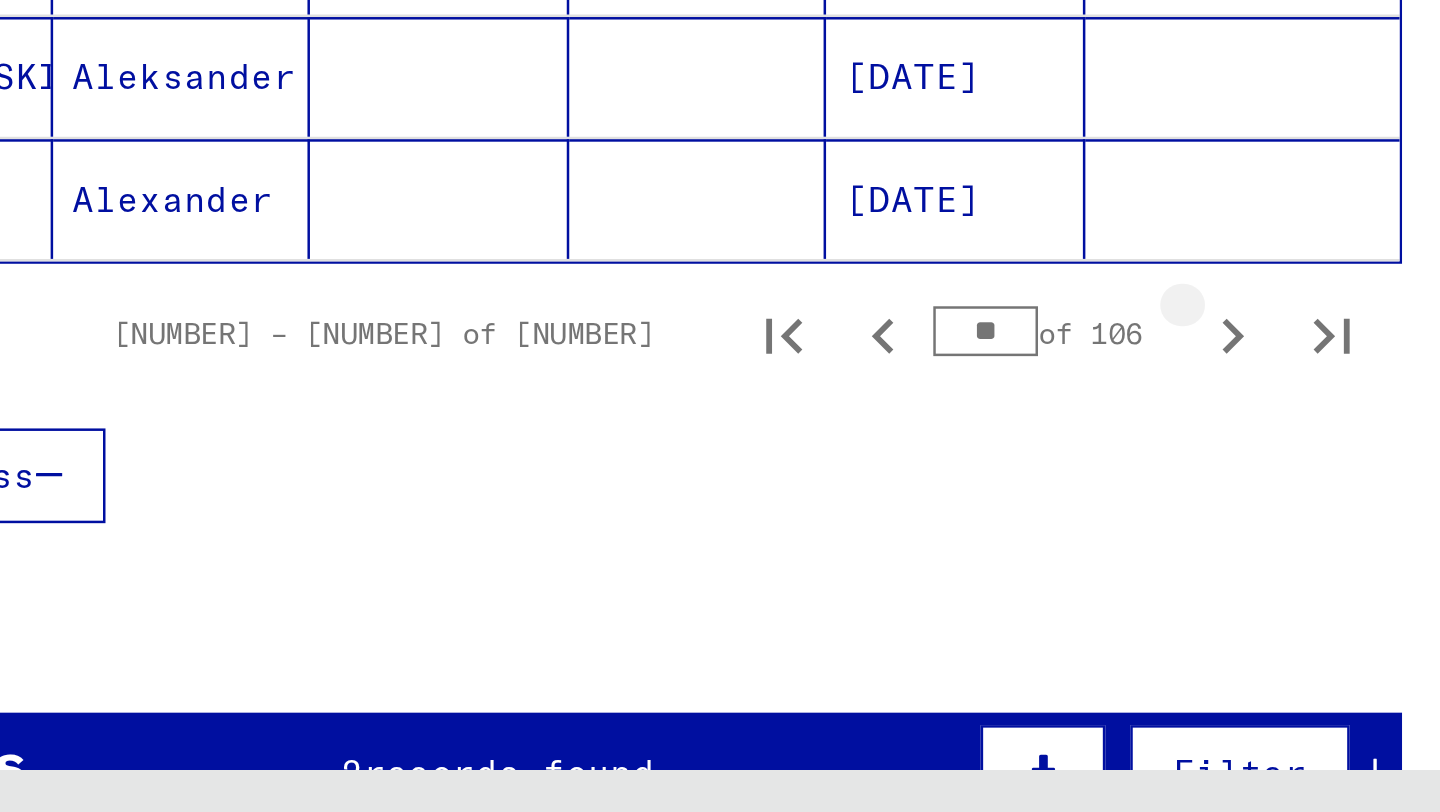 click 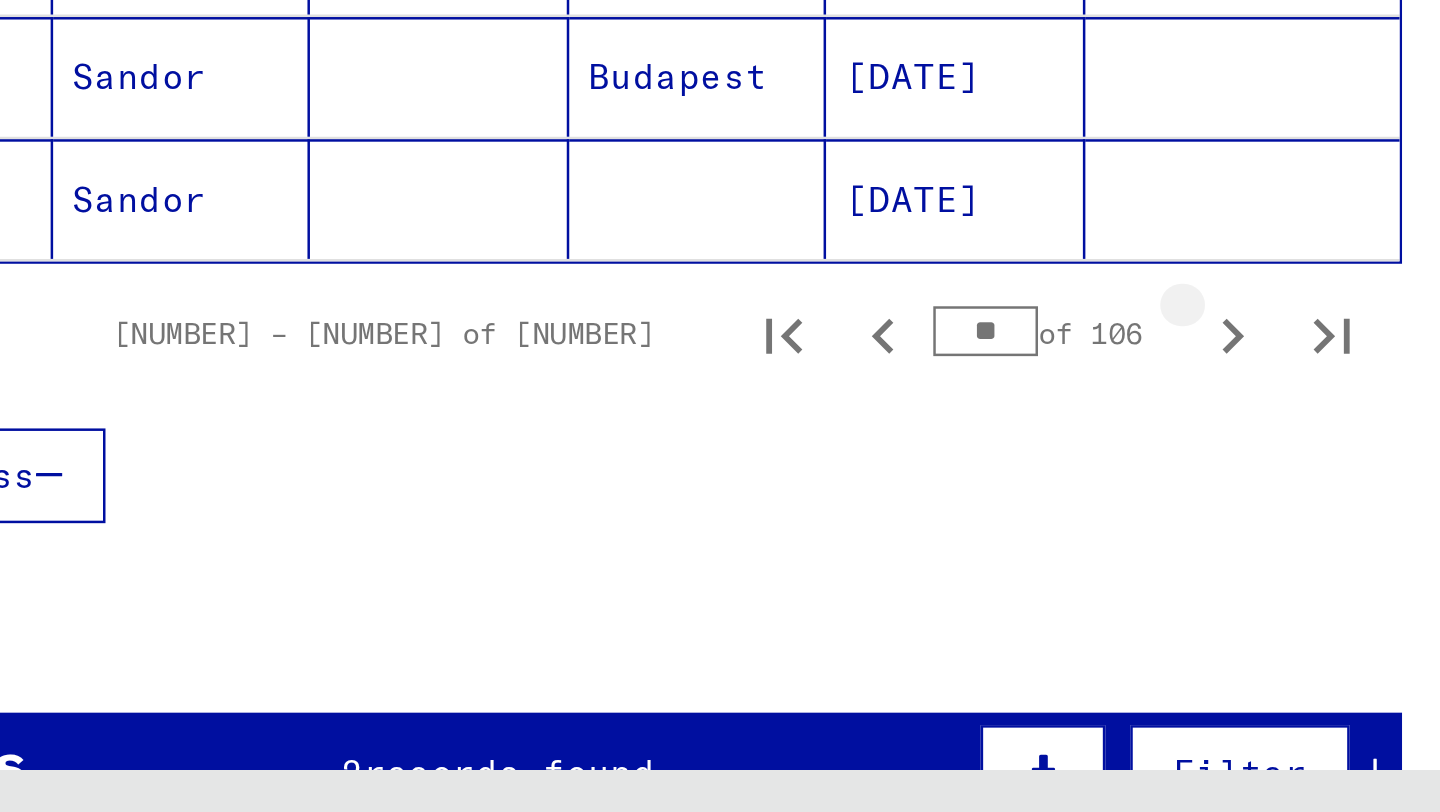 click 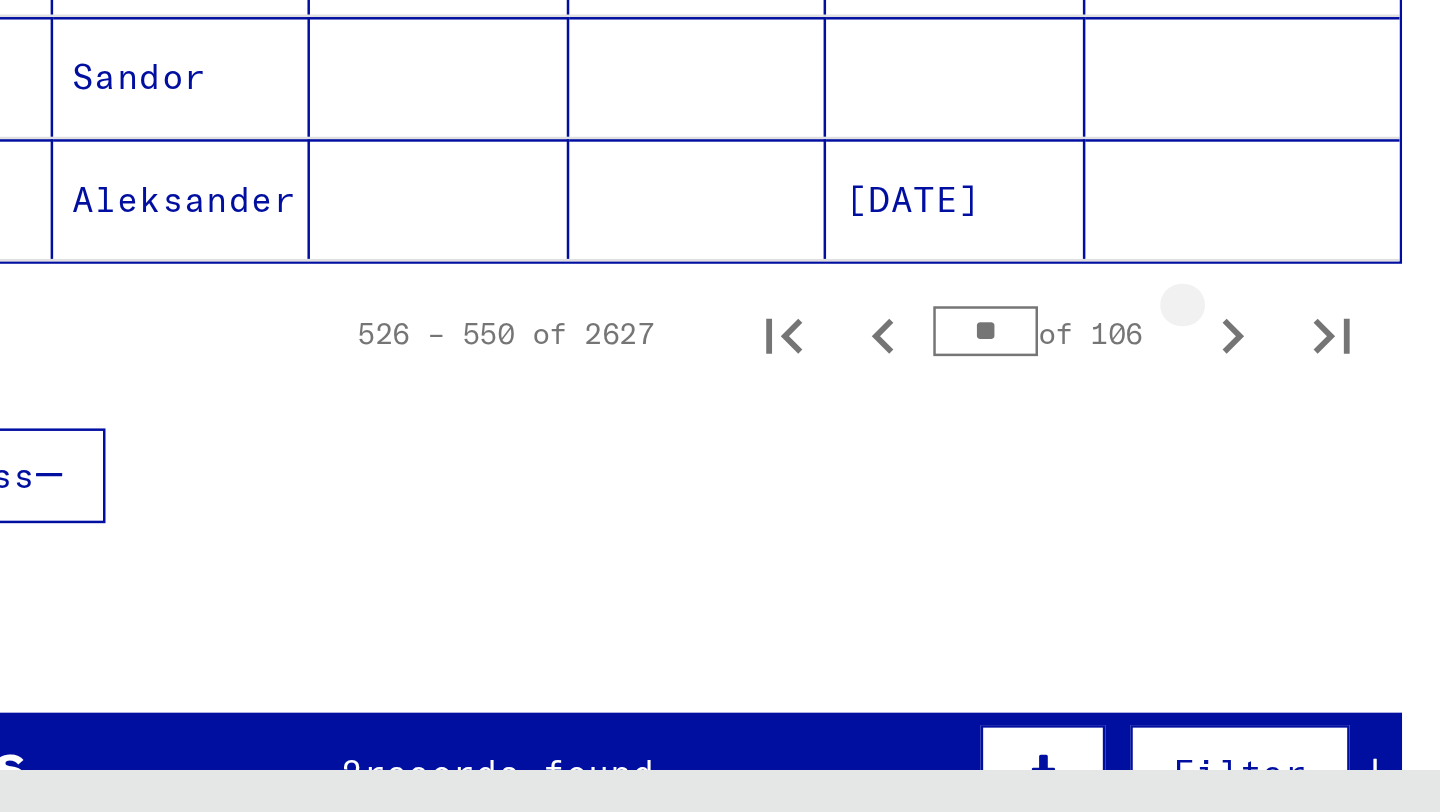 click 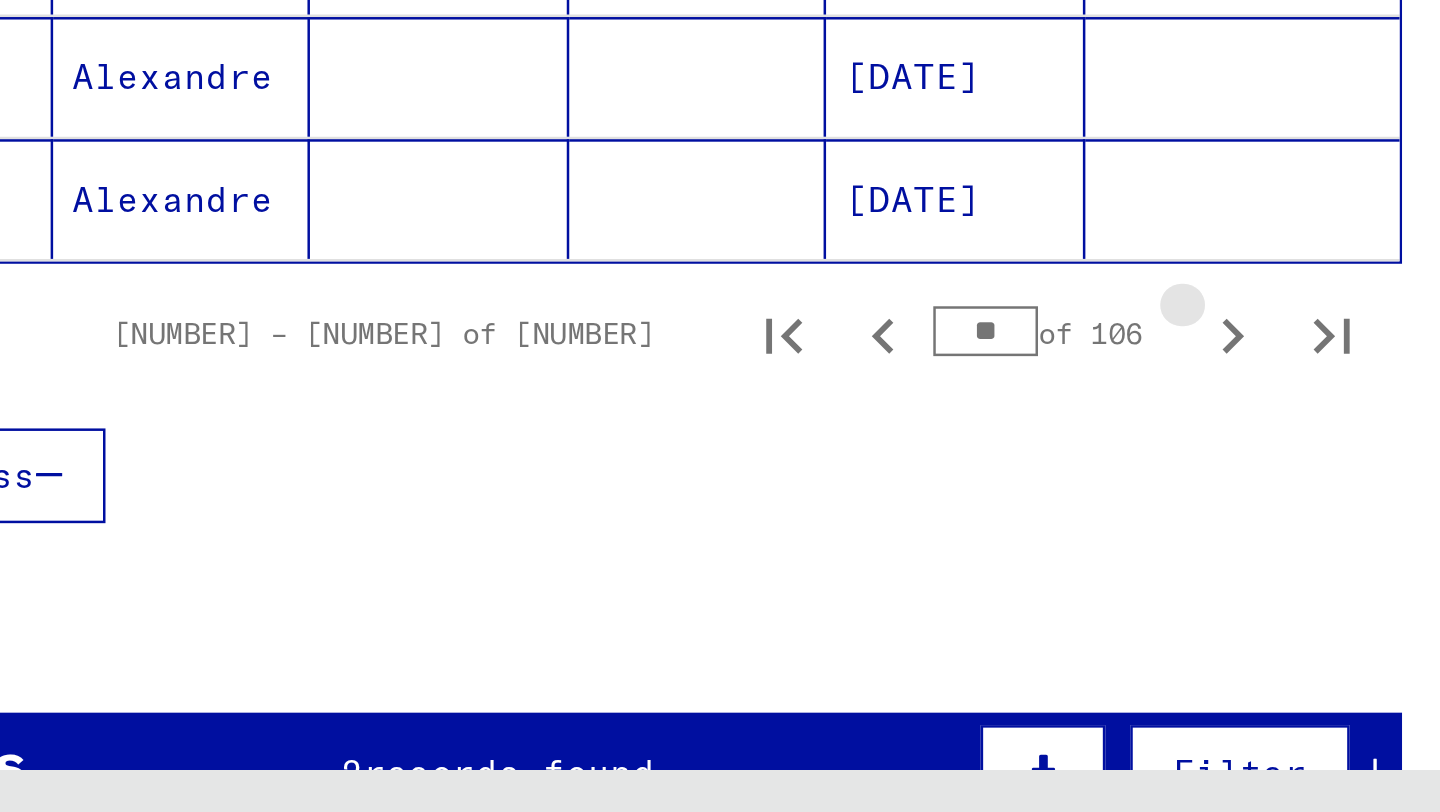 click 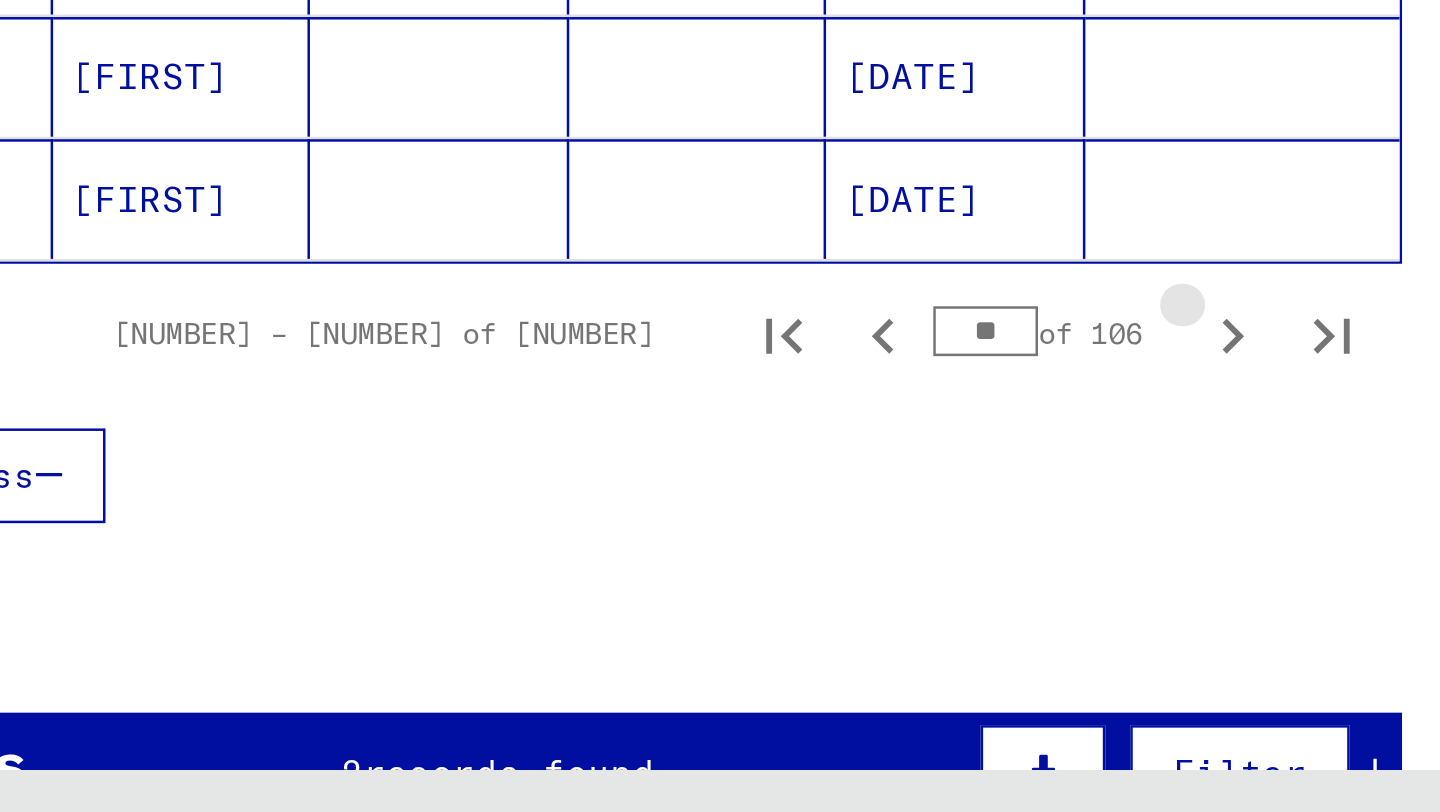 click 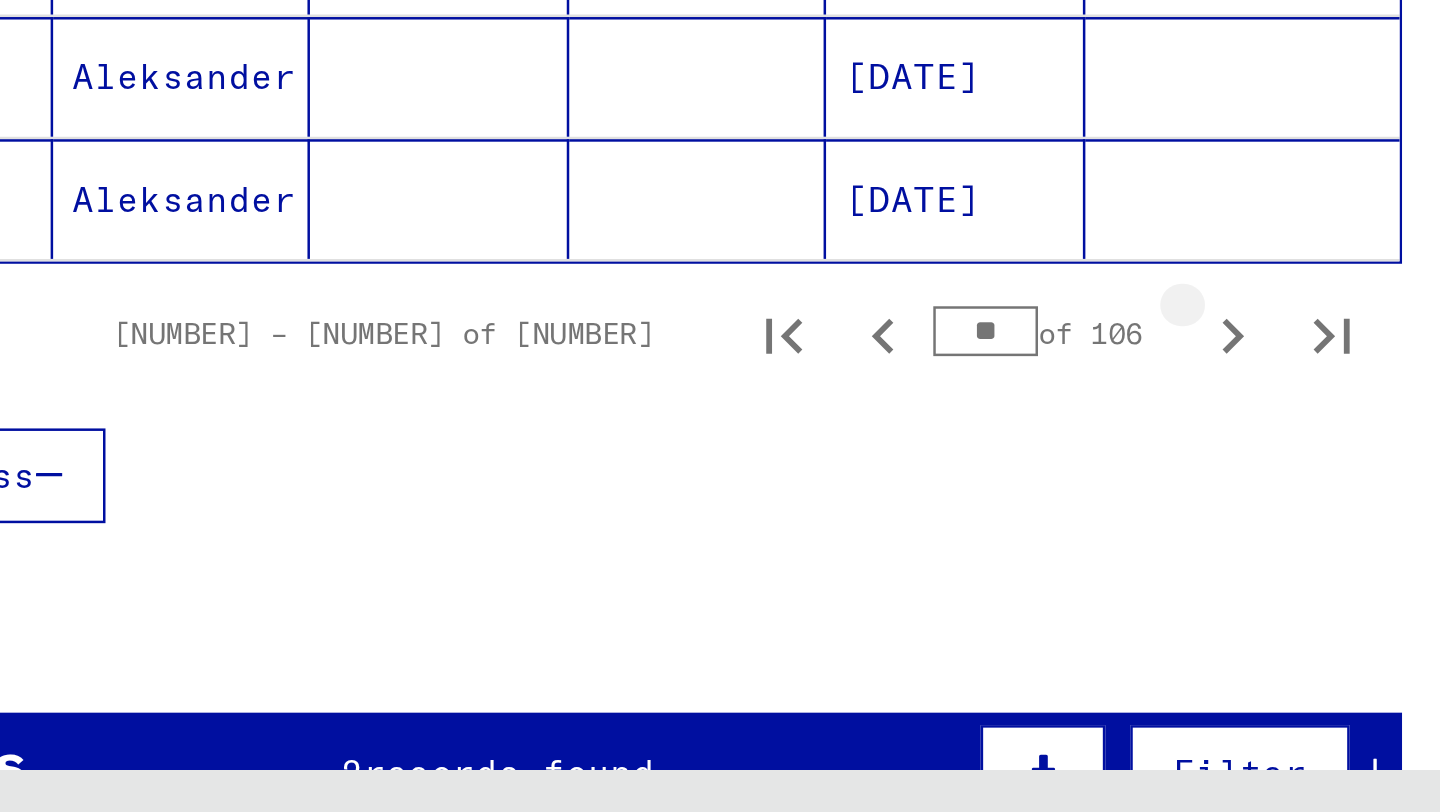 click 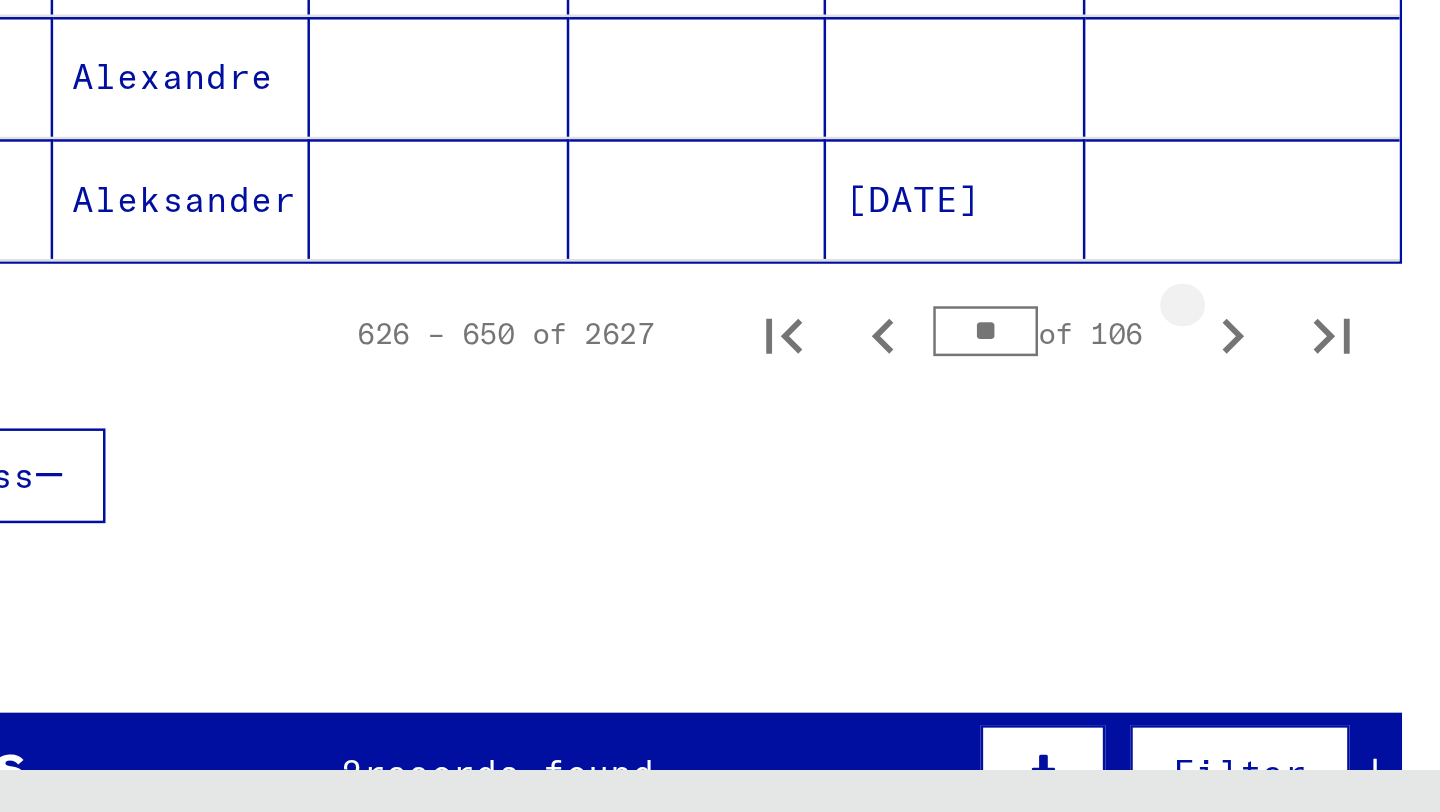 click 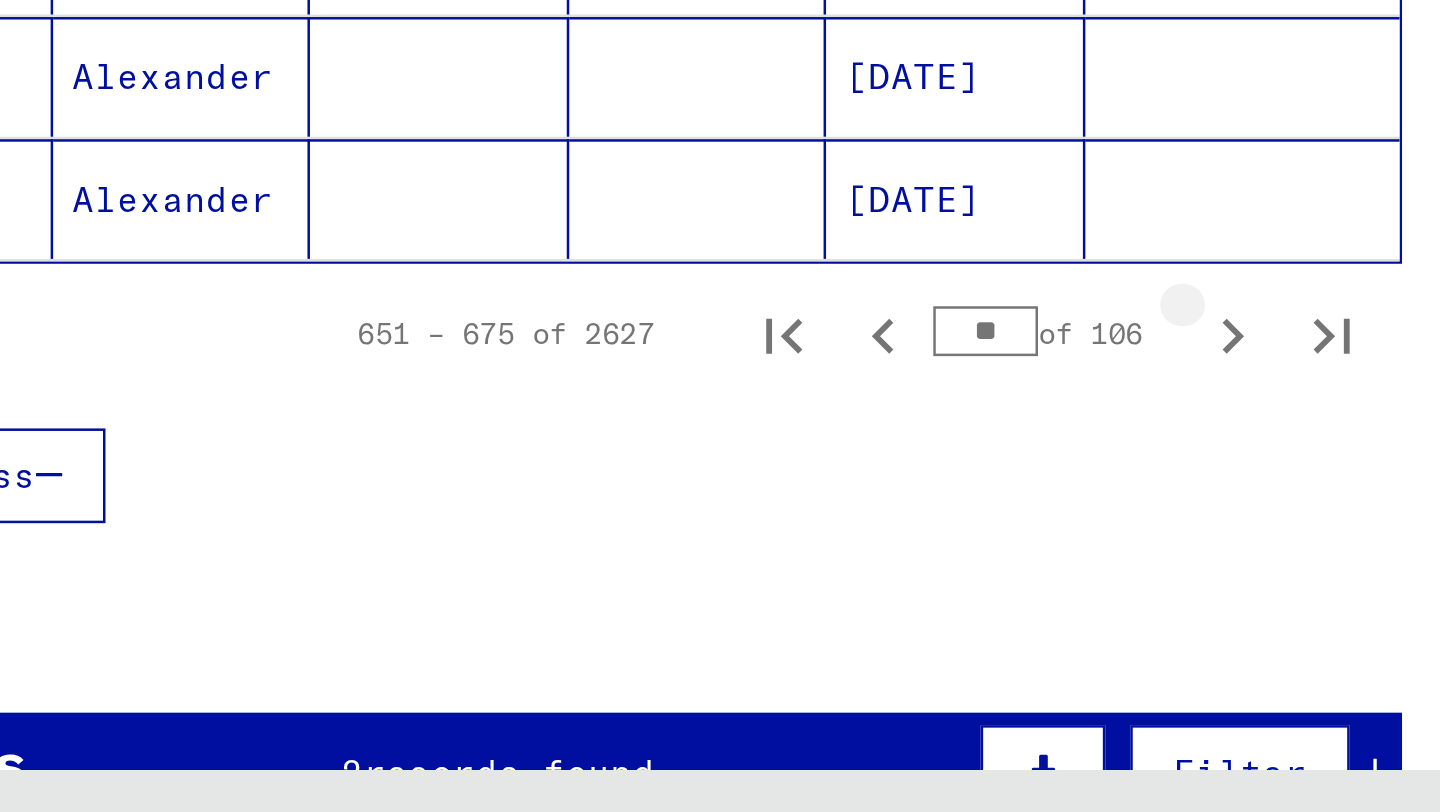 click 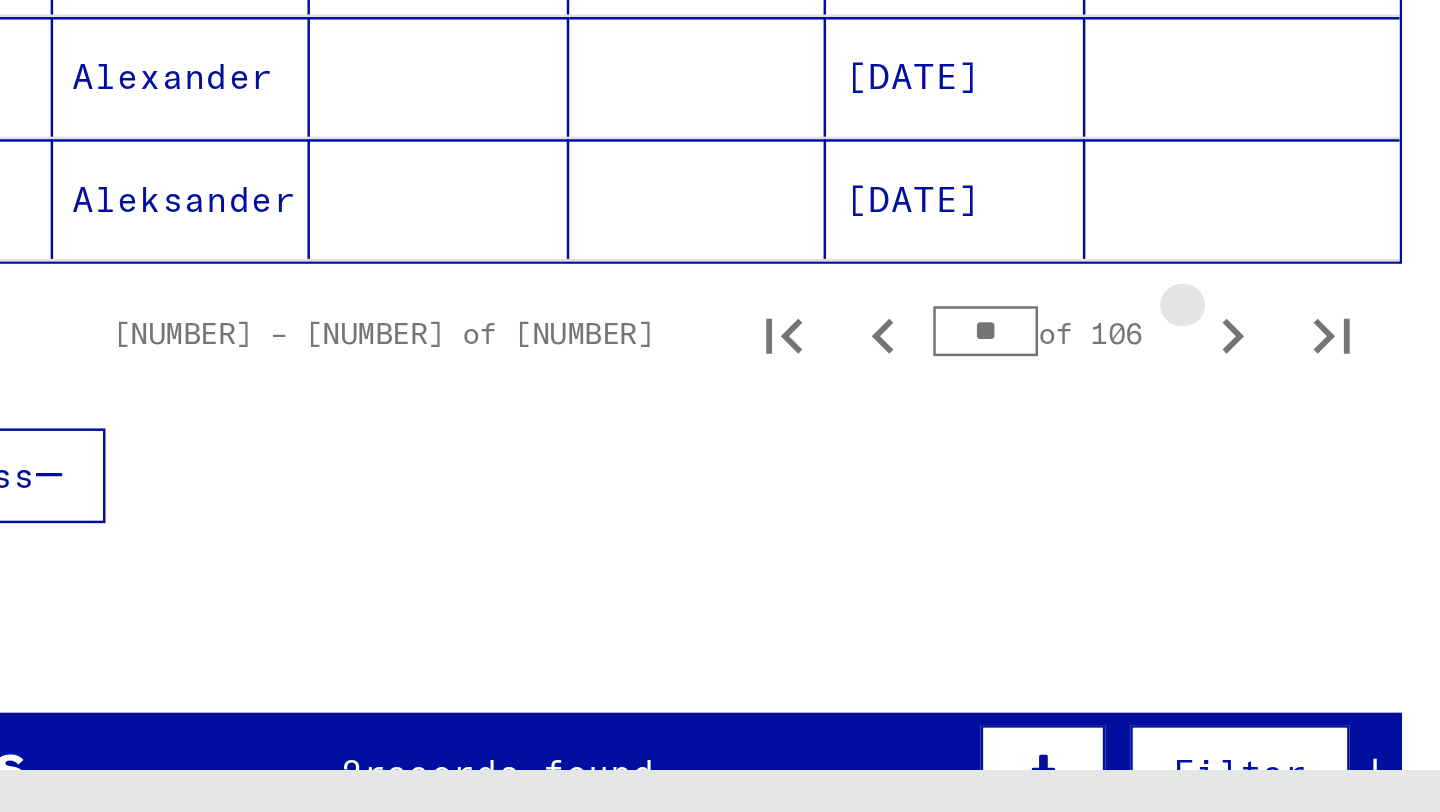 click 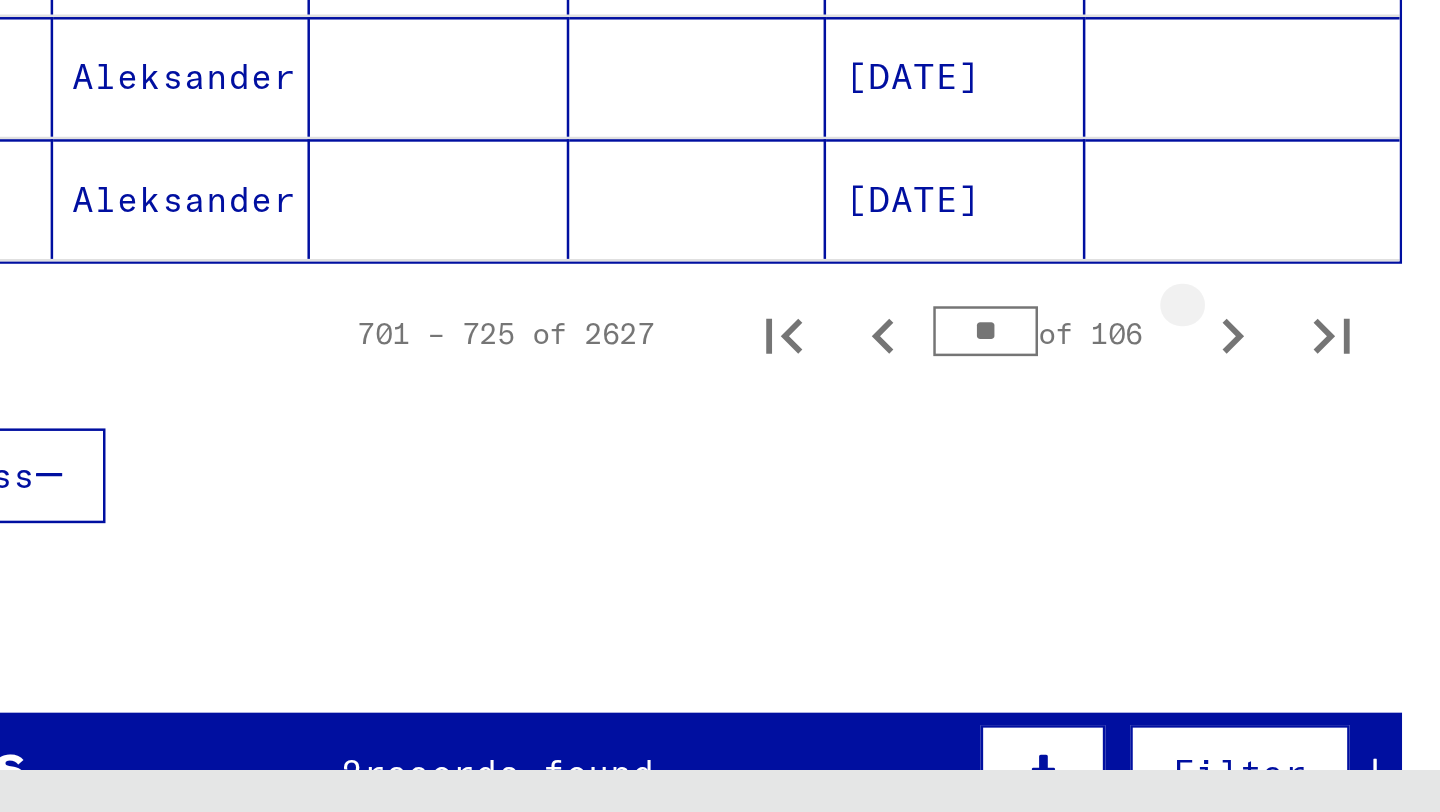click 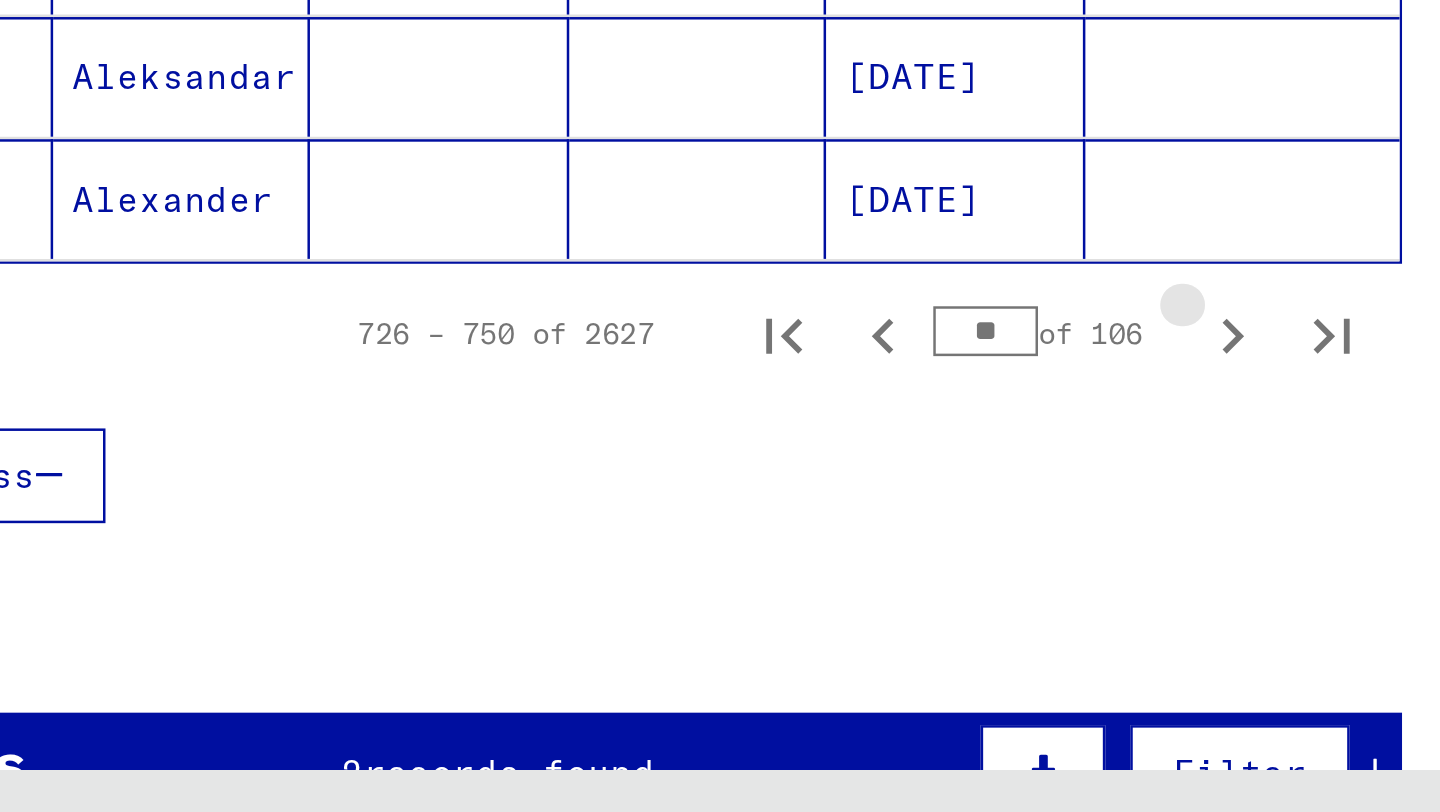 click 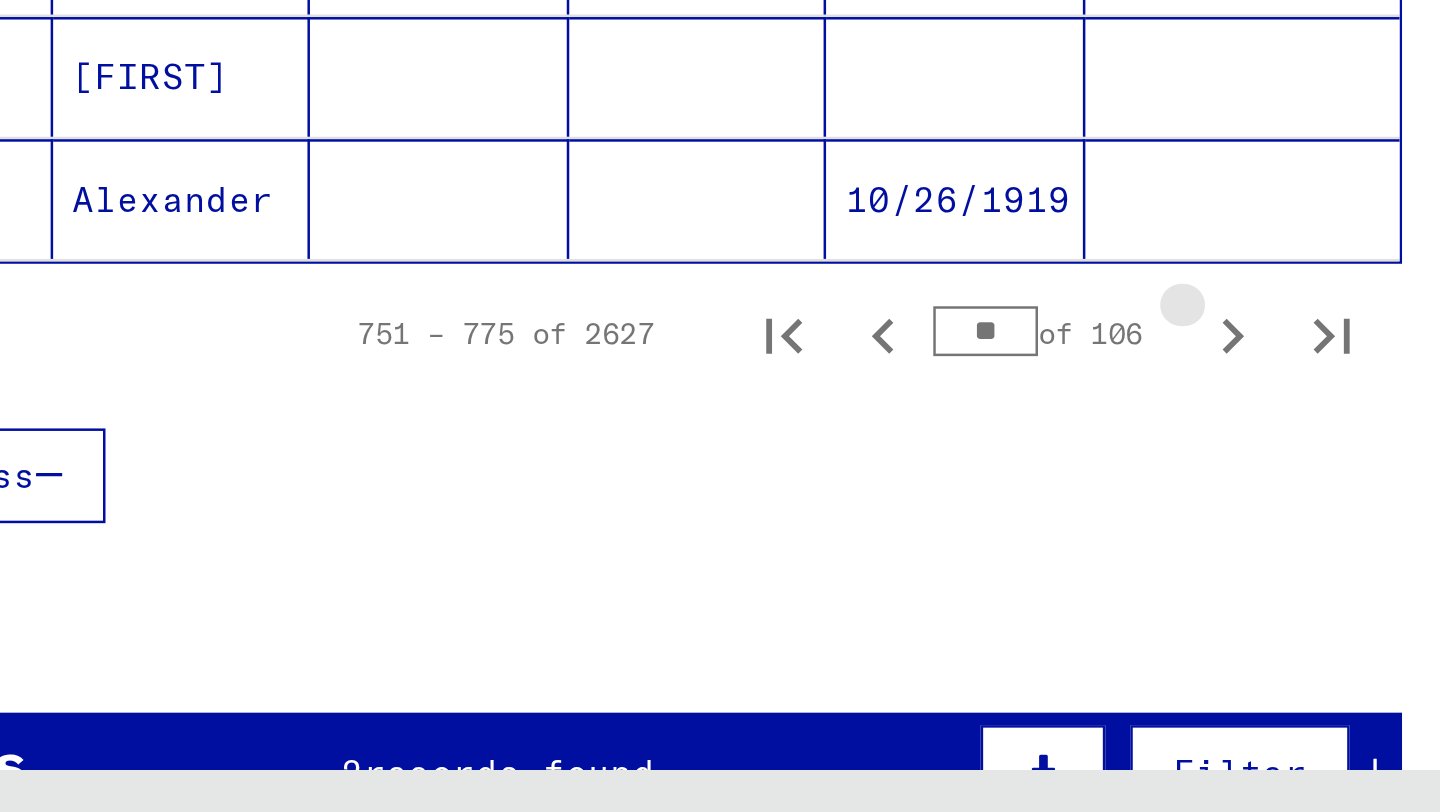 click 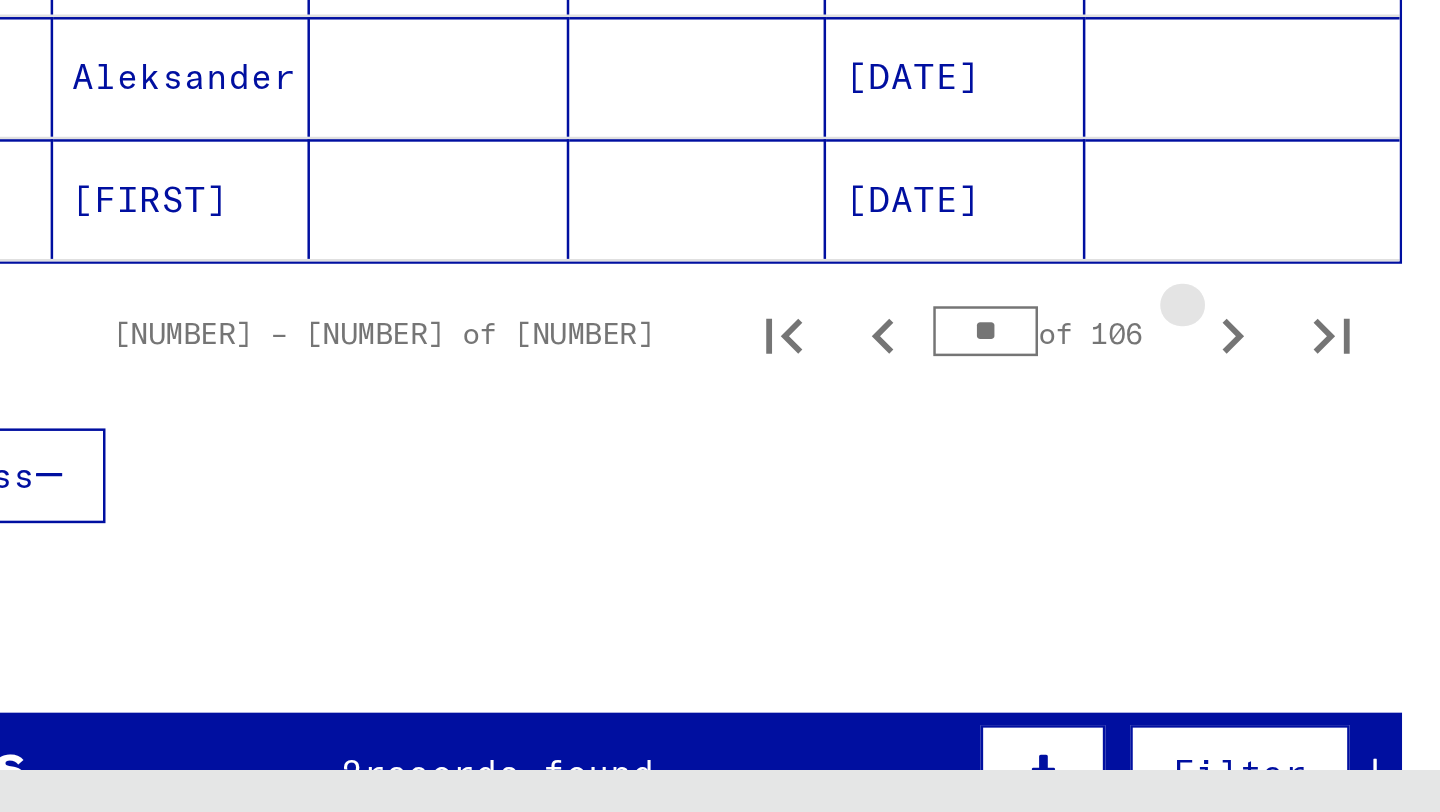 click 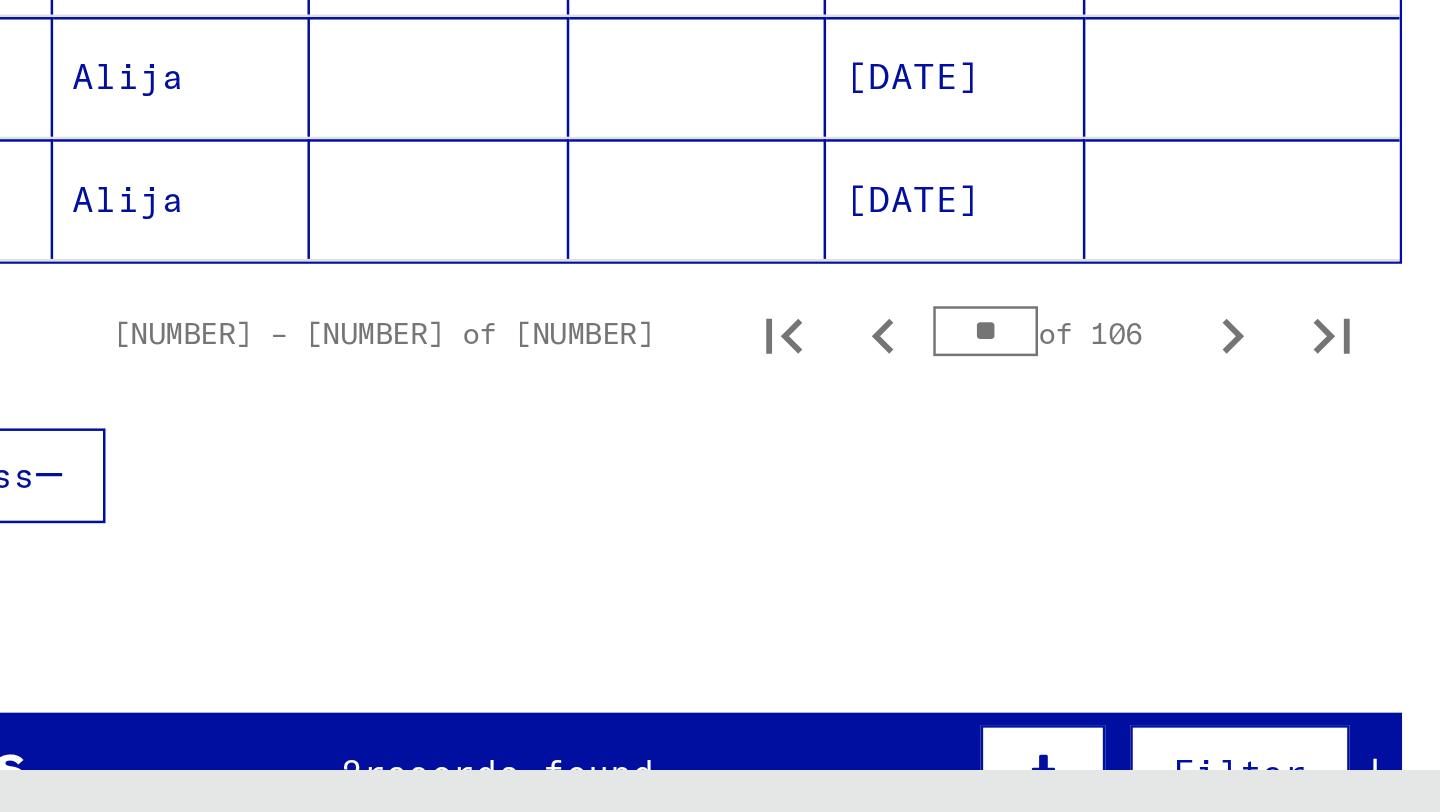click 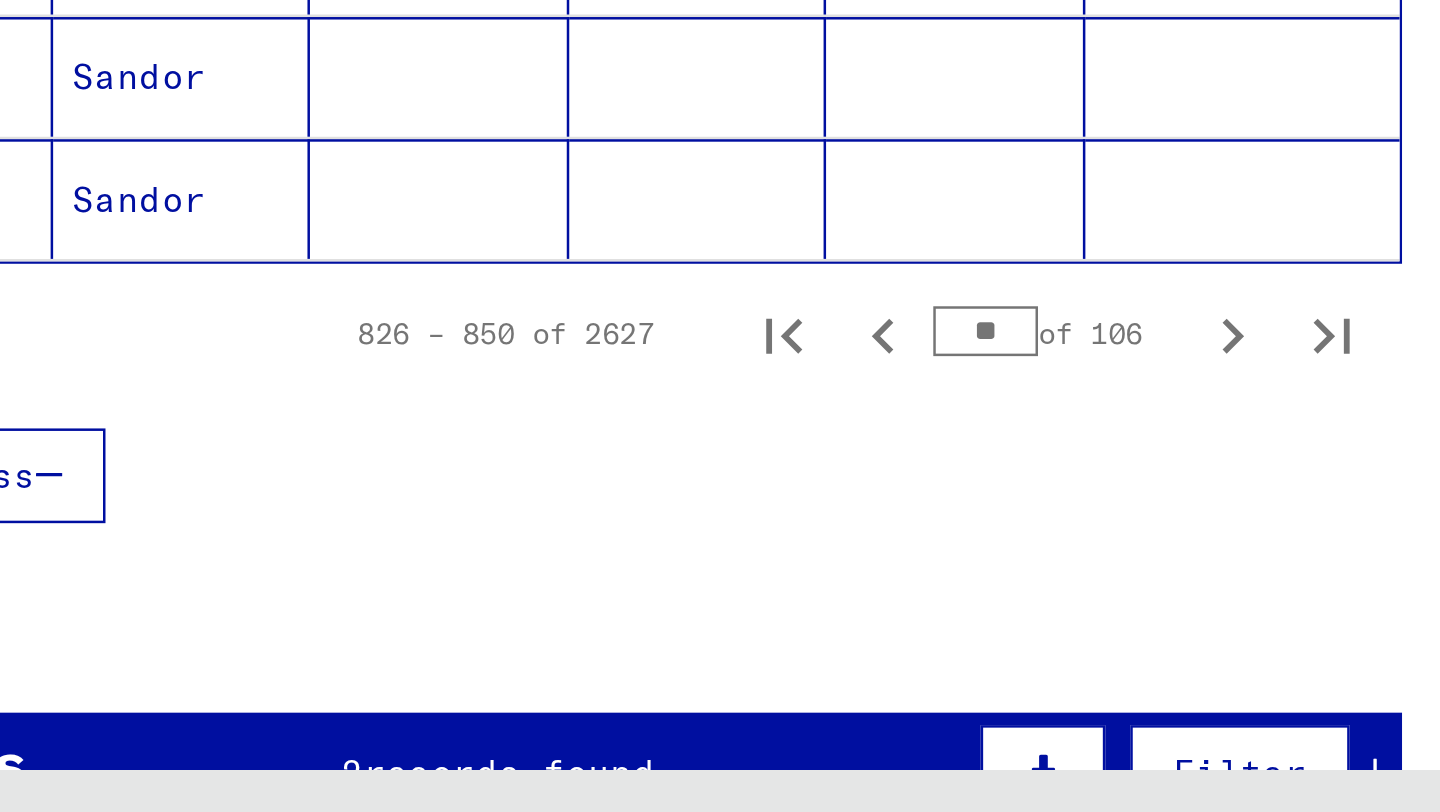 click 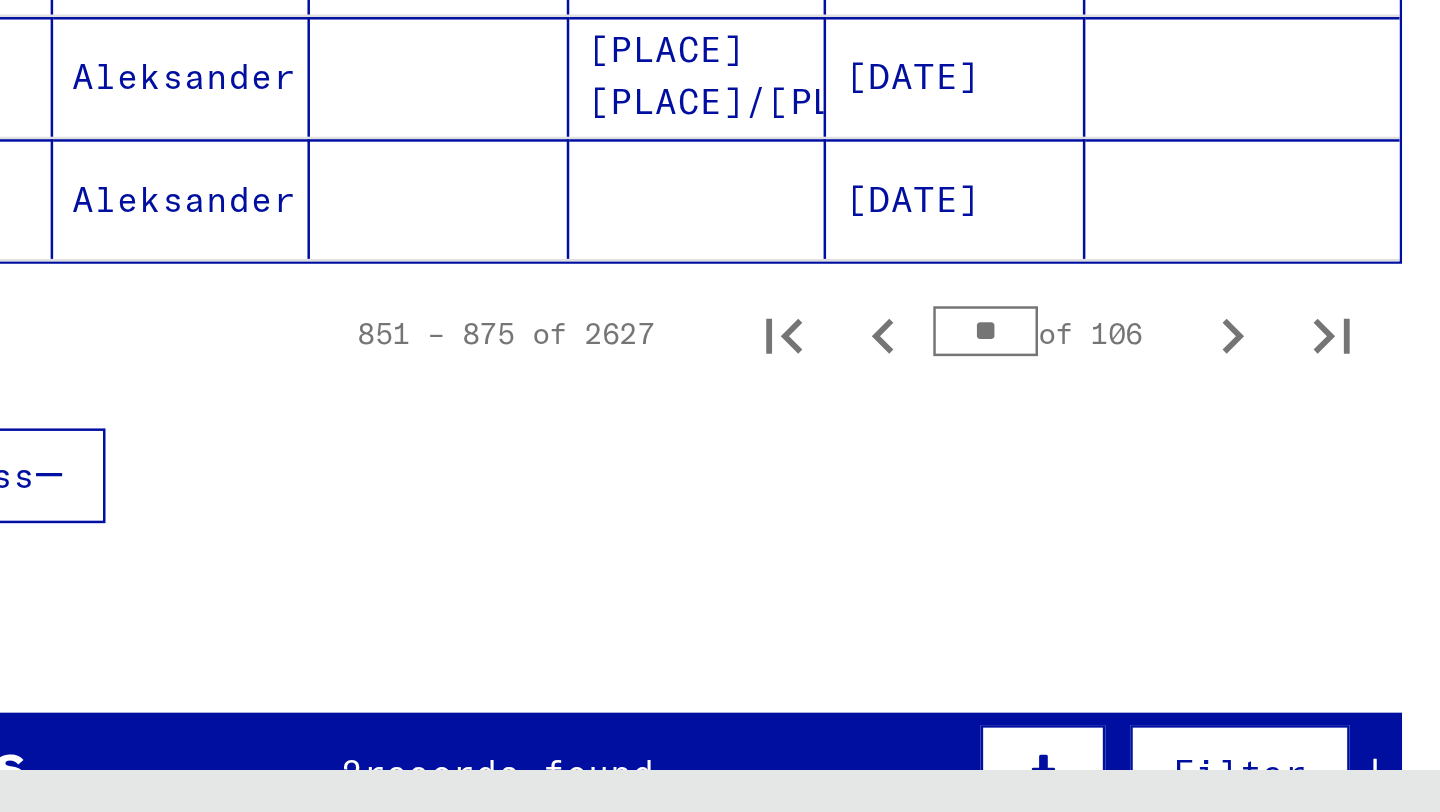 click 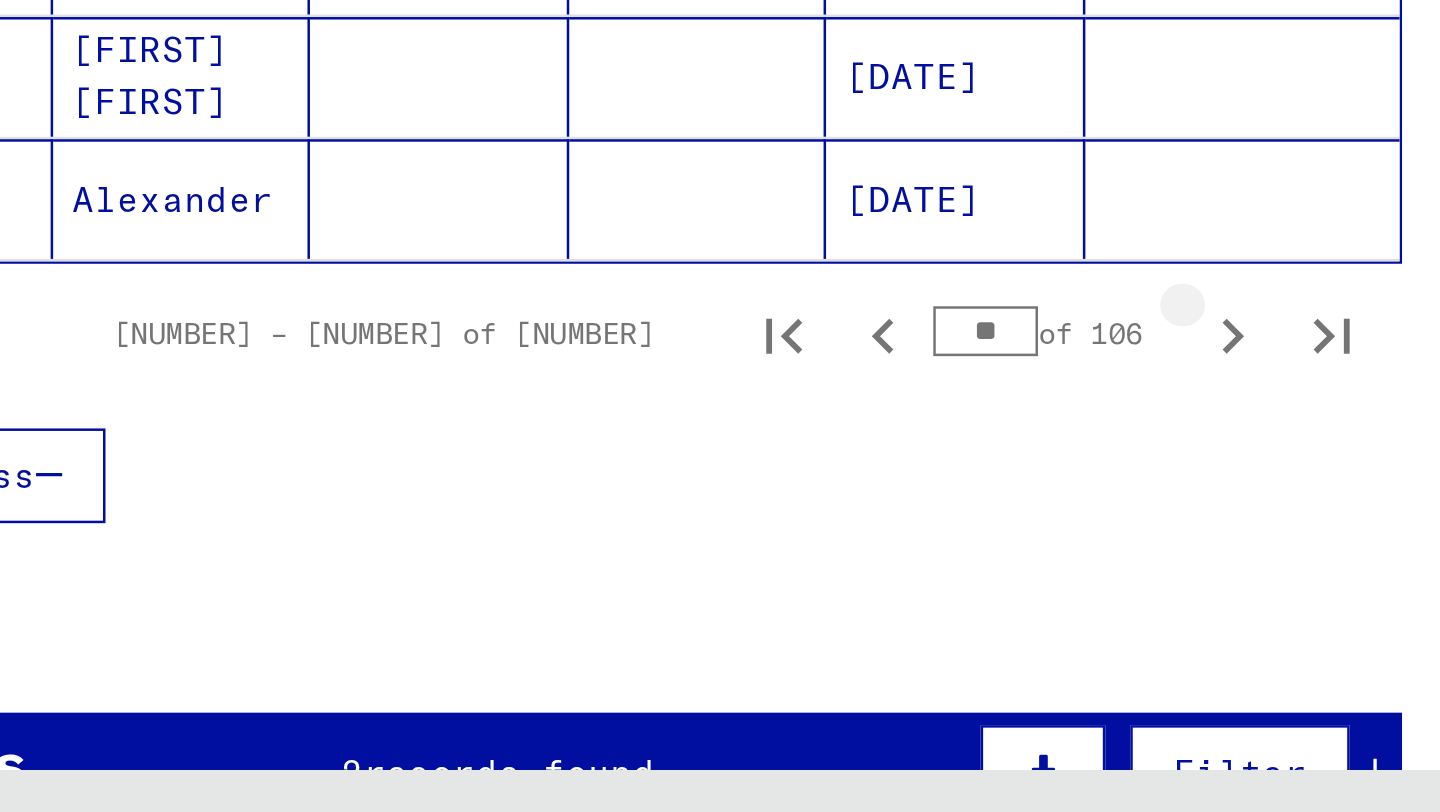 click 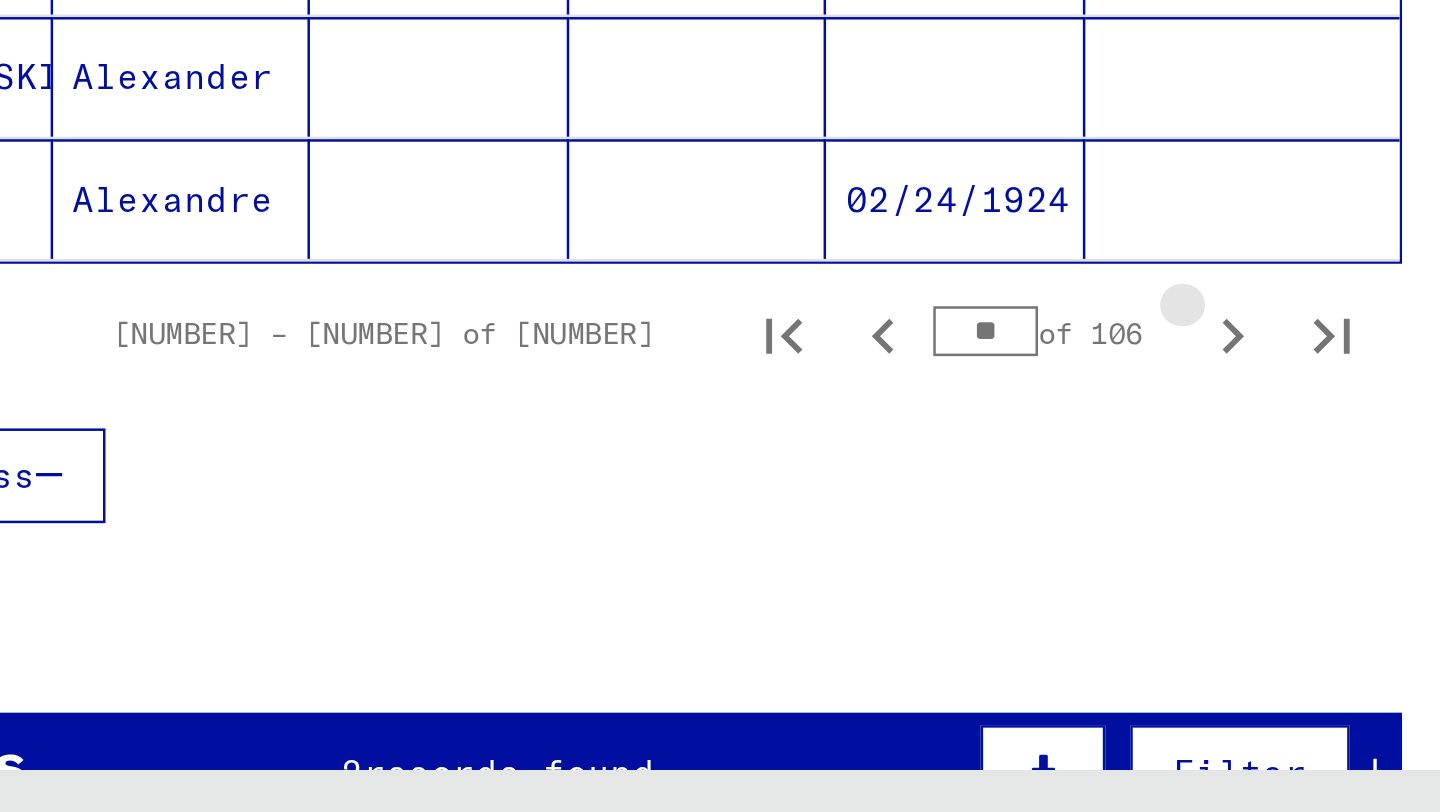 click 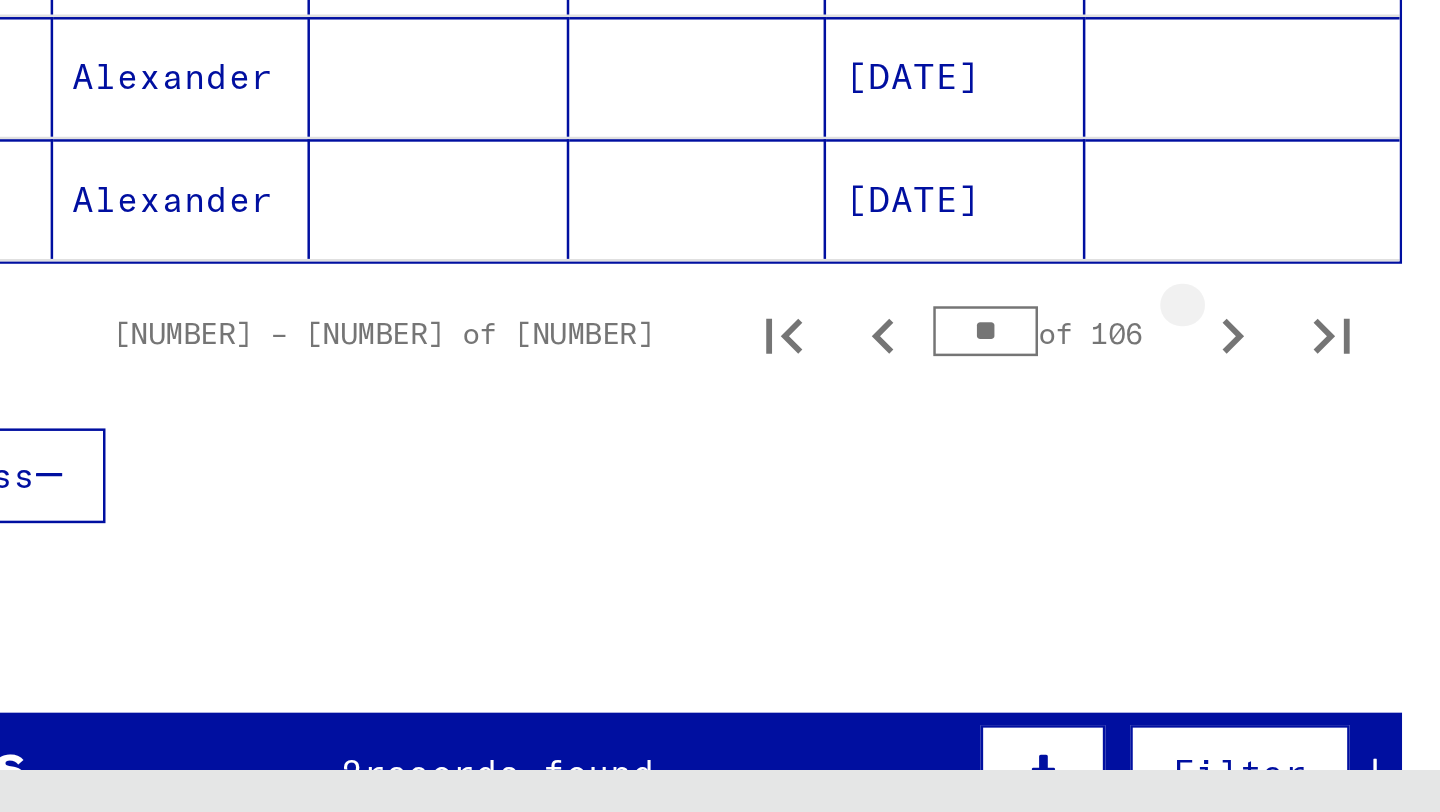 click 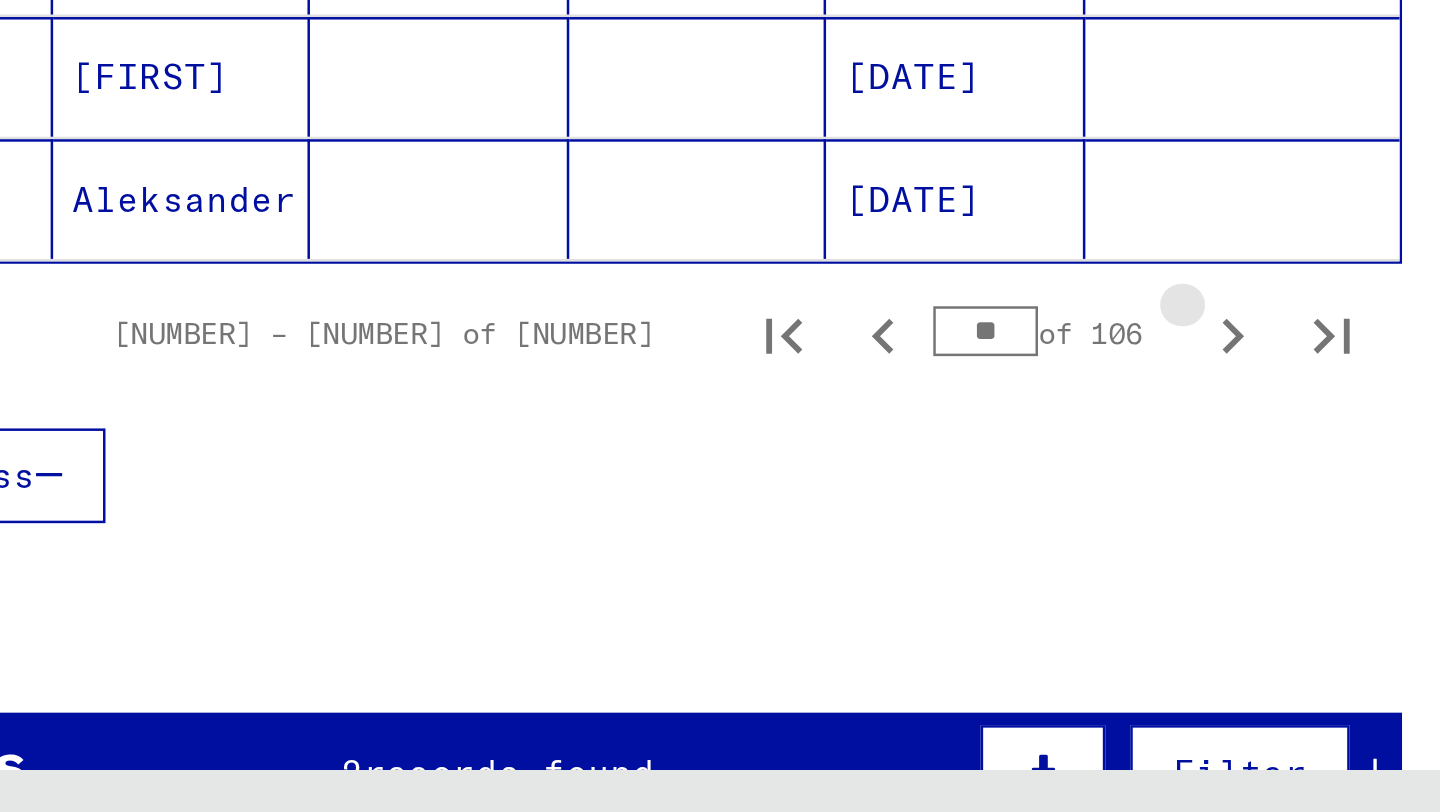 click 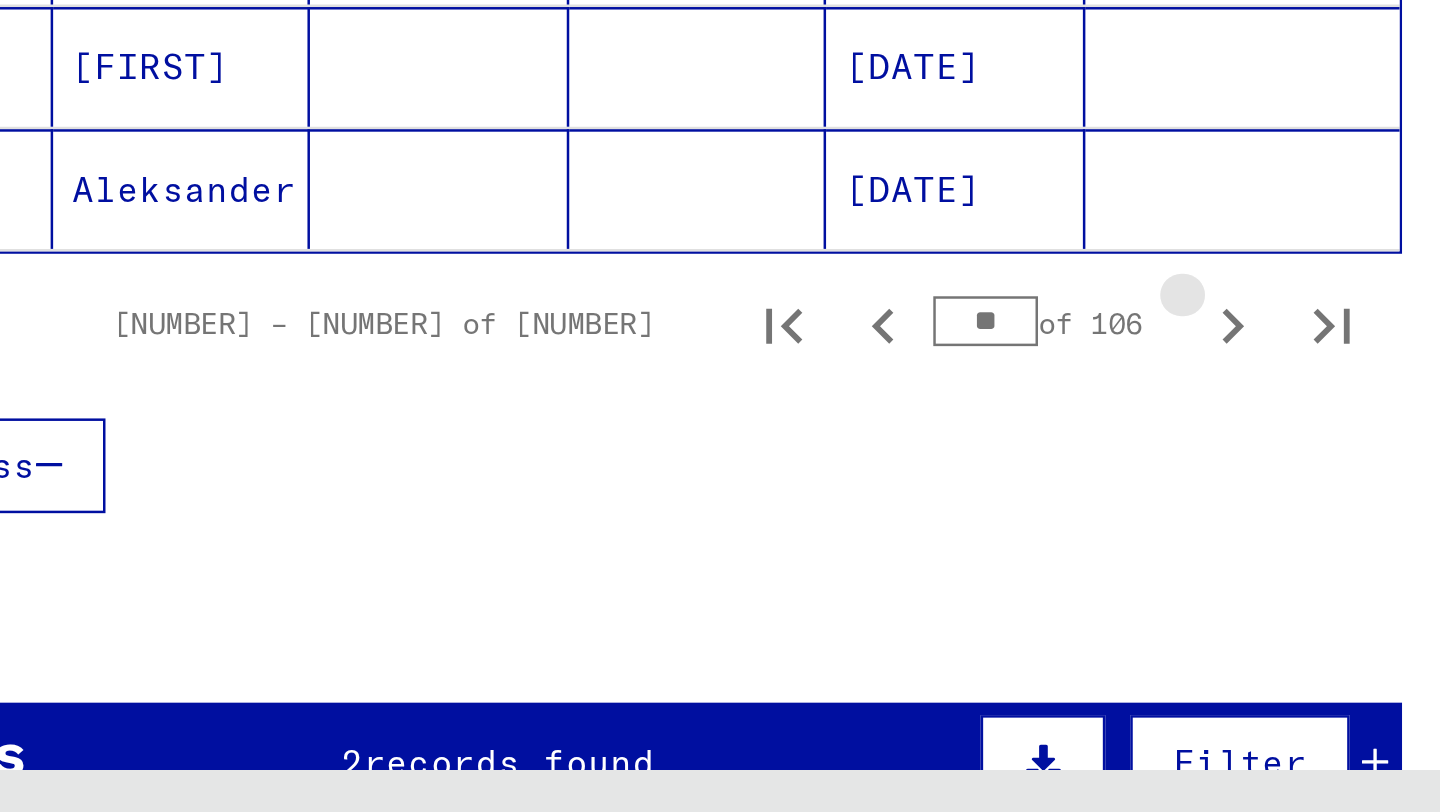 click 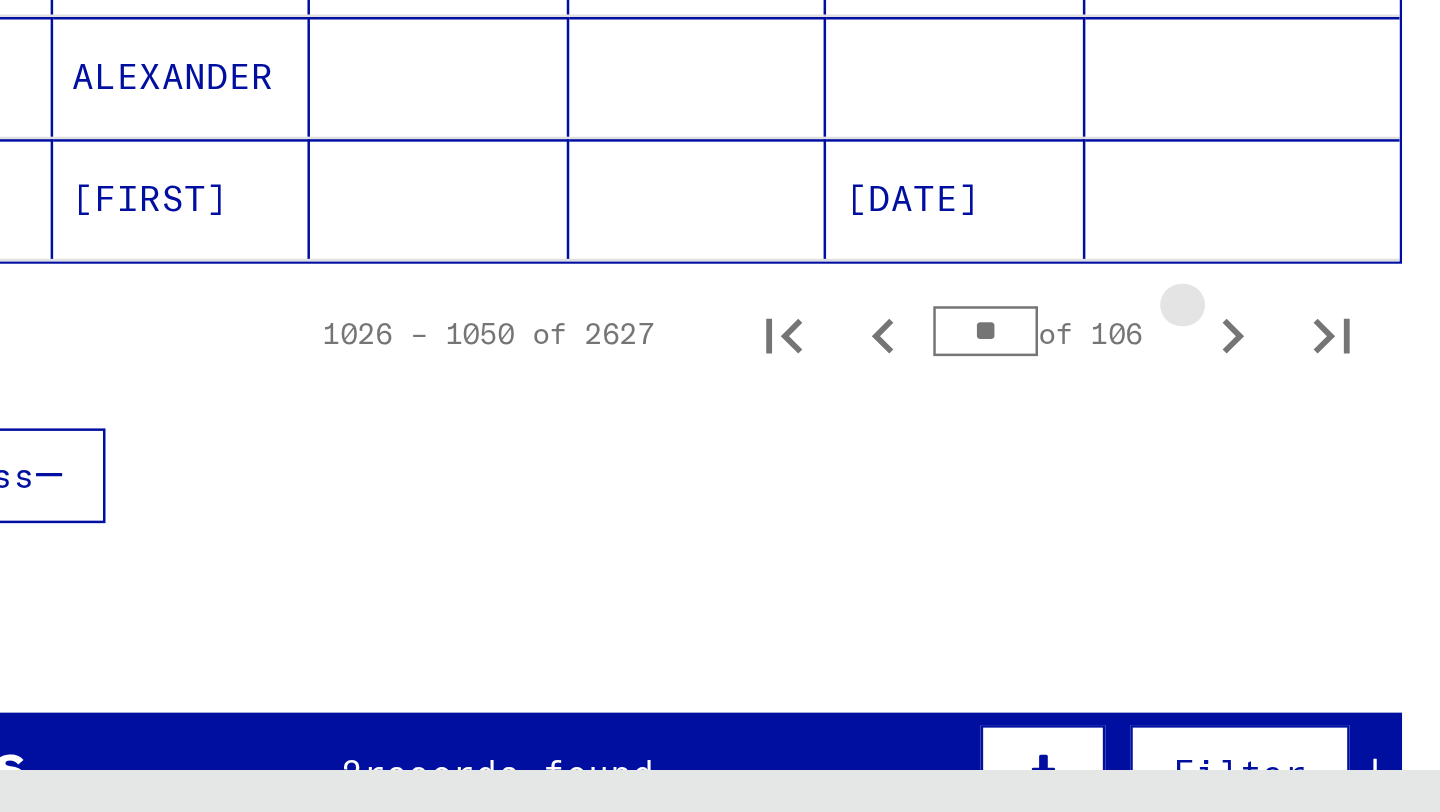 click 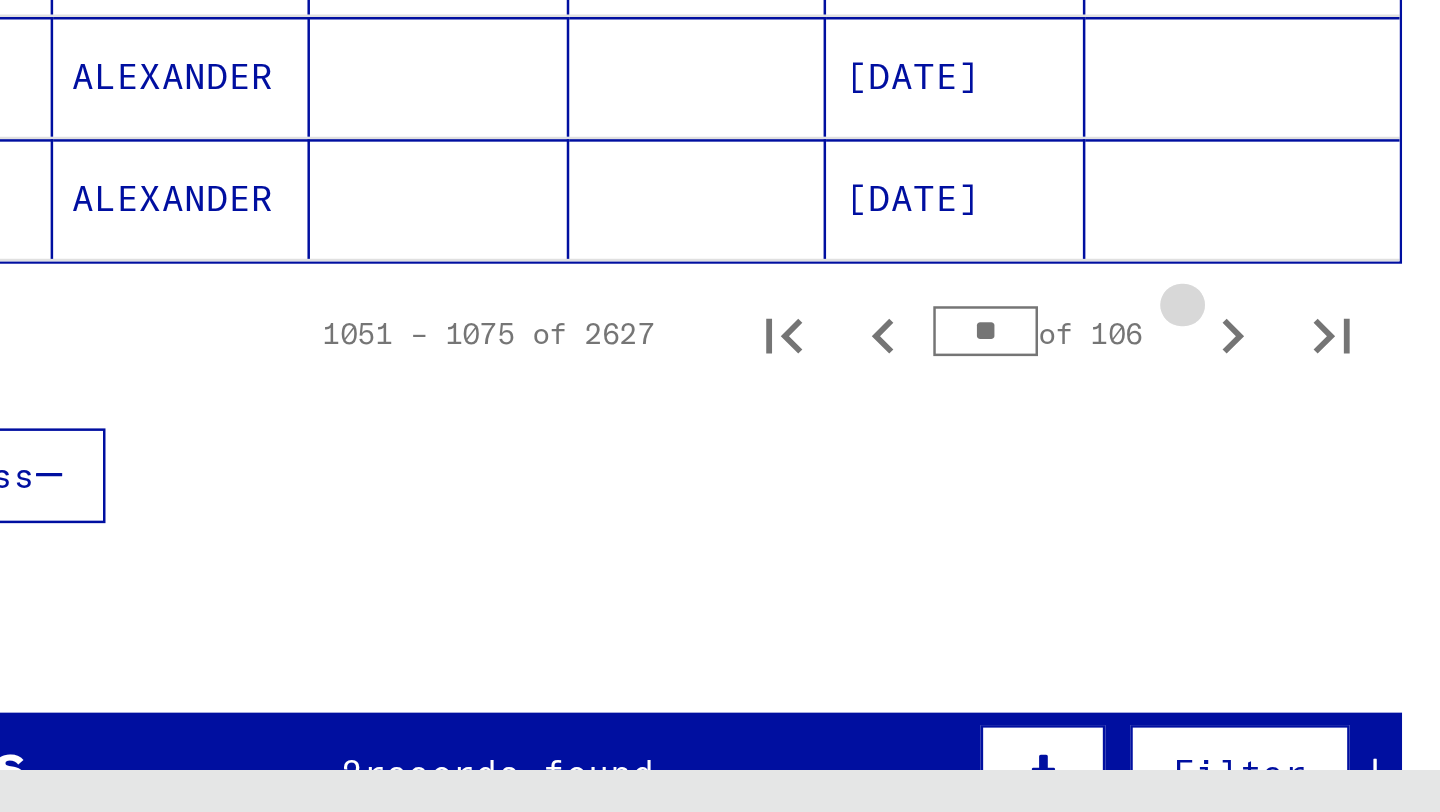 click 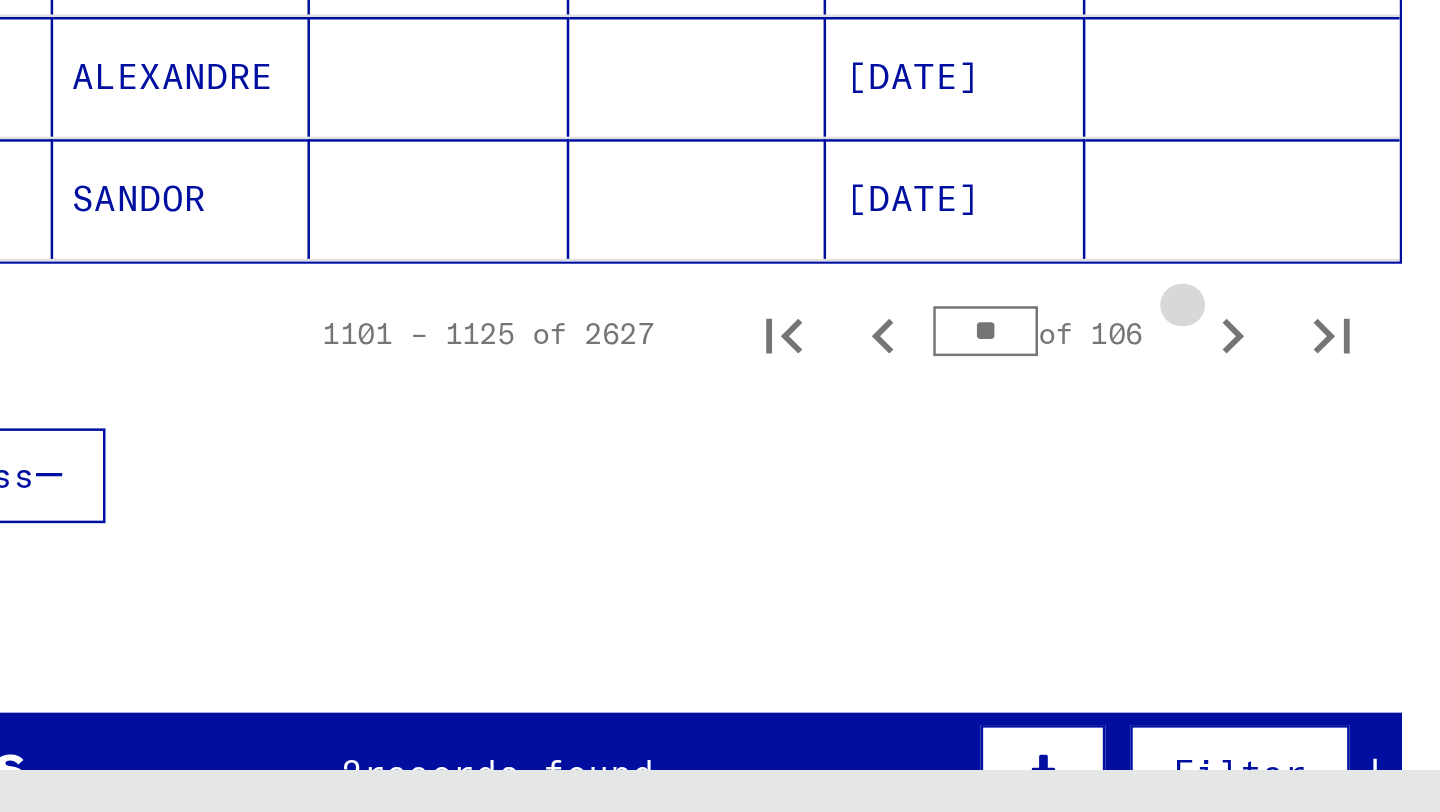 click 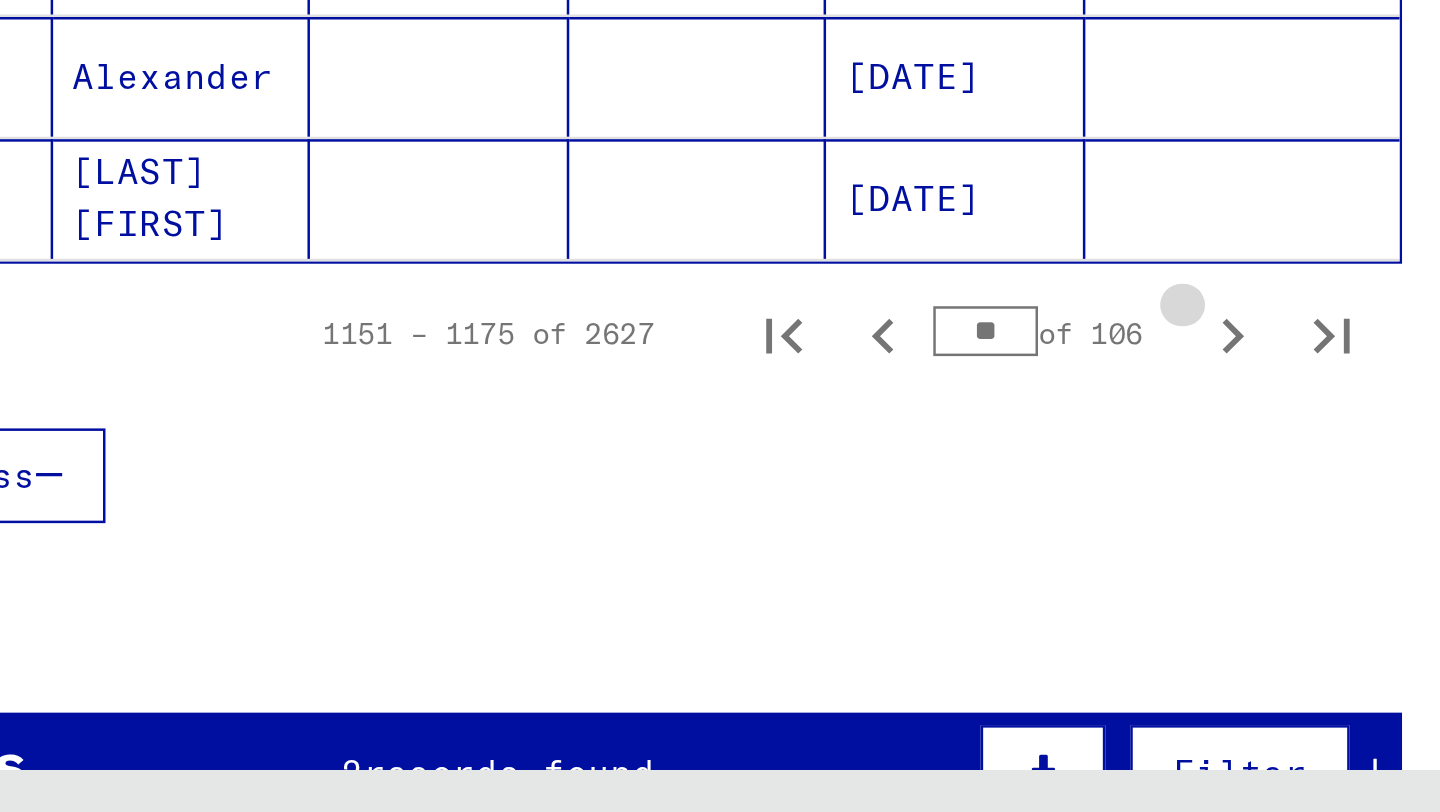 click 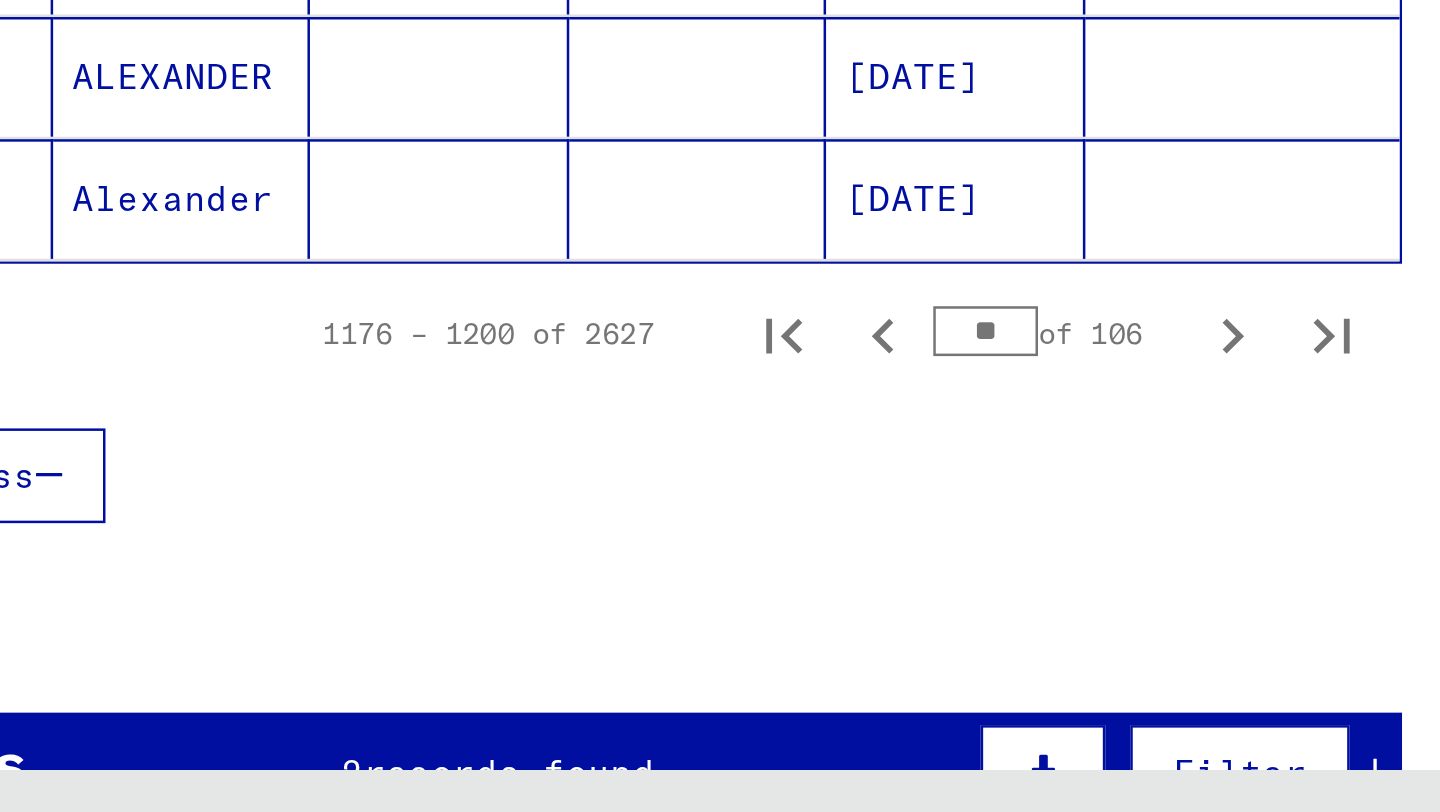 click 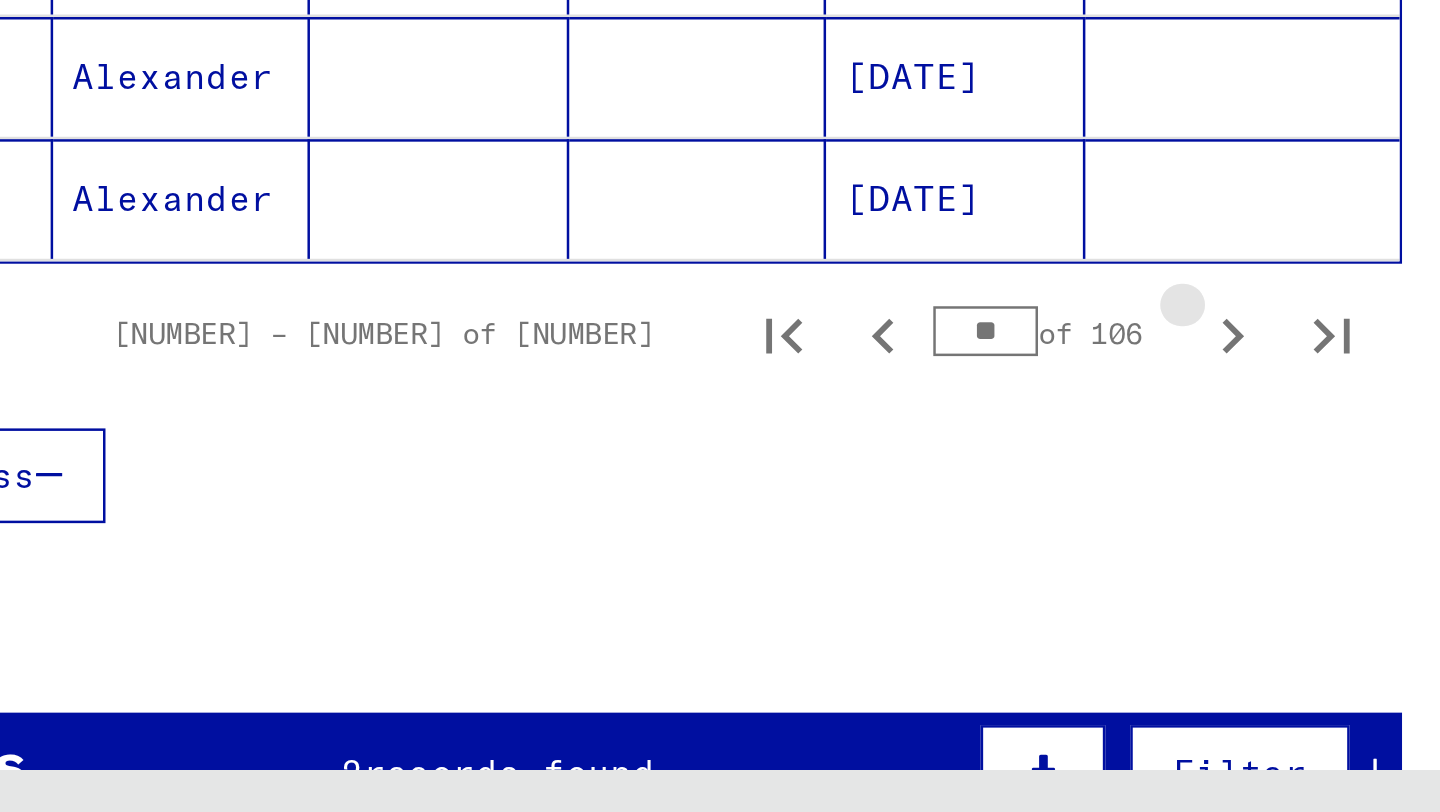 click 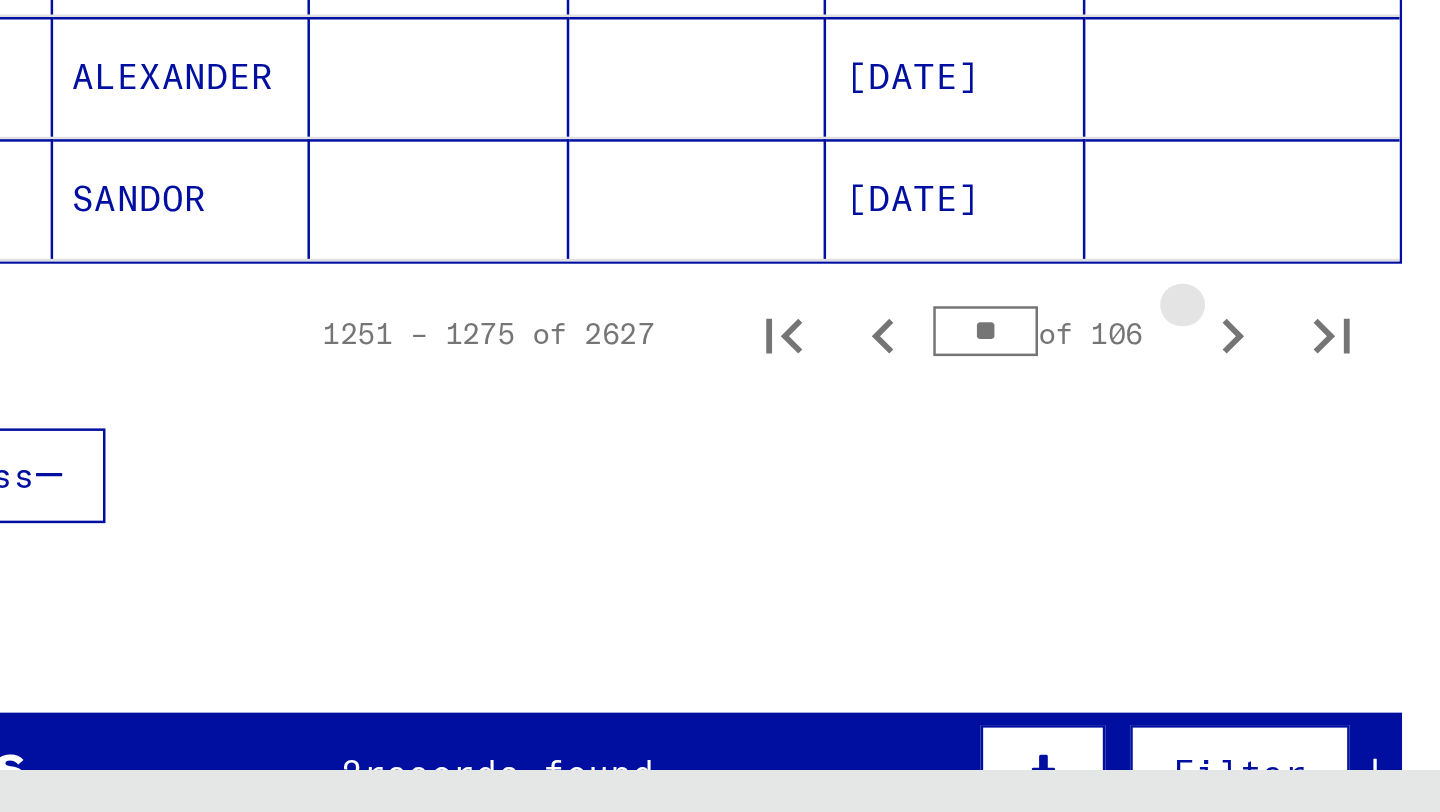 click 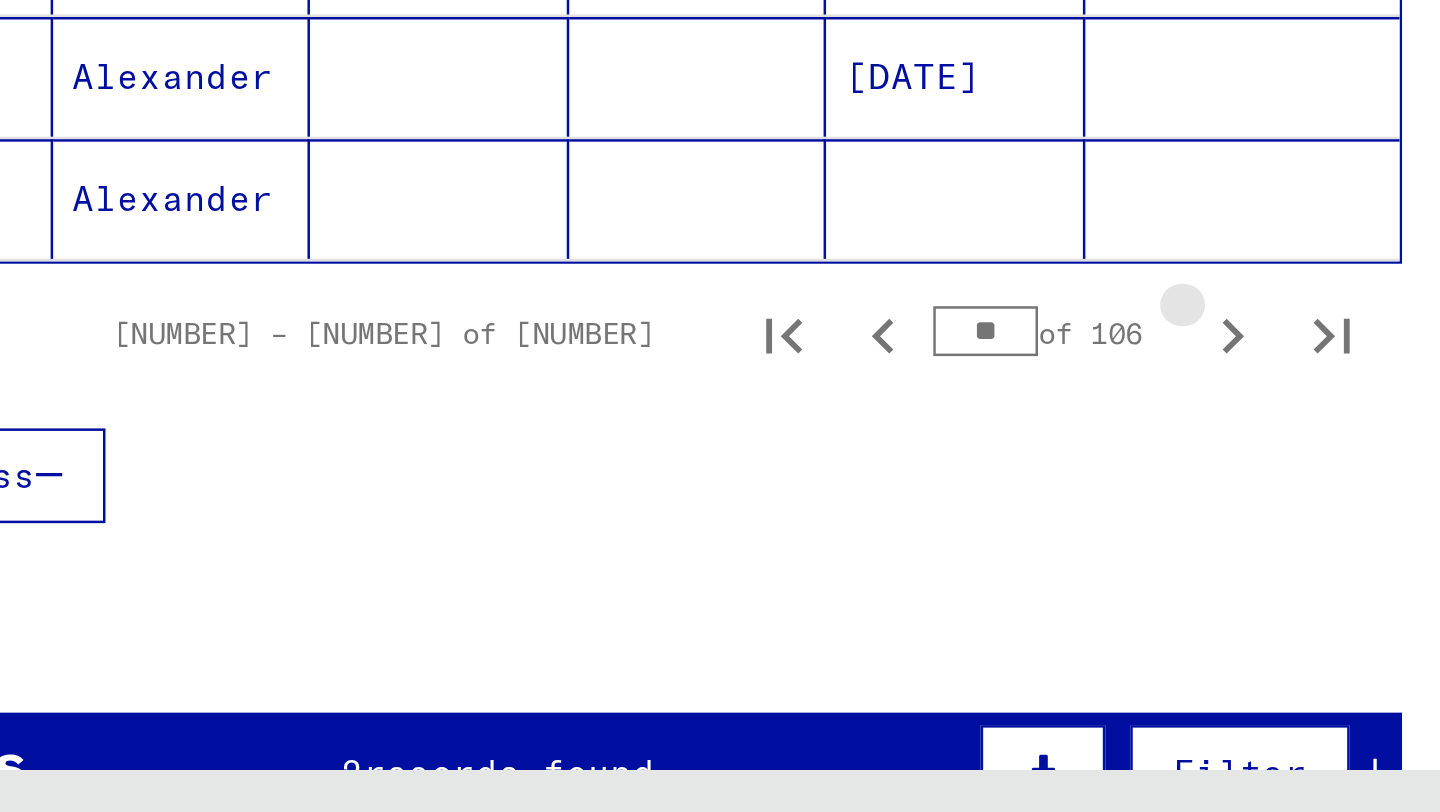 click 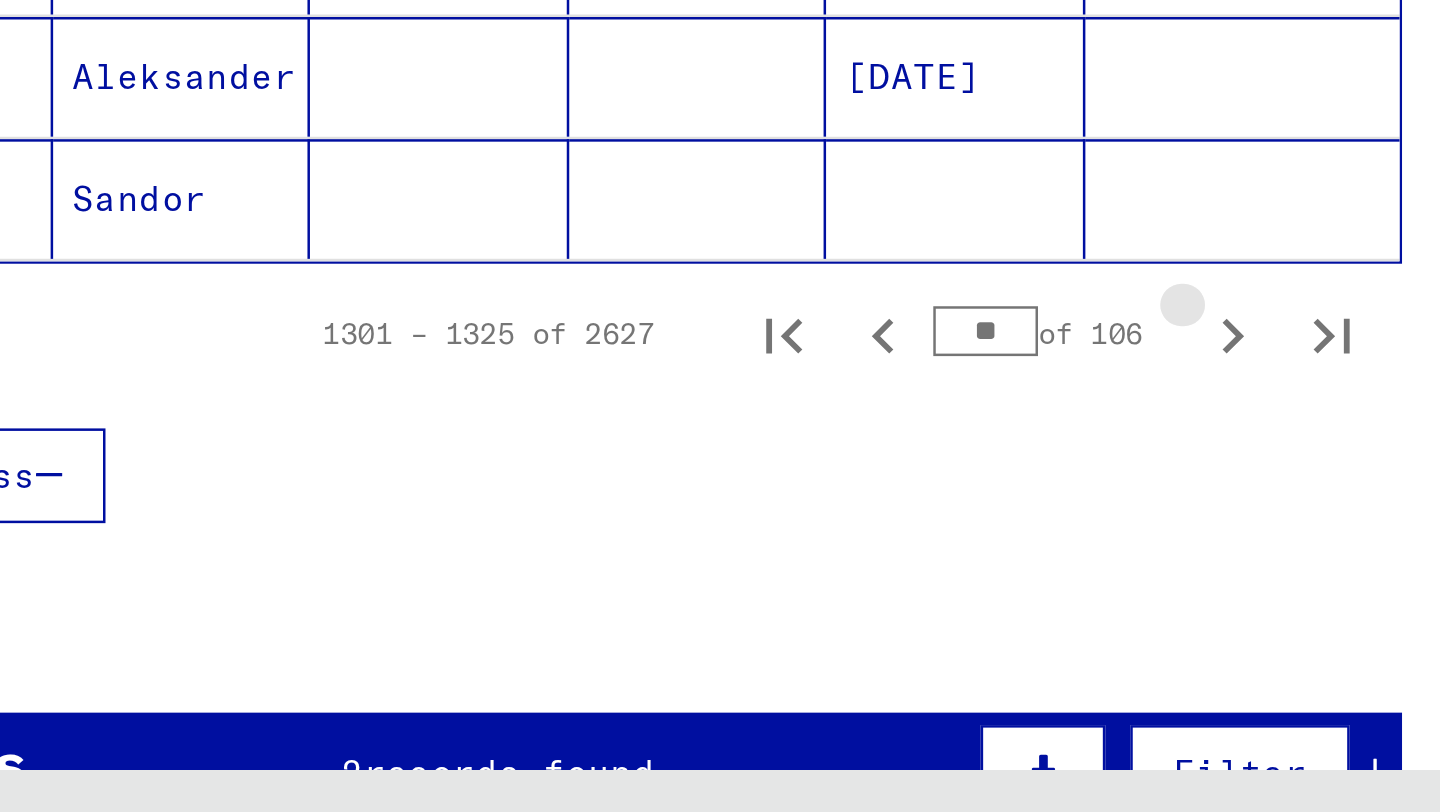 click 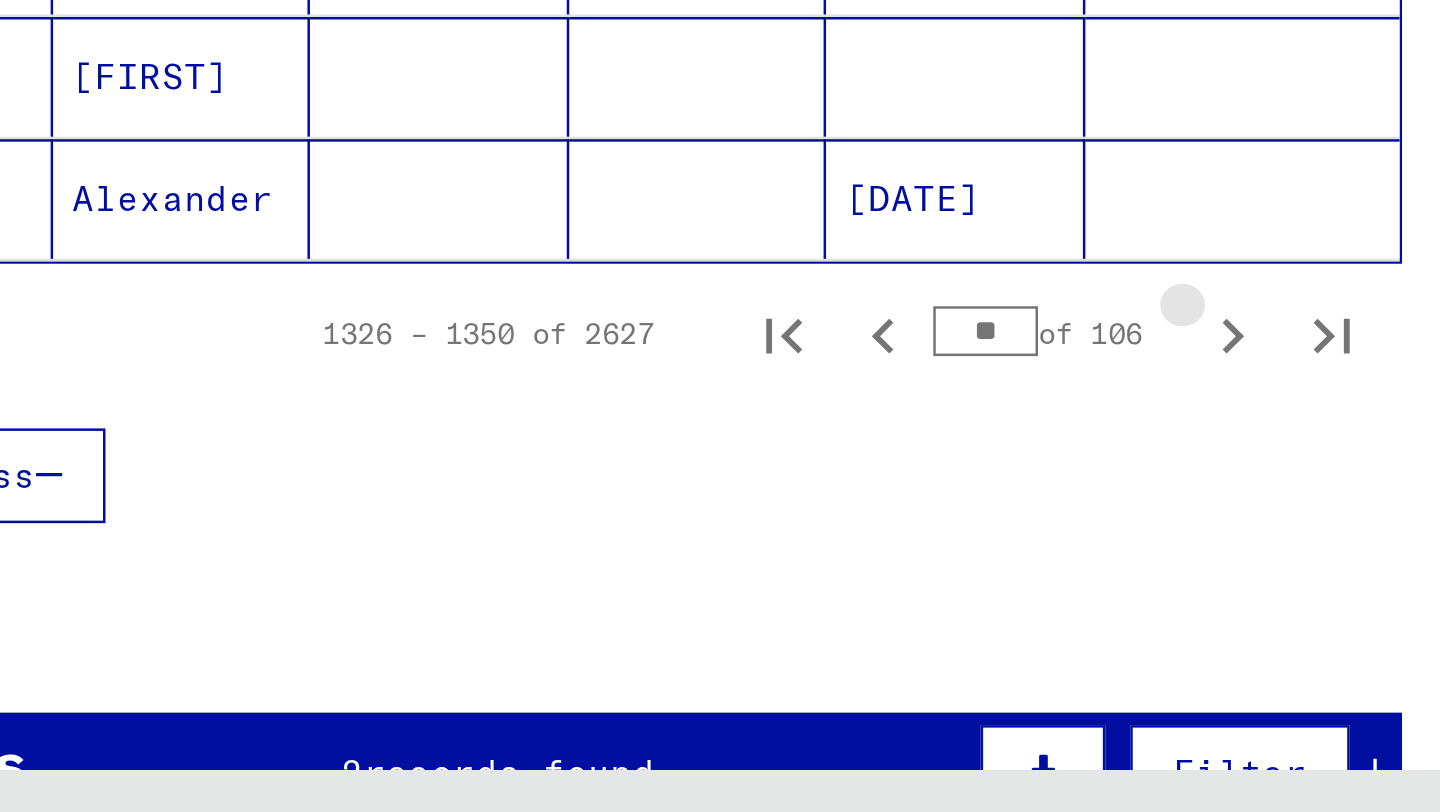 click 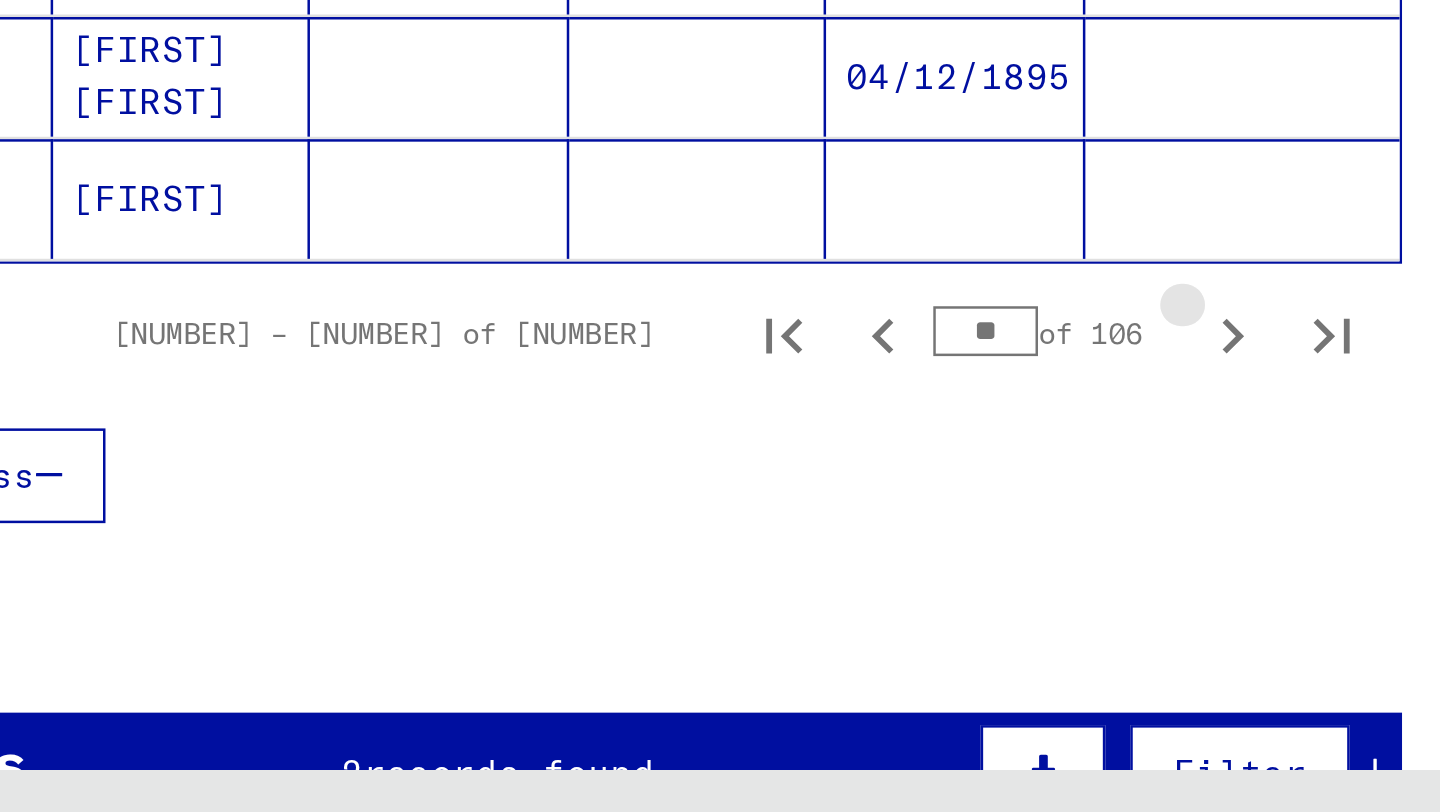 click 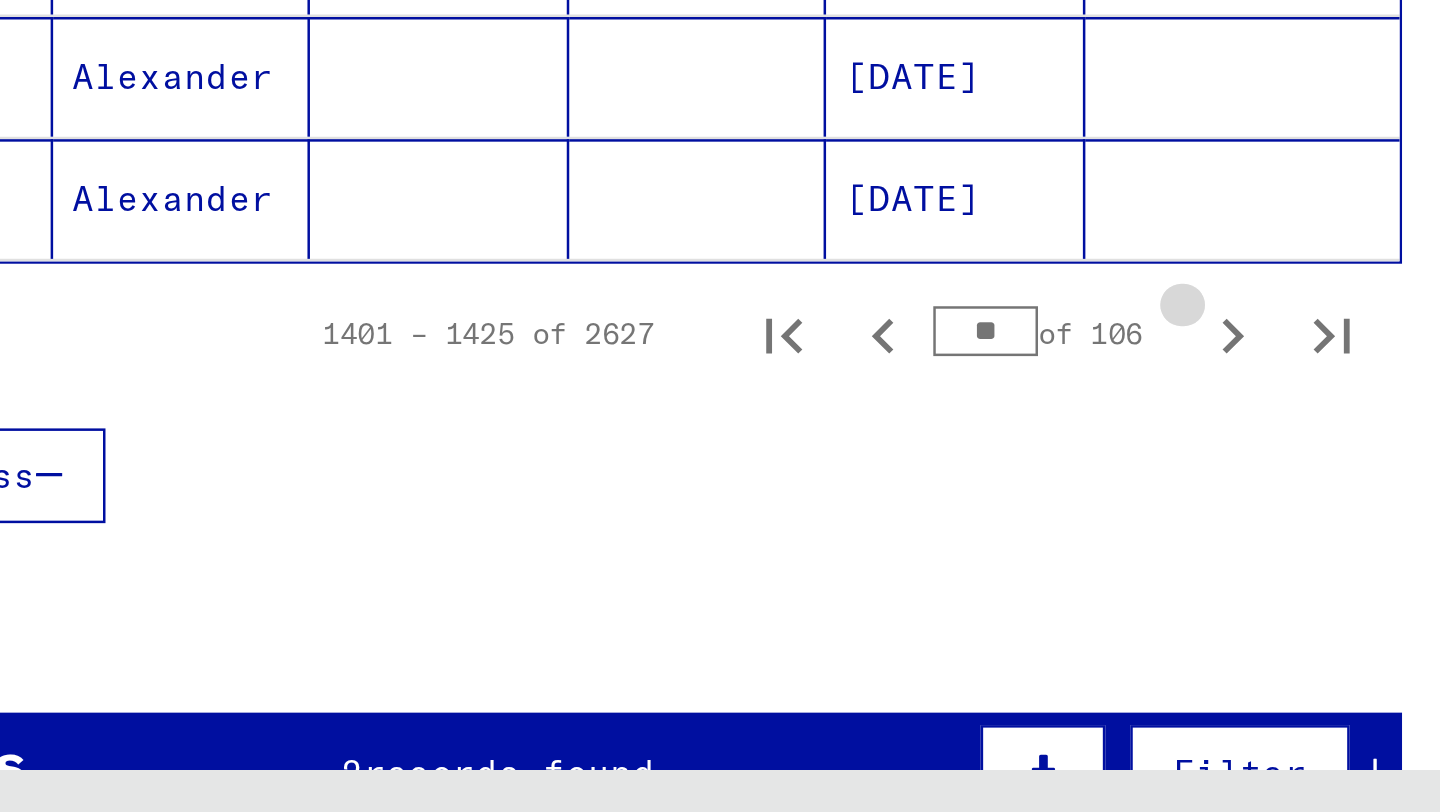 click 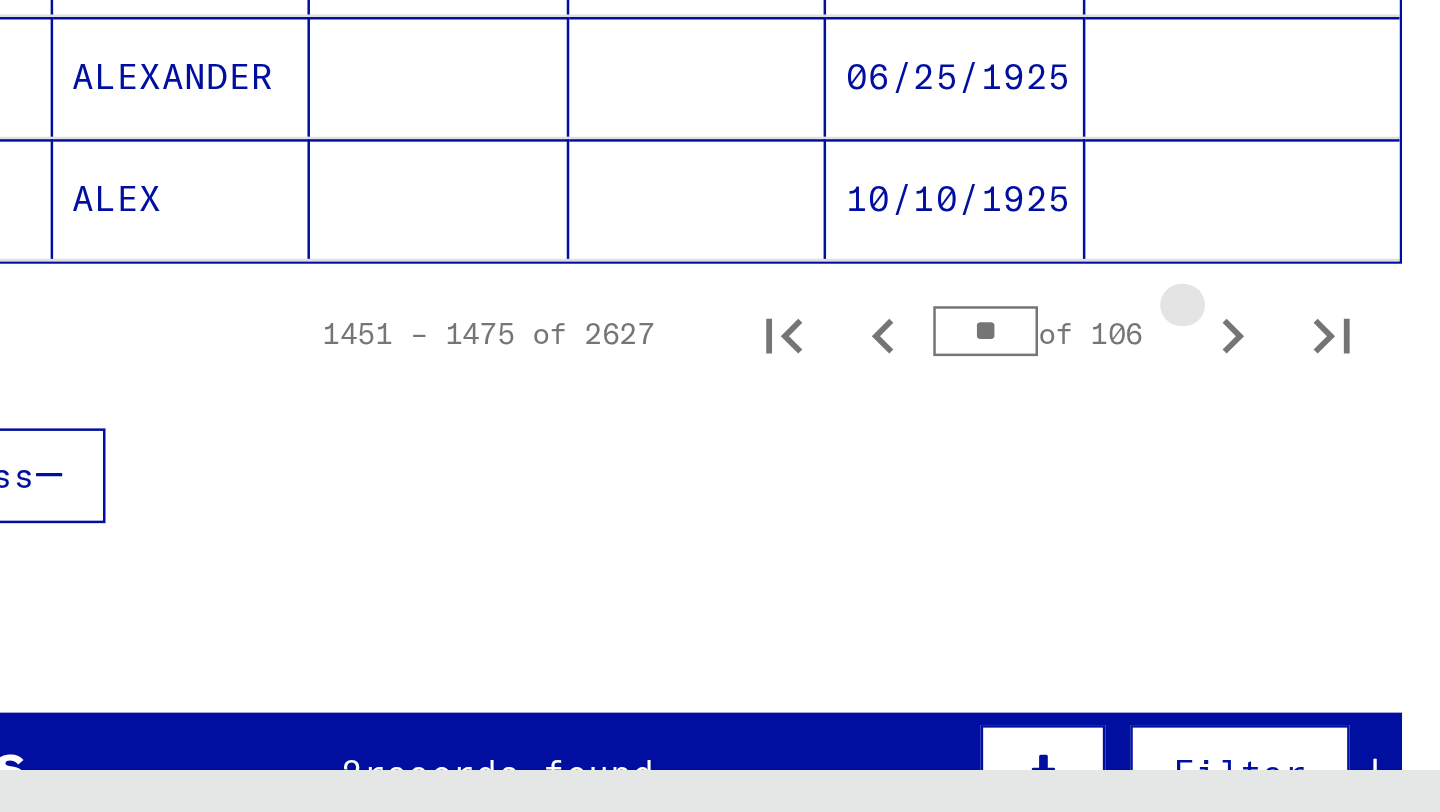 click 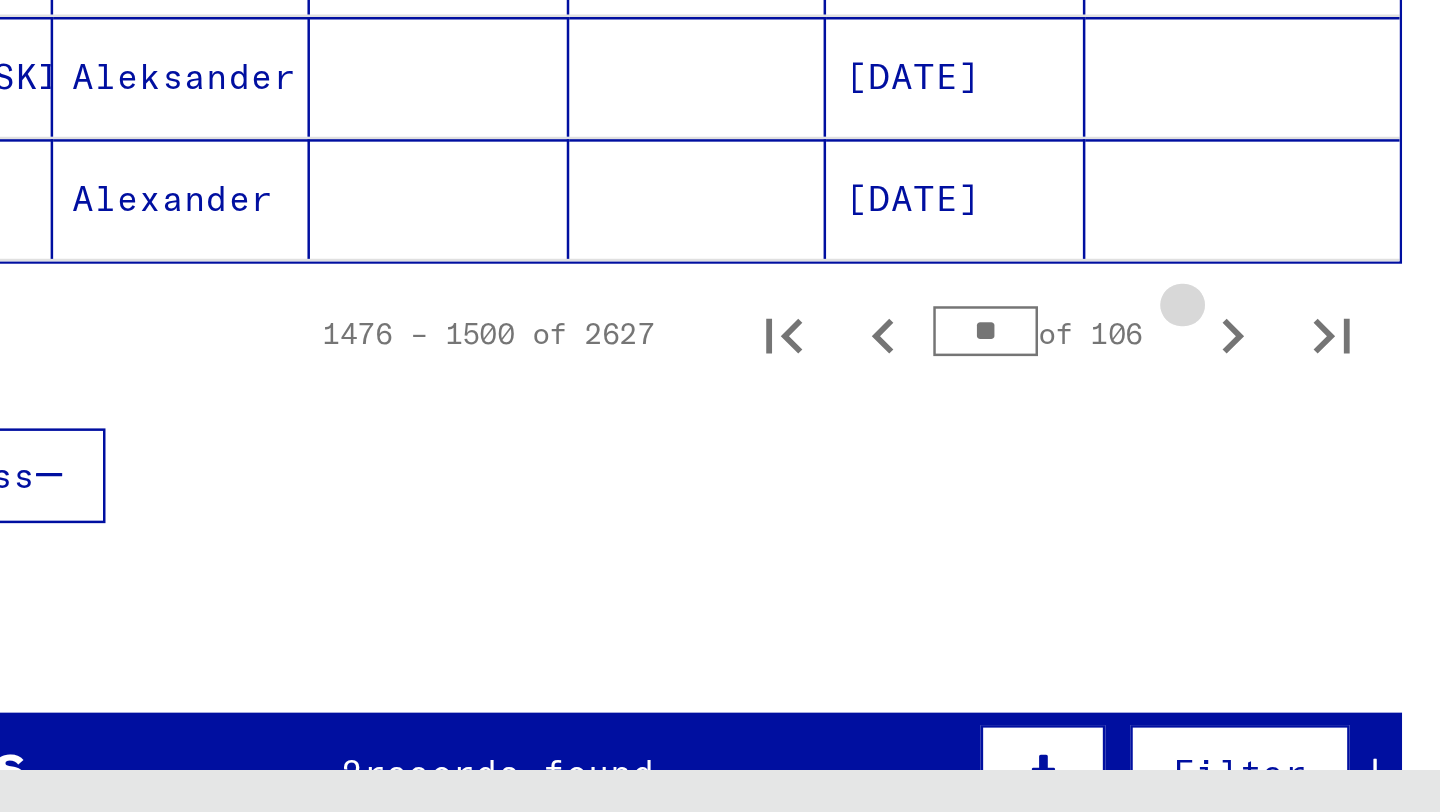 click 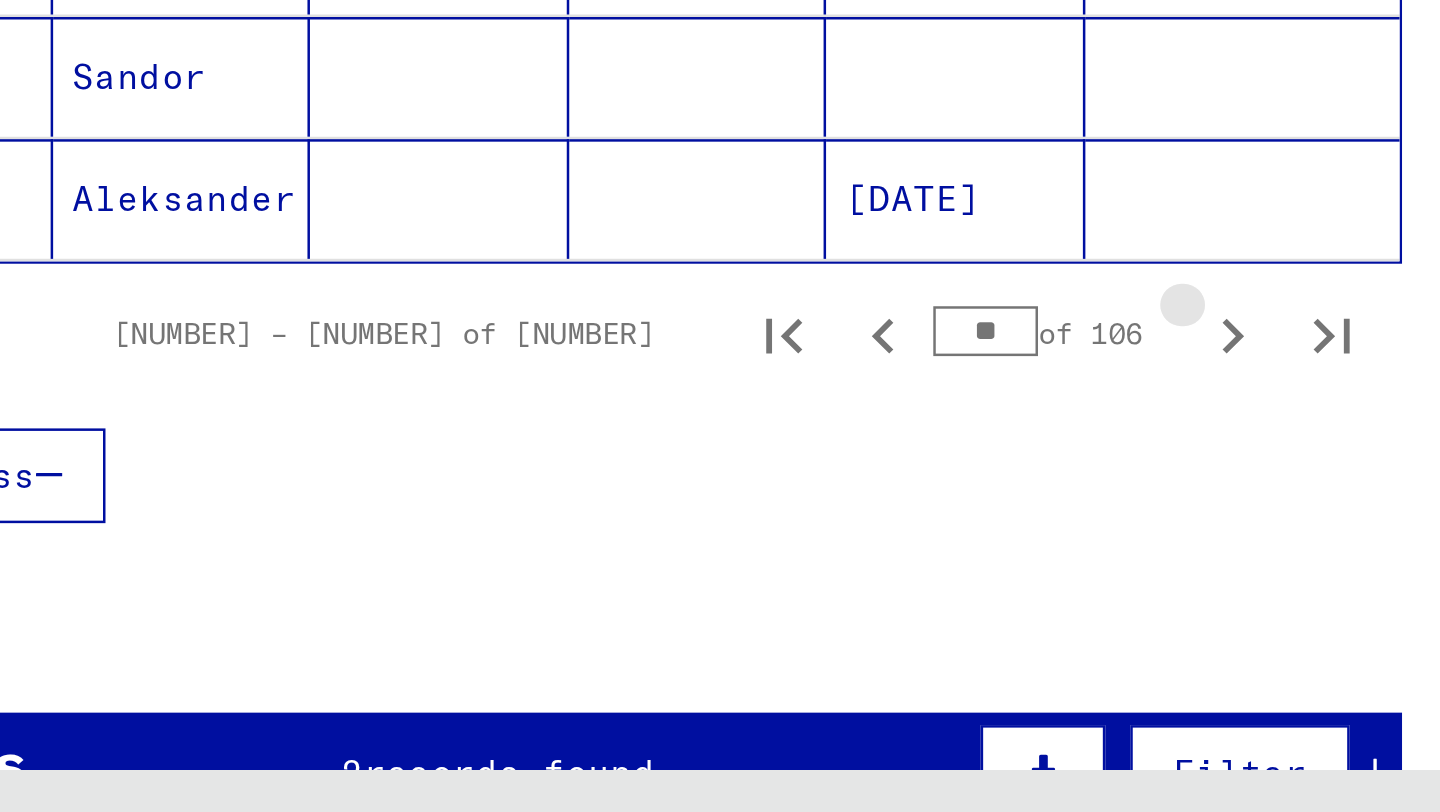 click 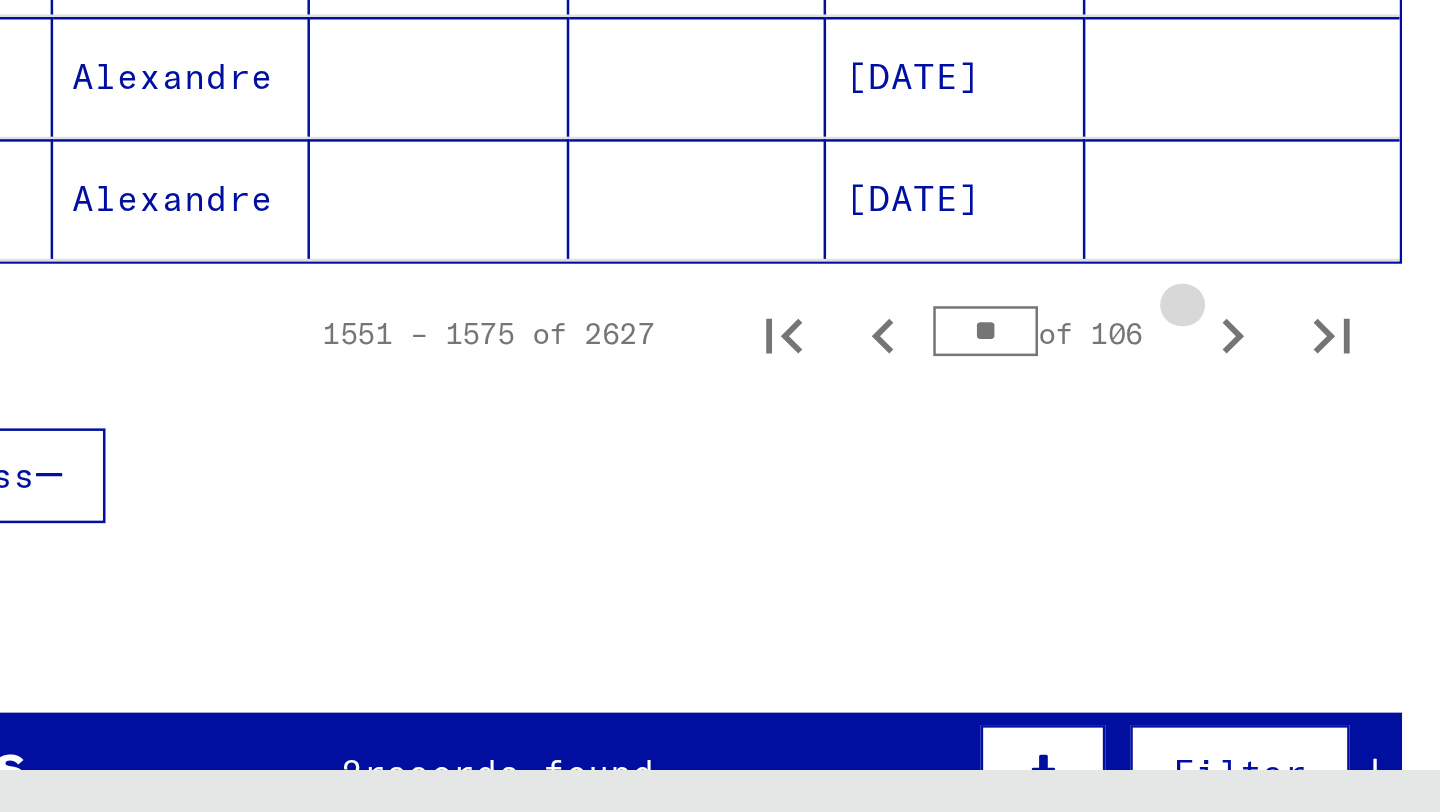 click 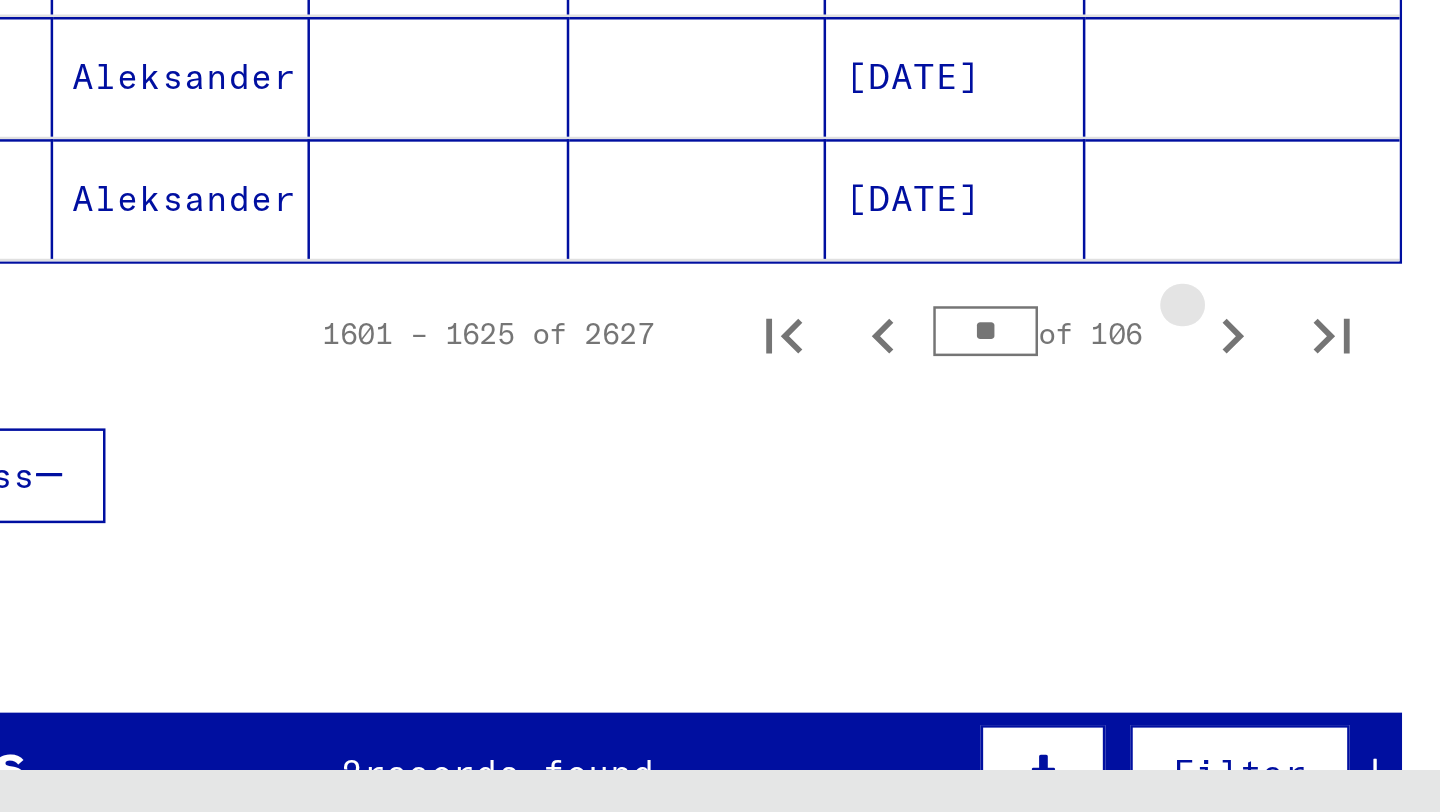 click 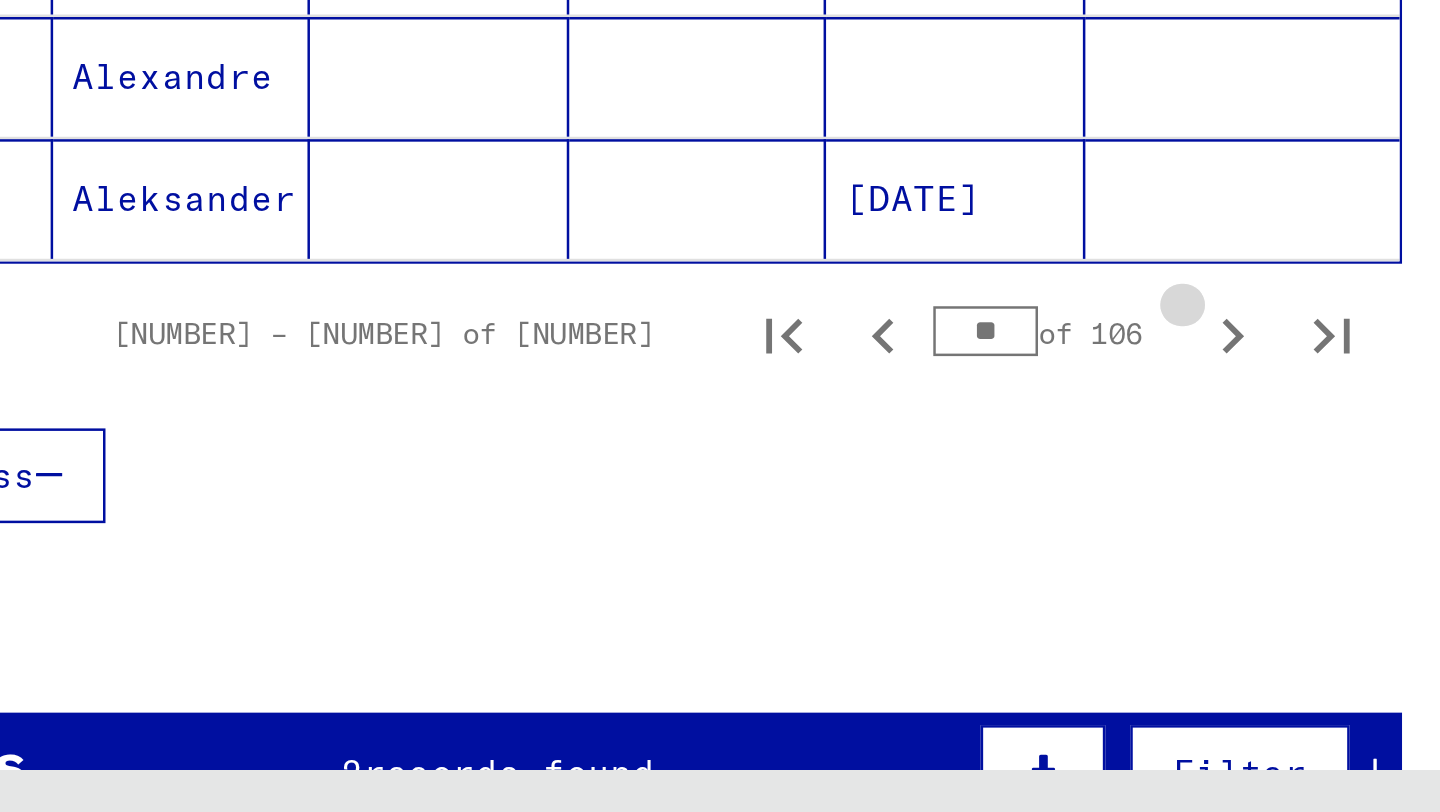 click 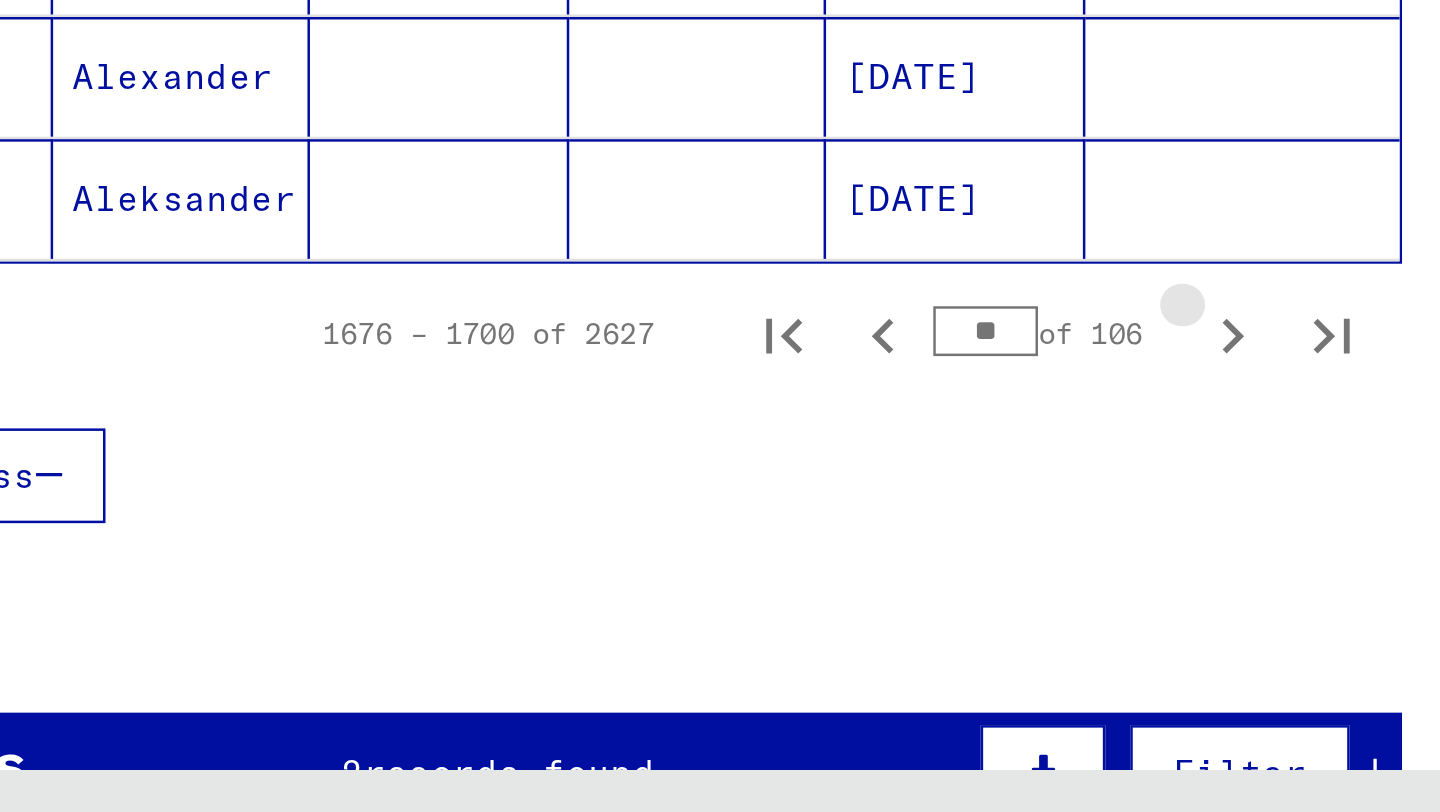 click 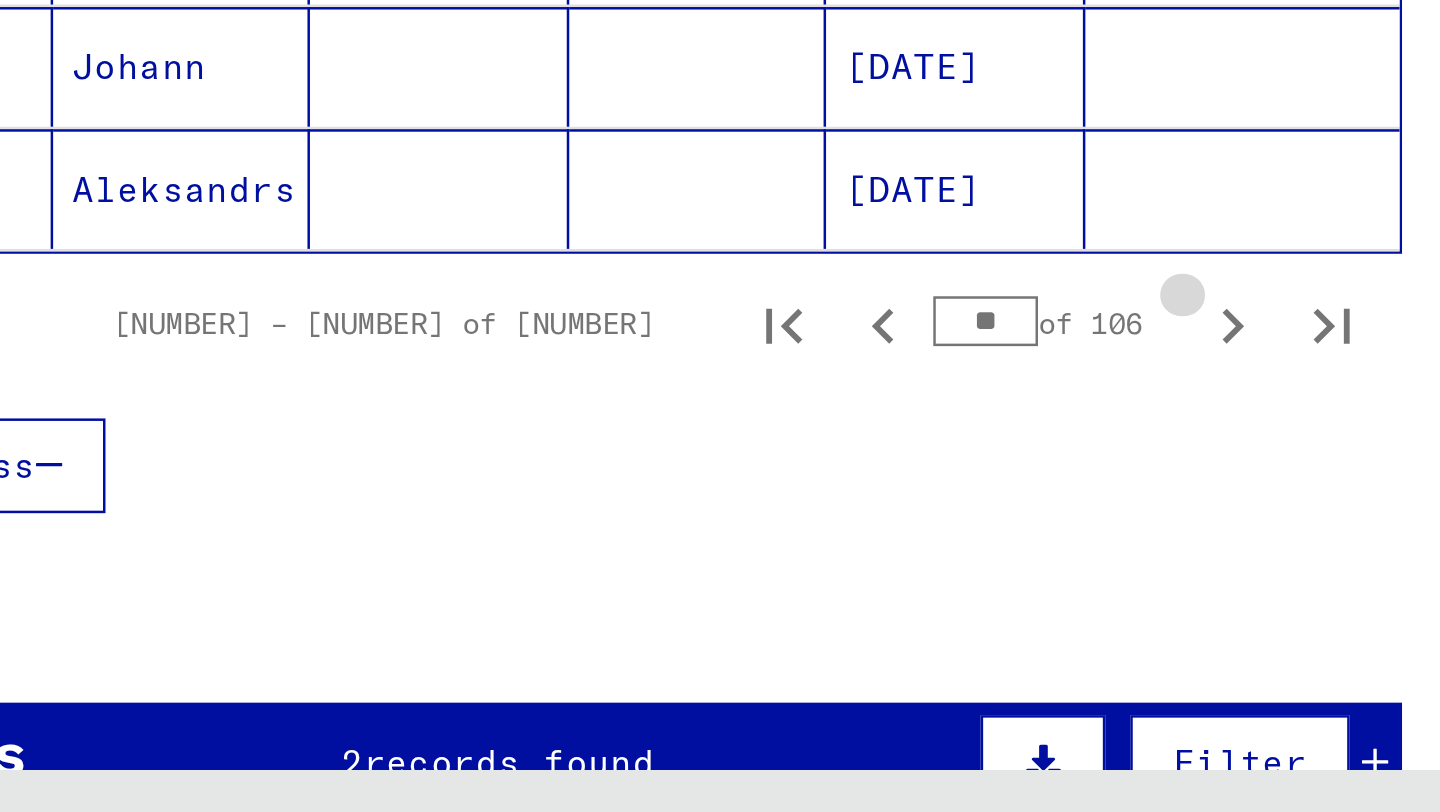click 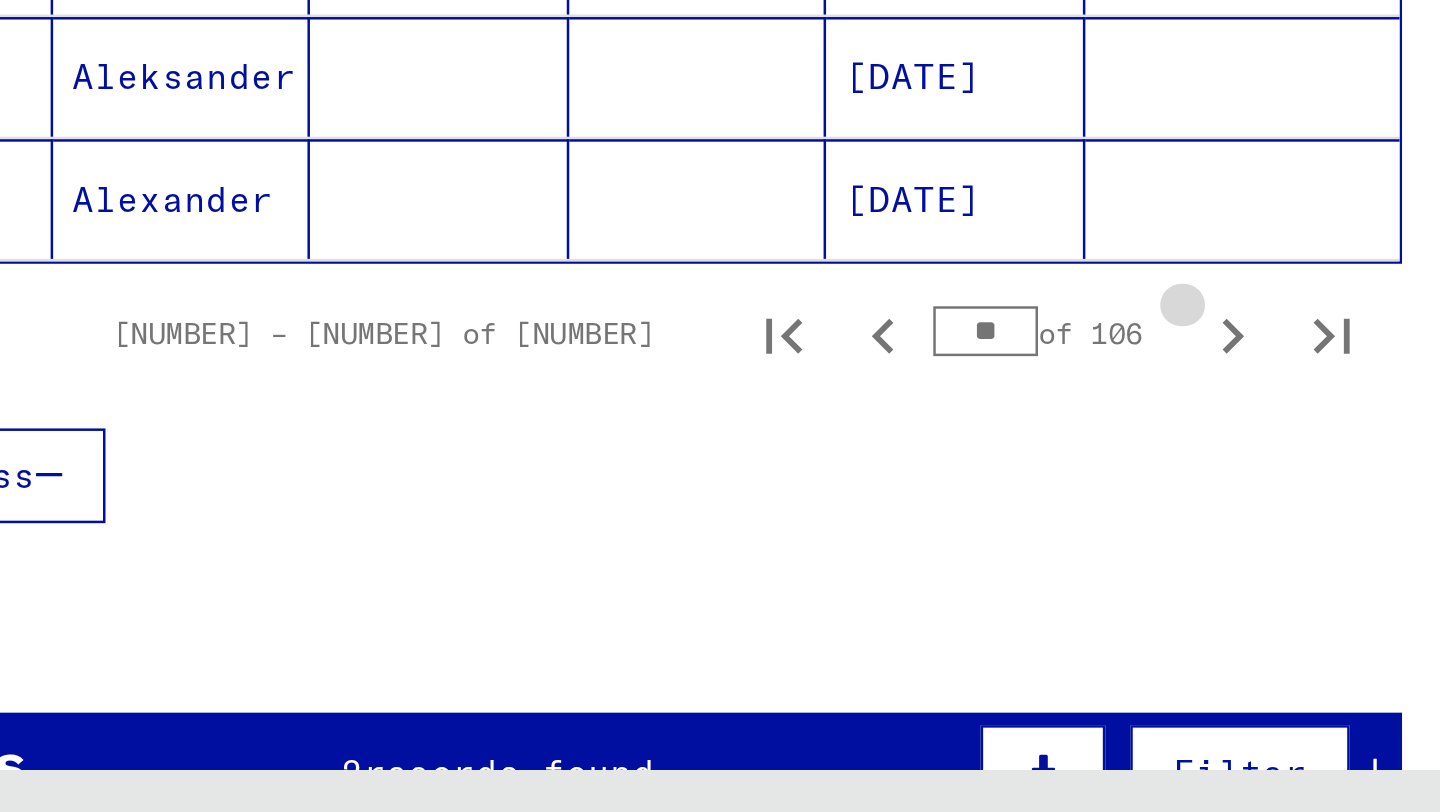 click 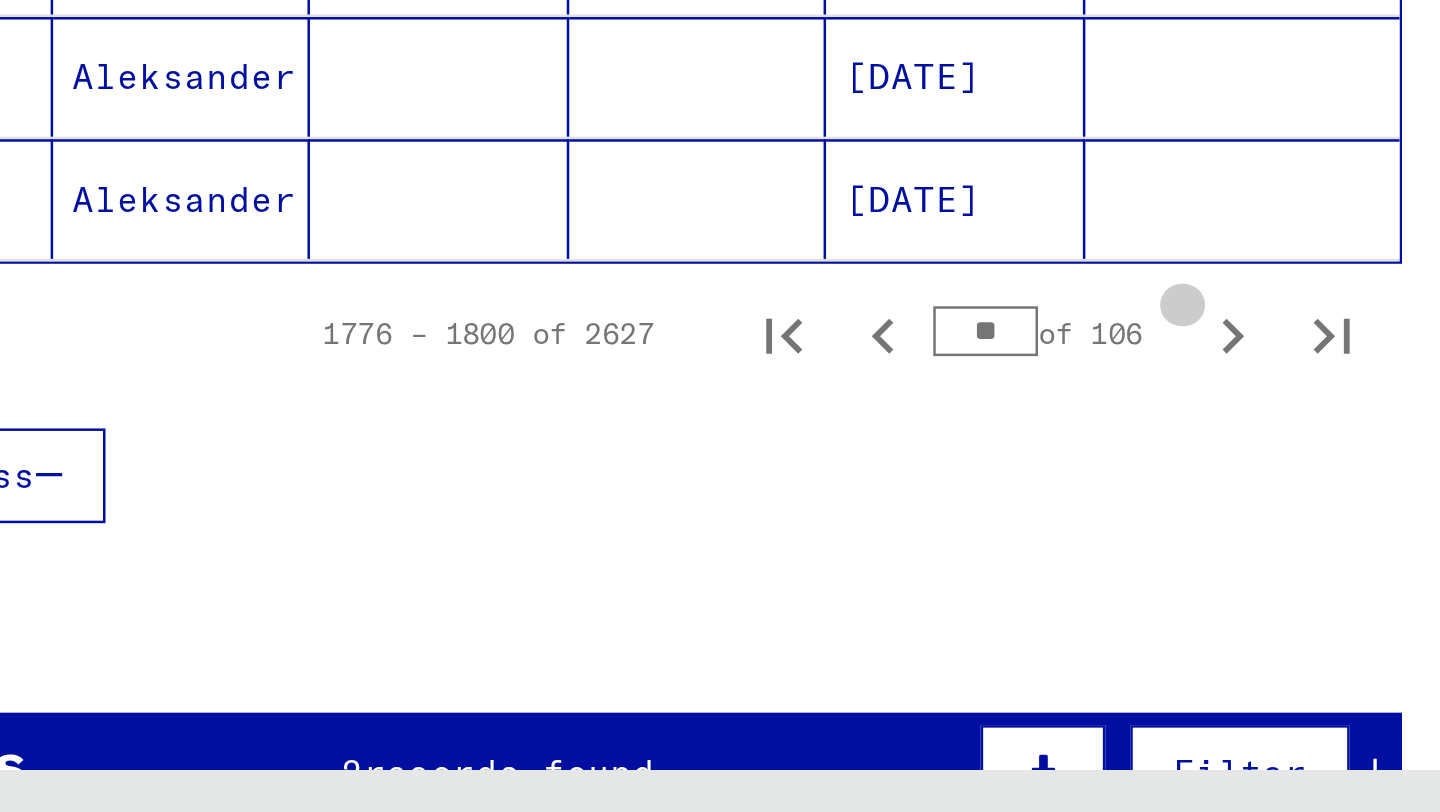 click 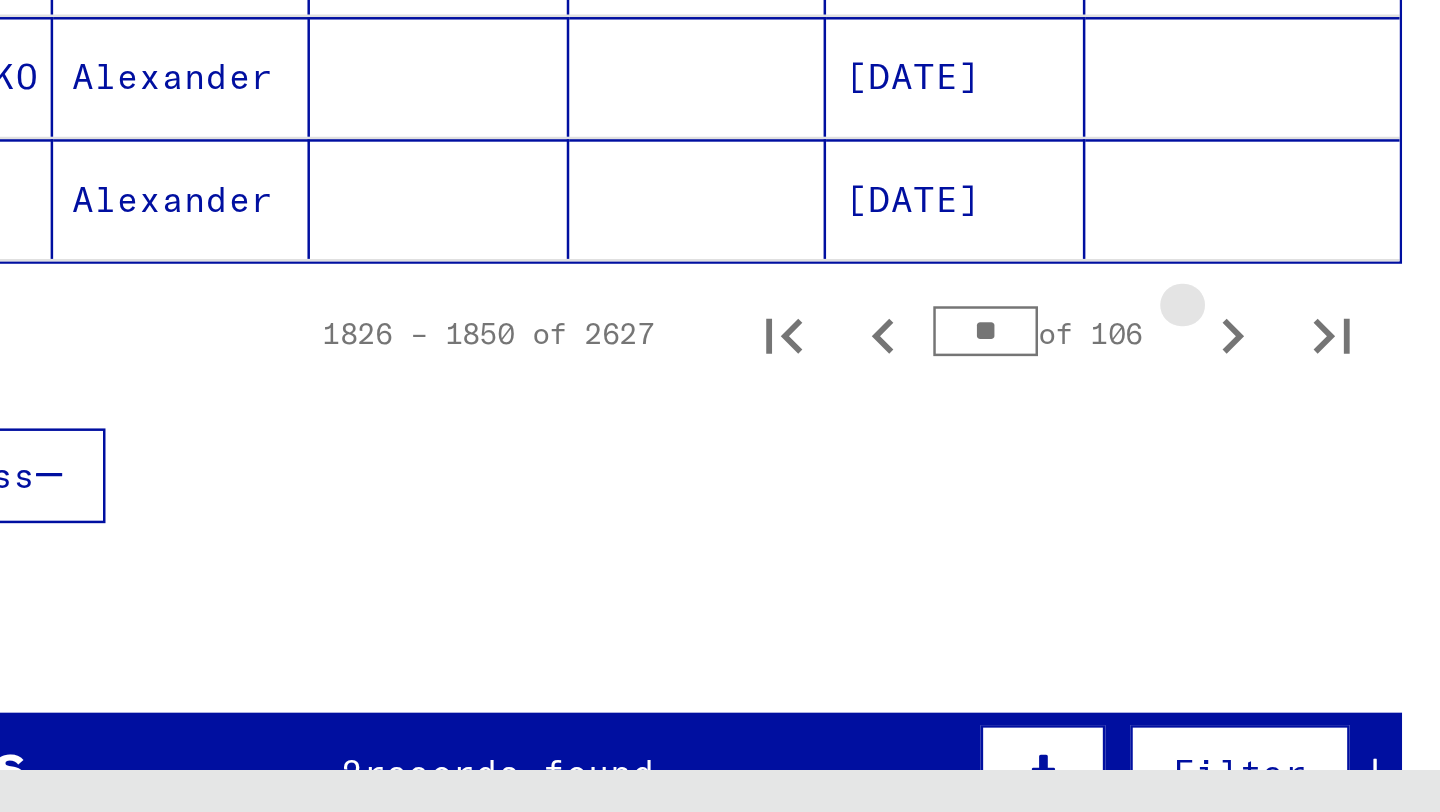 click 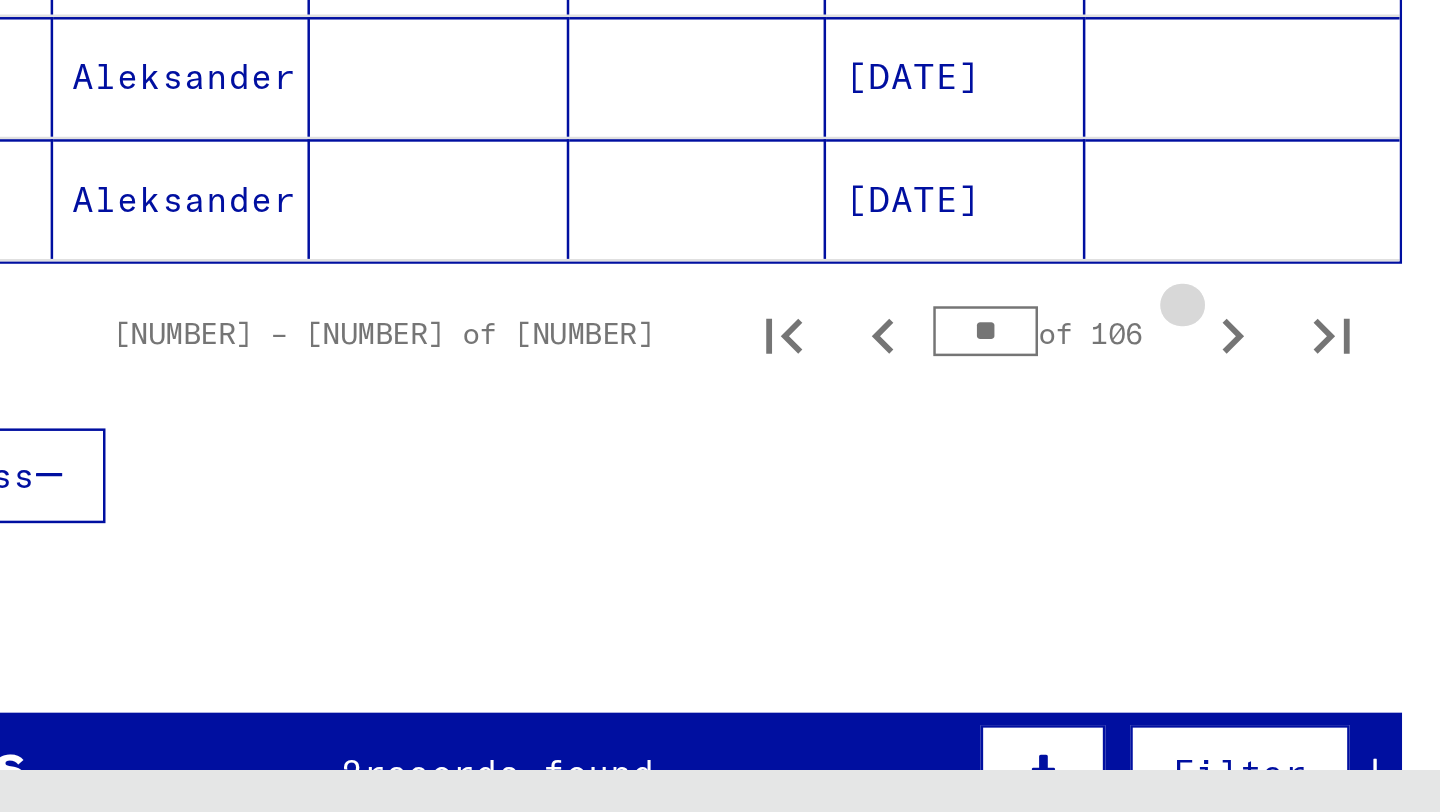 click 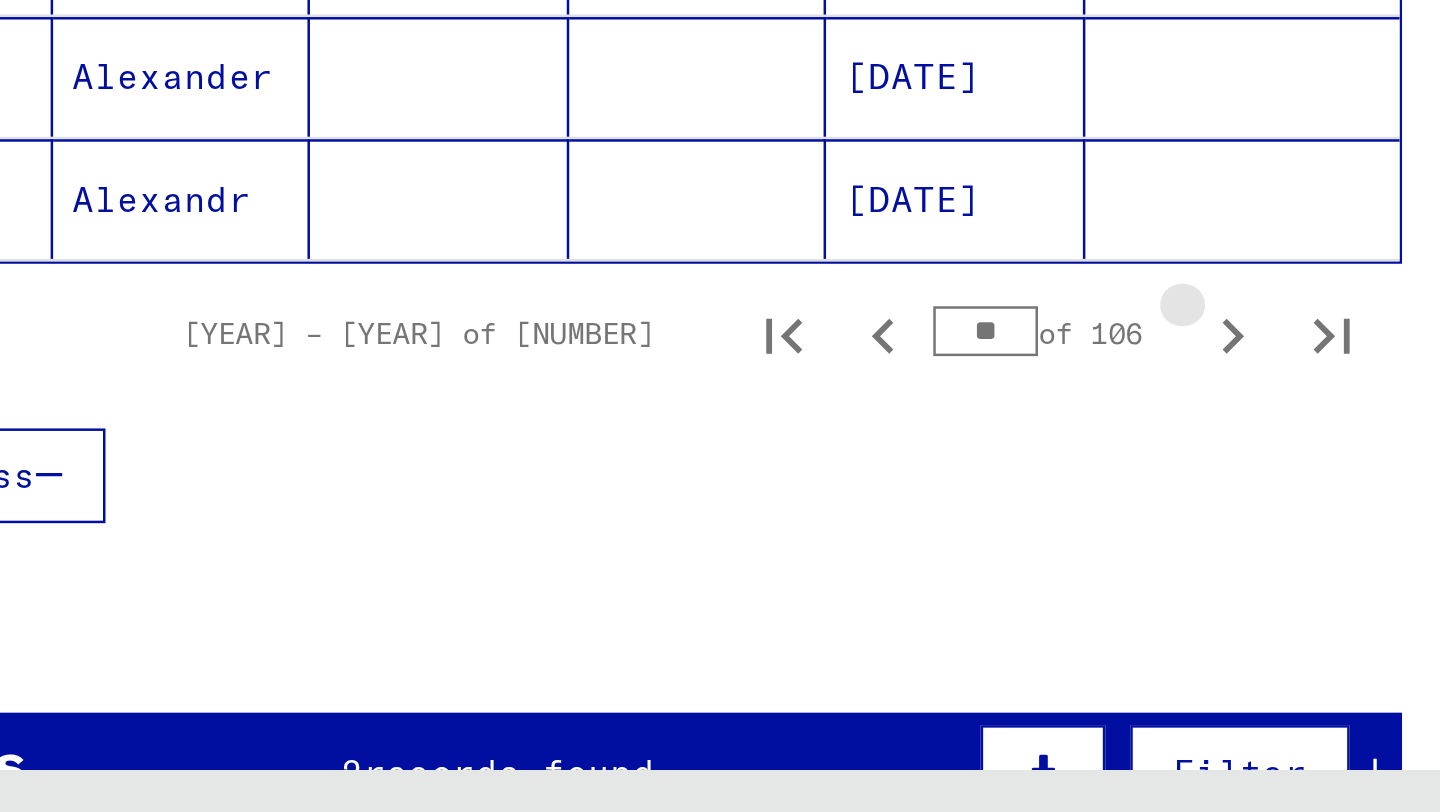 click 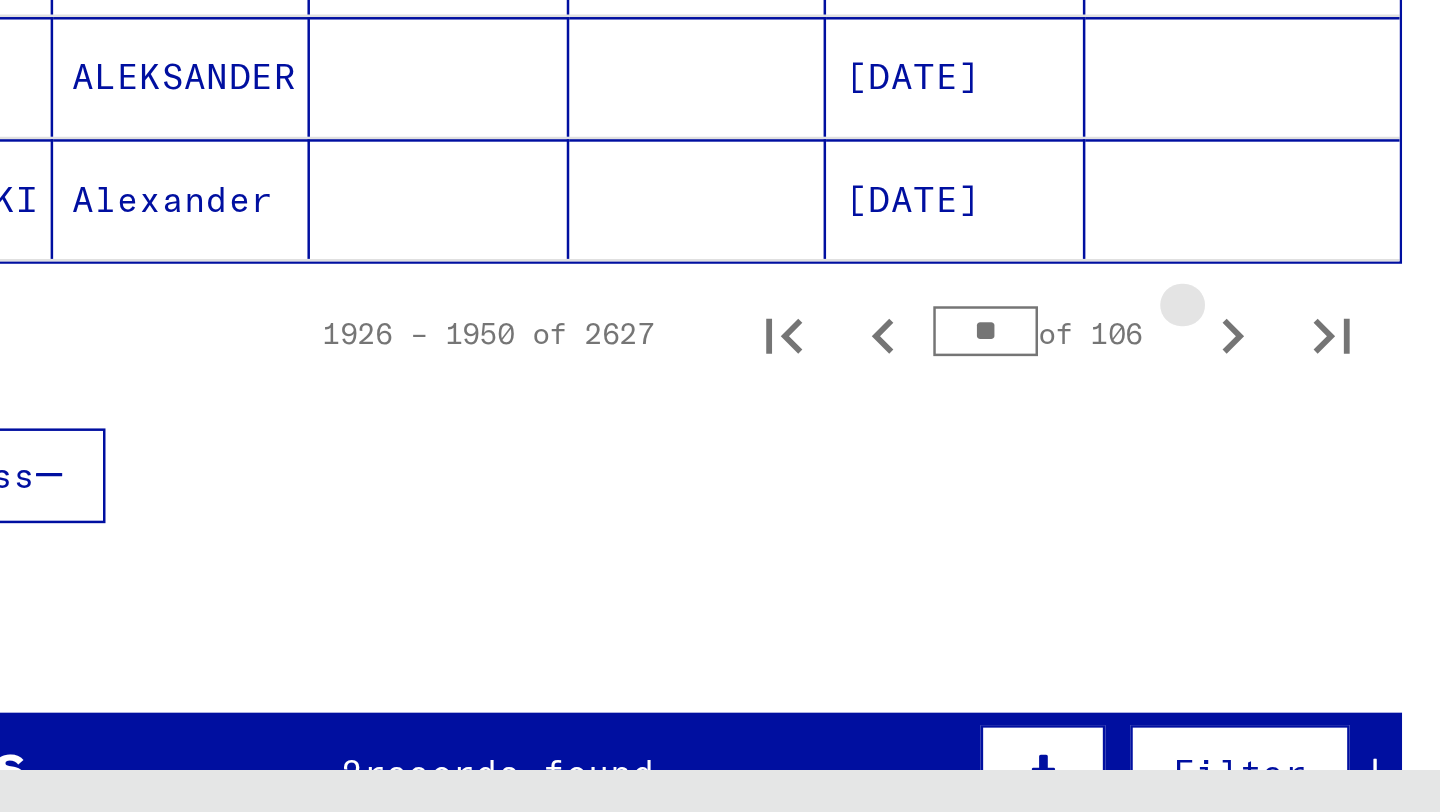 click 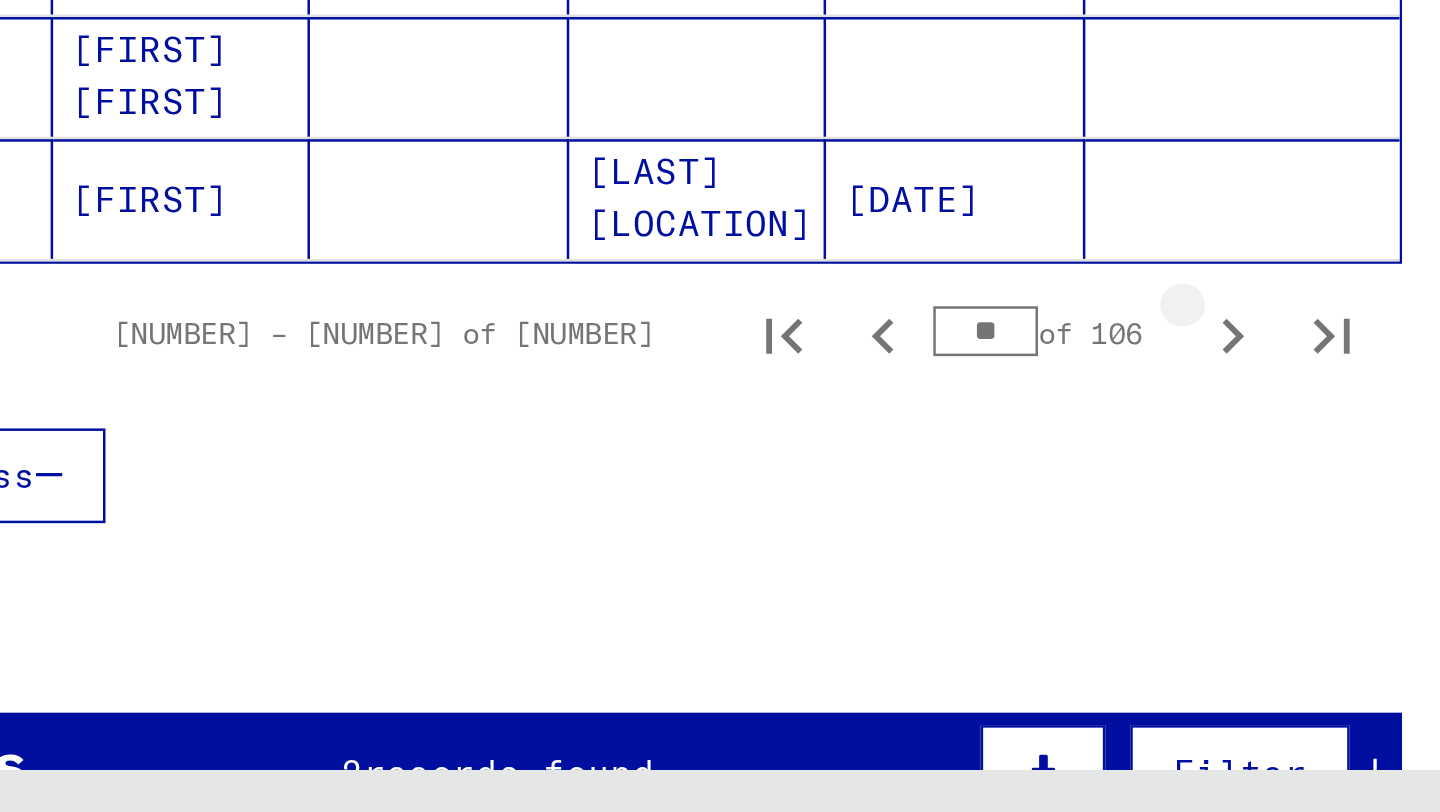 click 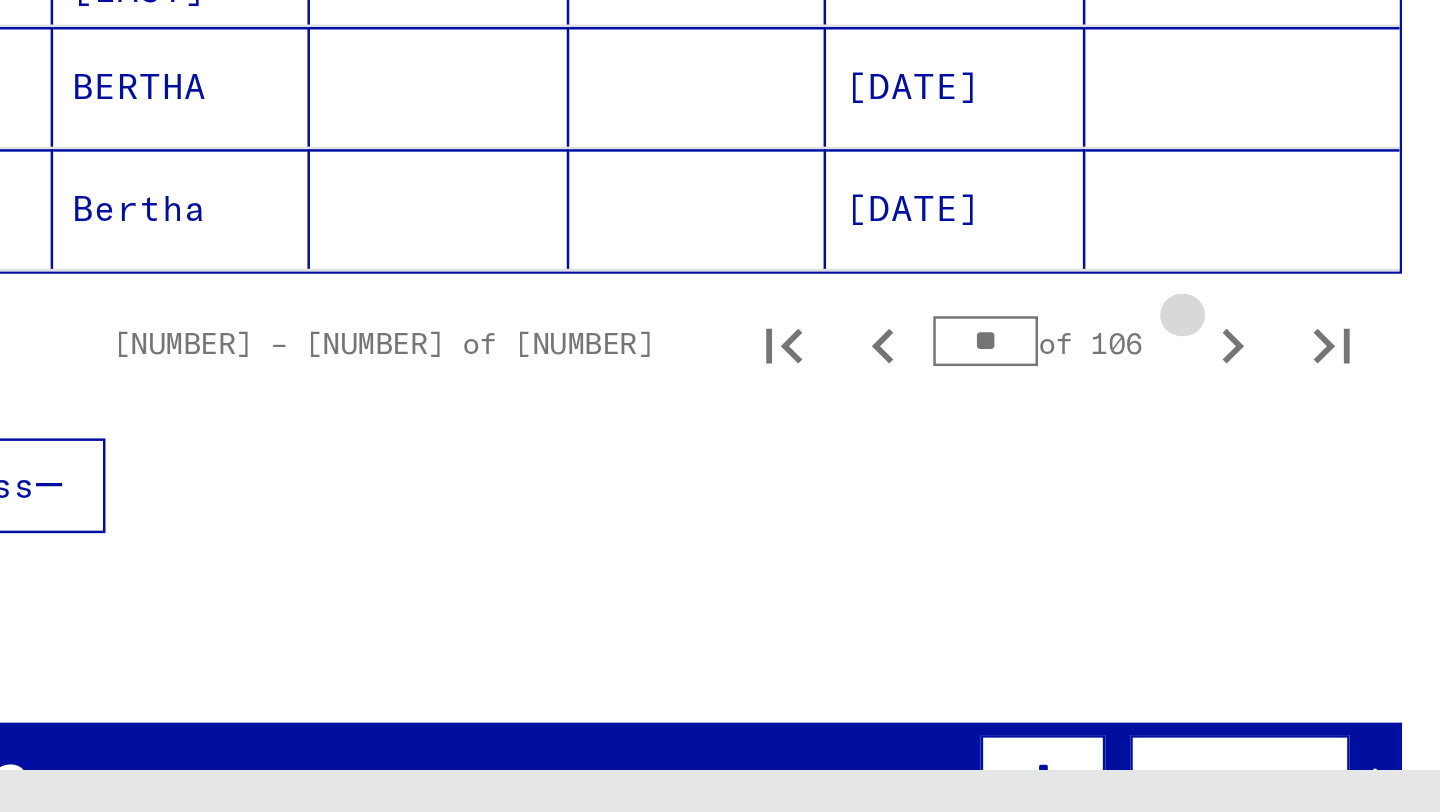 scroll, scrollTop: 1043, scrollLeft: 0, axis: vertical 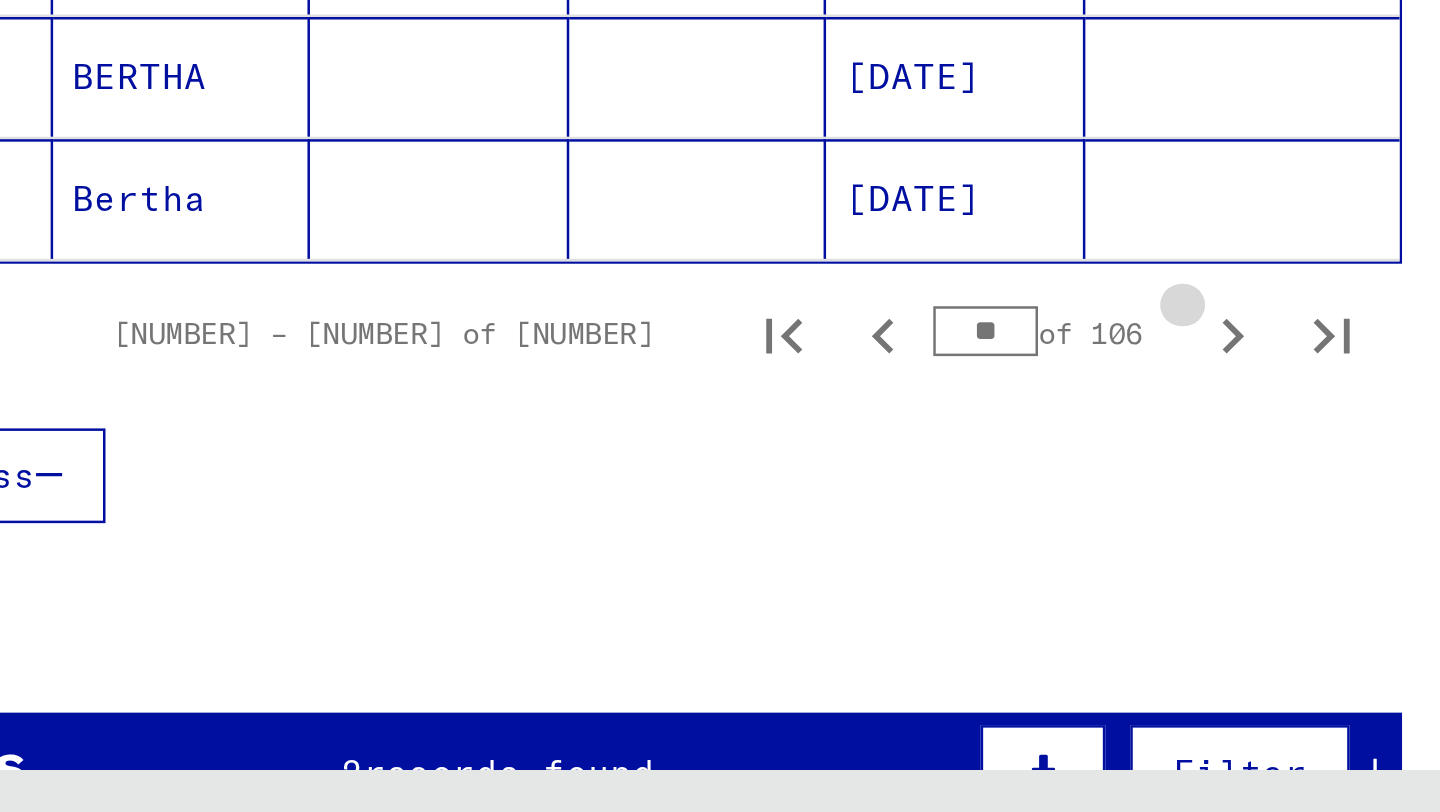 click 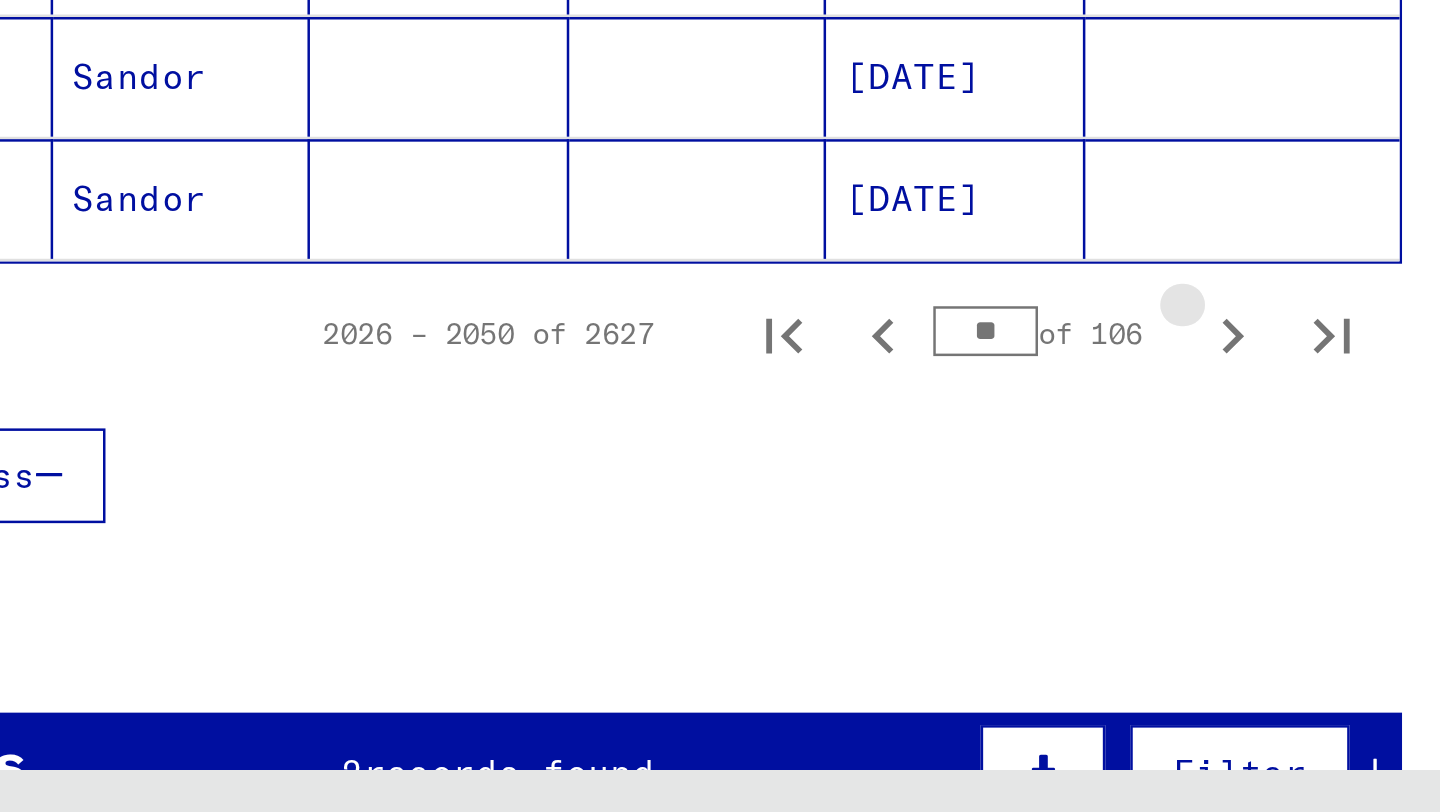 click 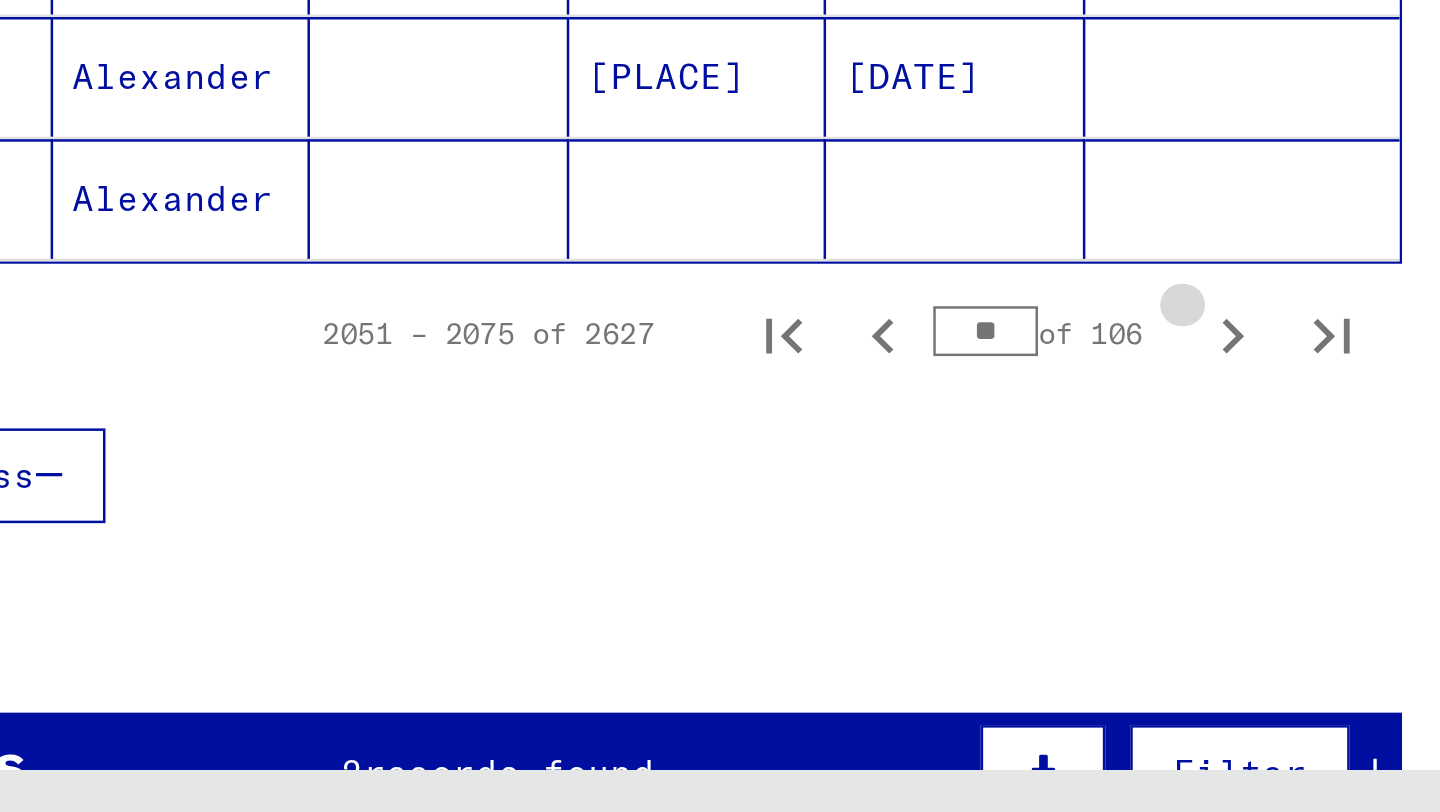 click 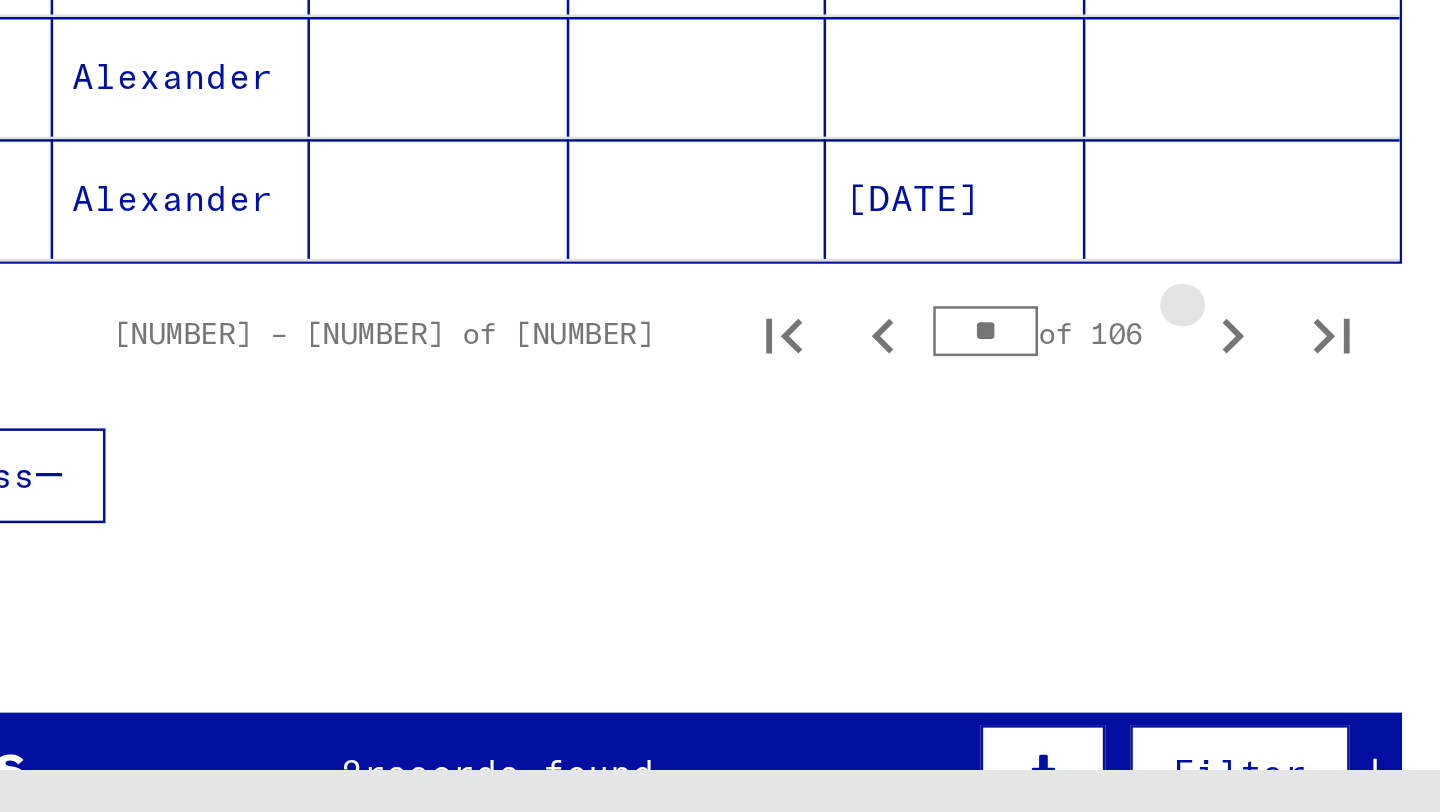 click 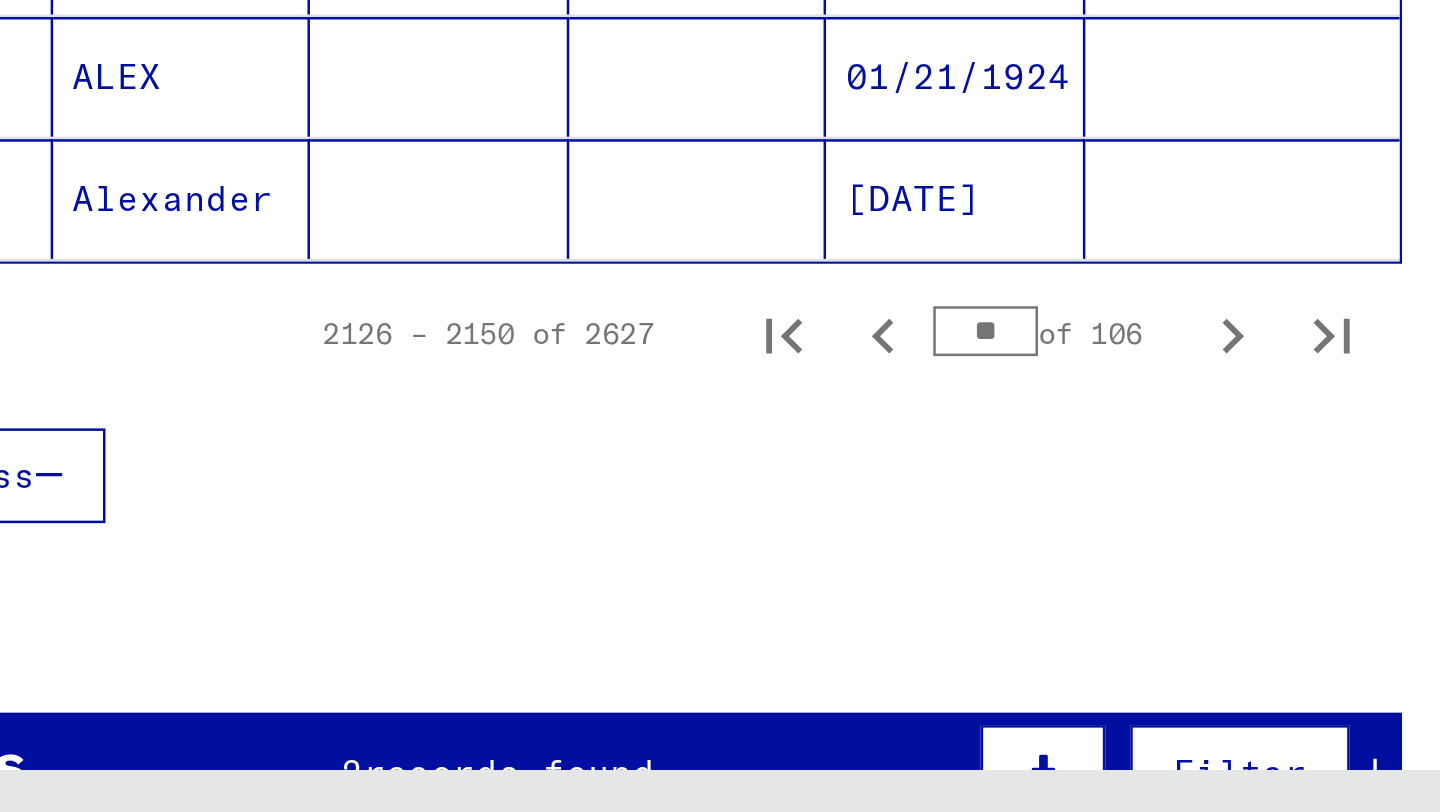 click 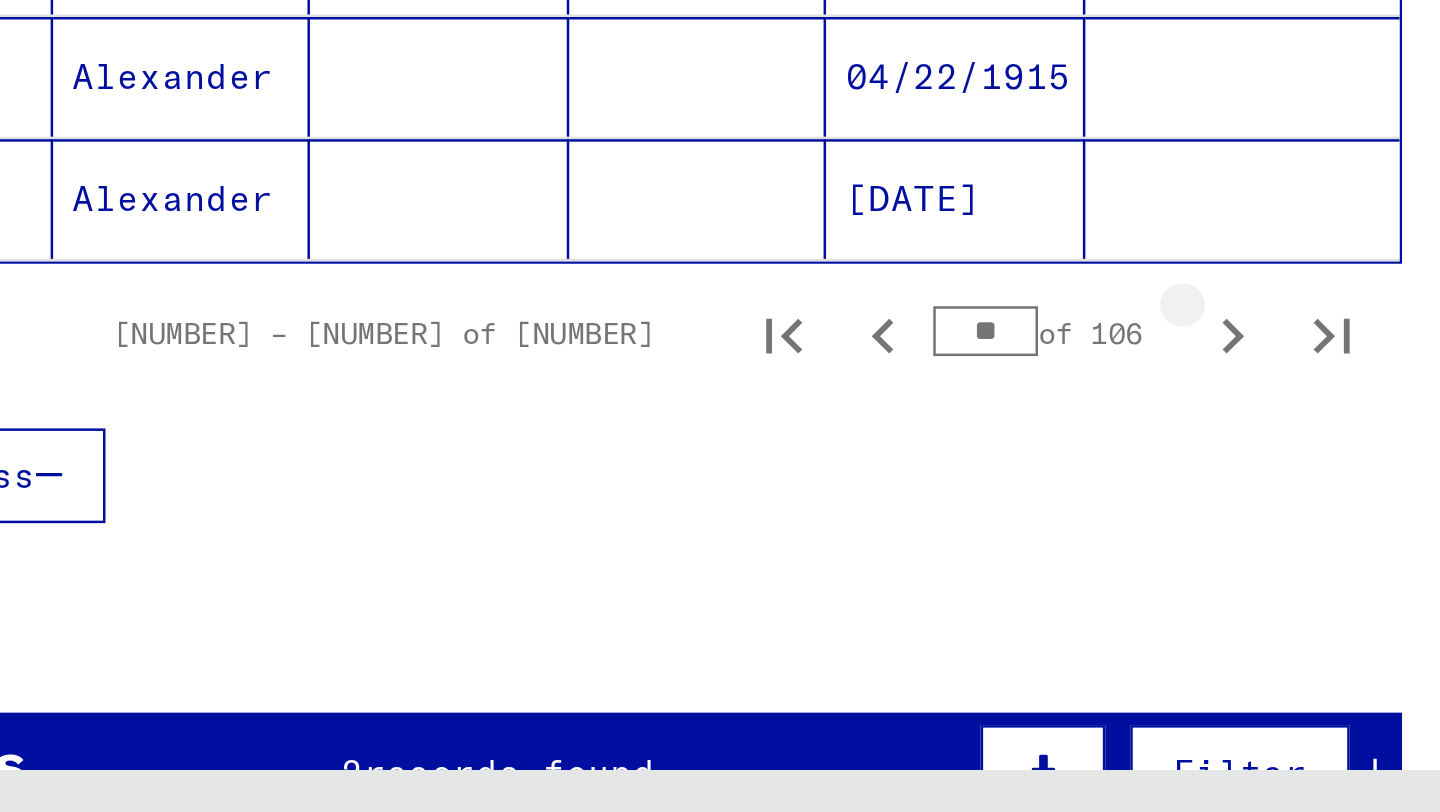 click 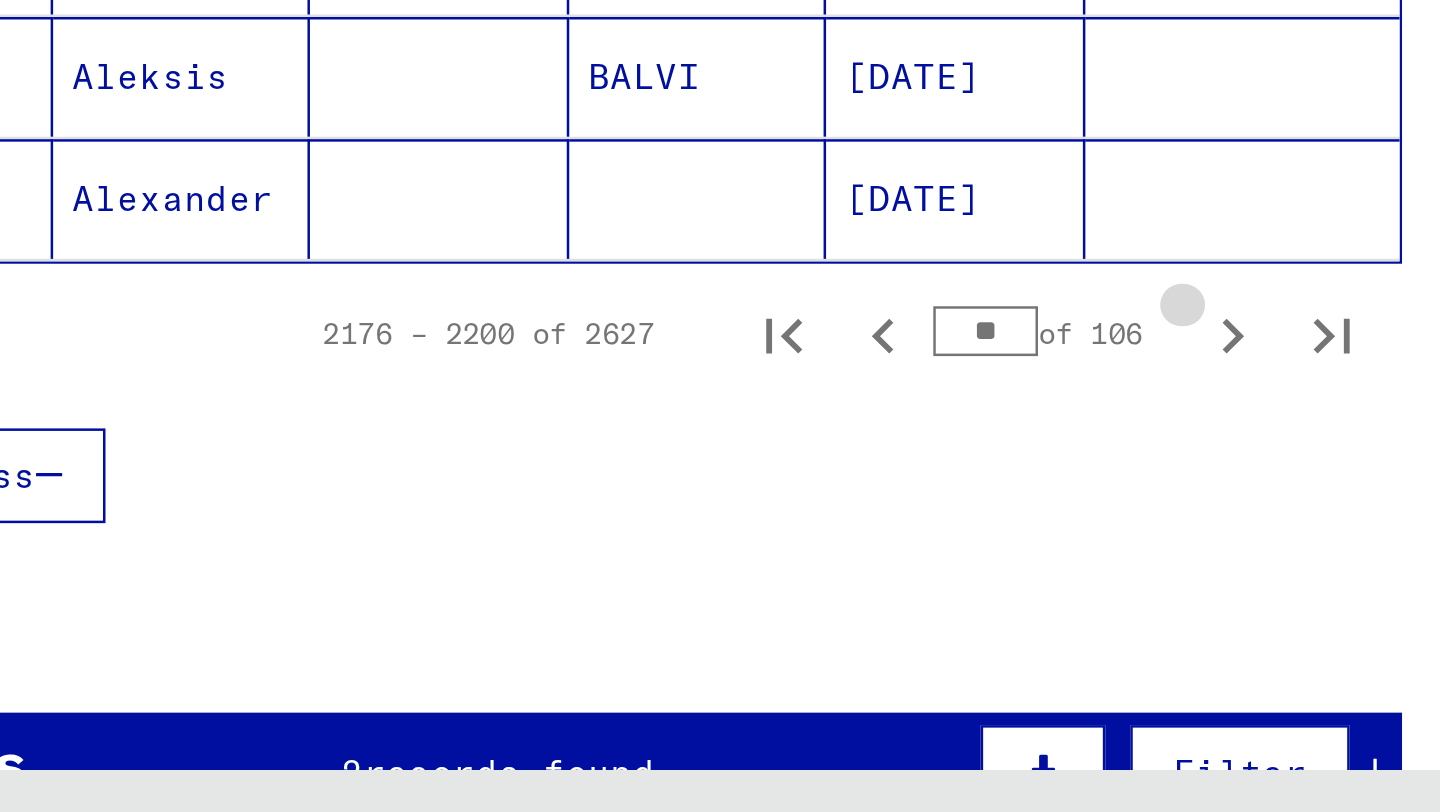 click 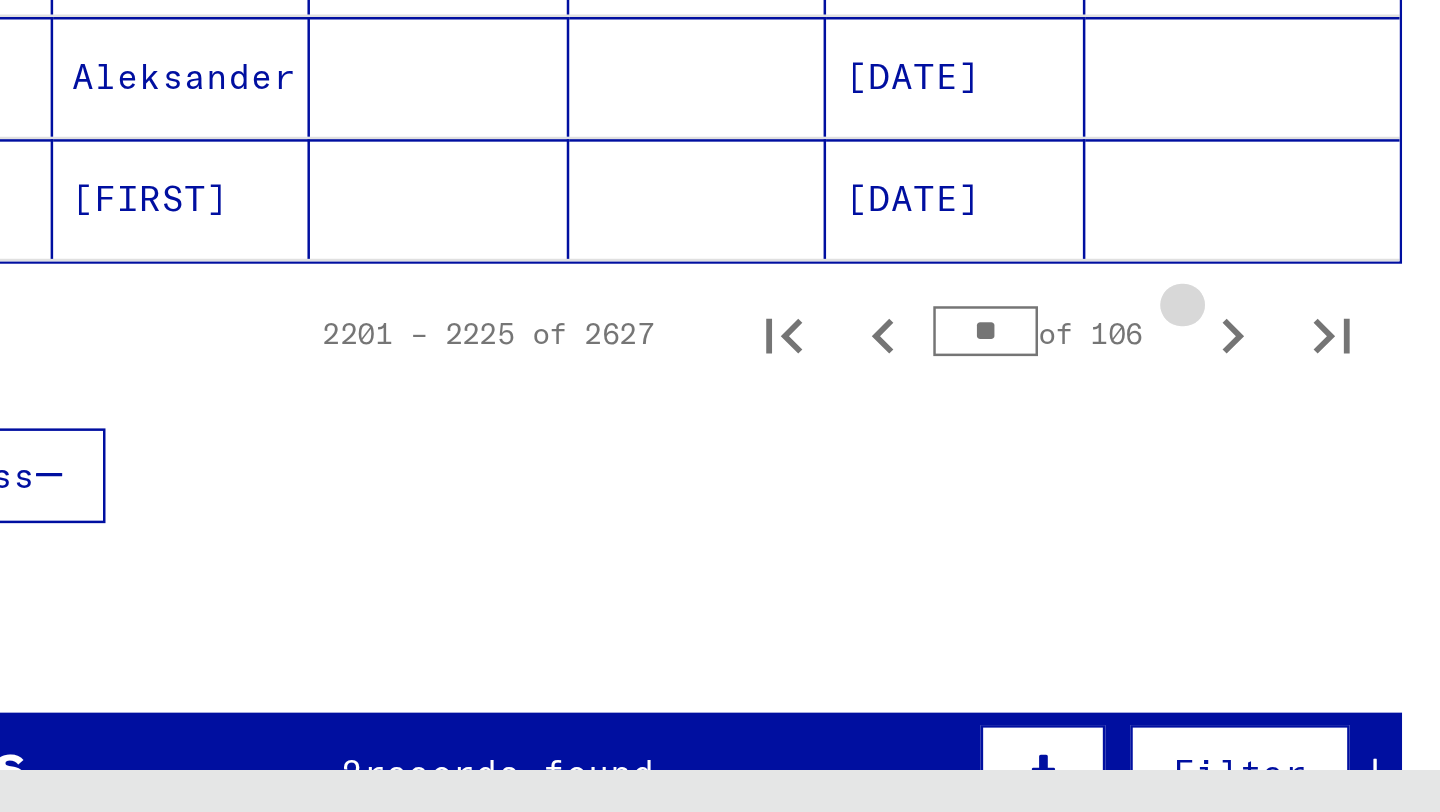 click 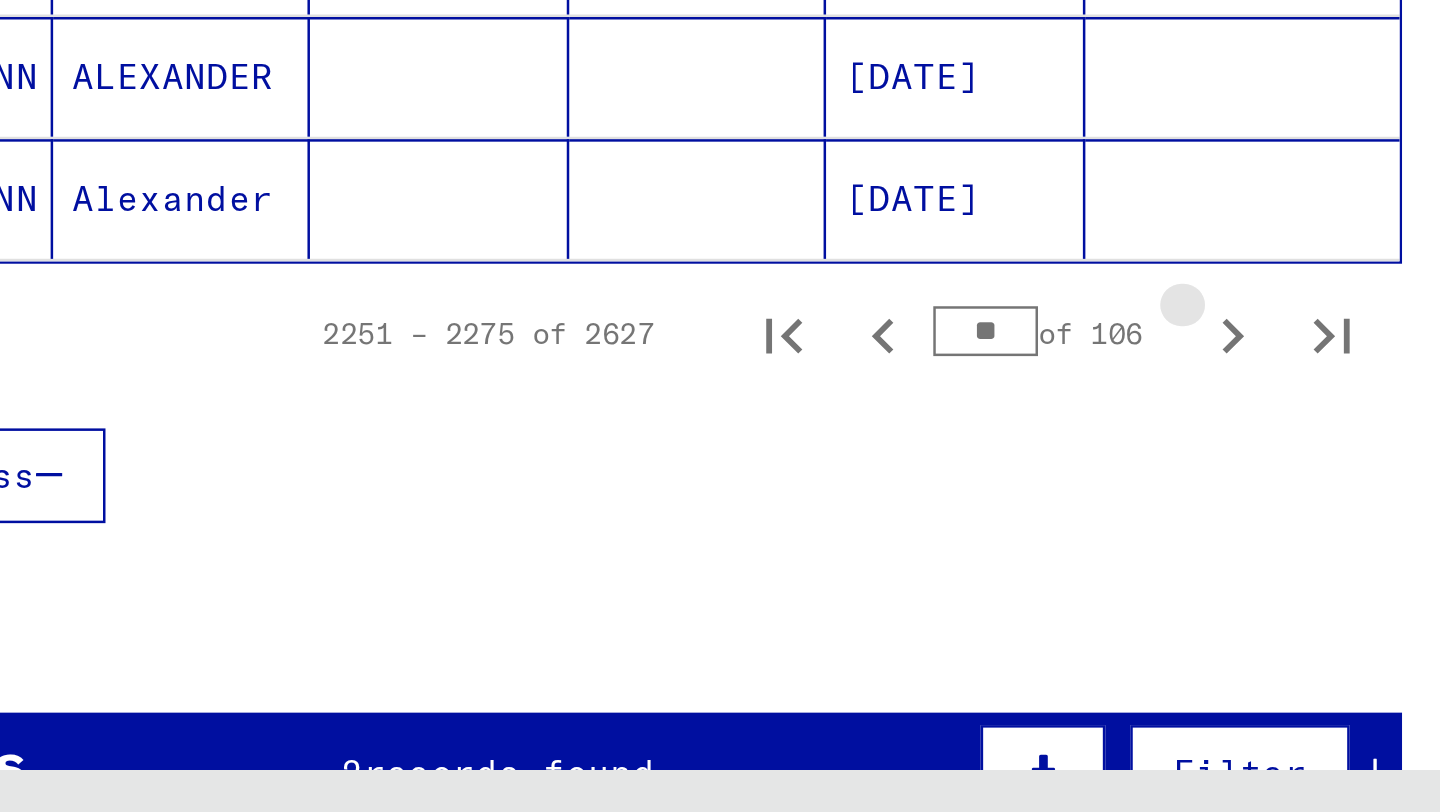 click 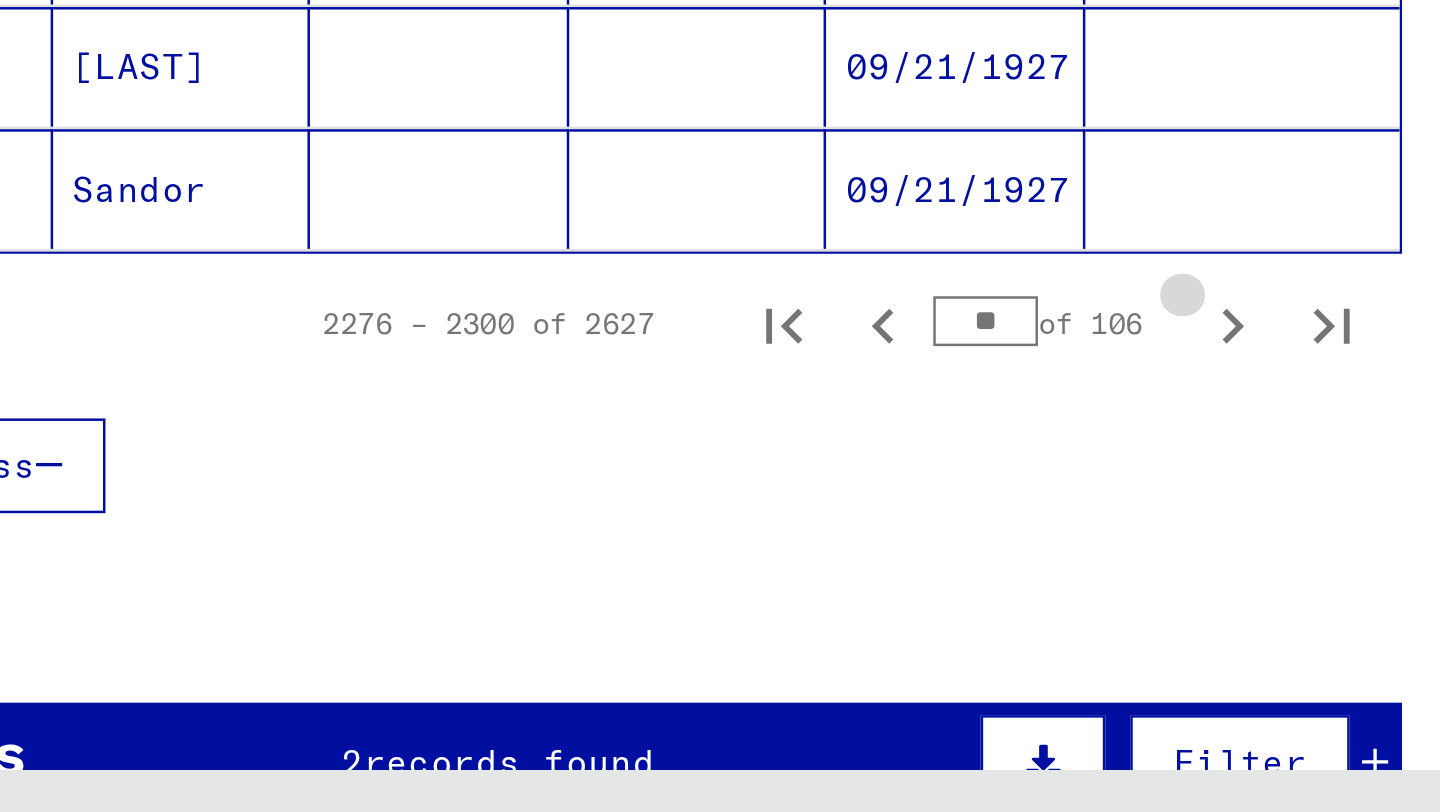 click 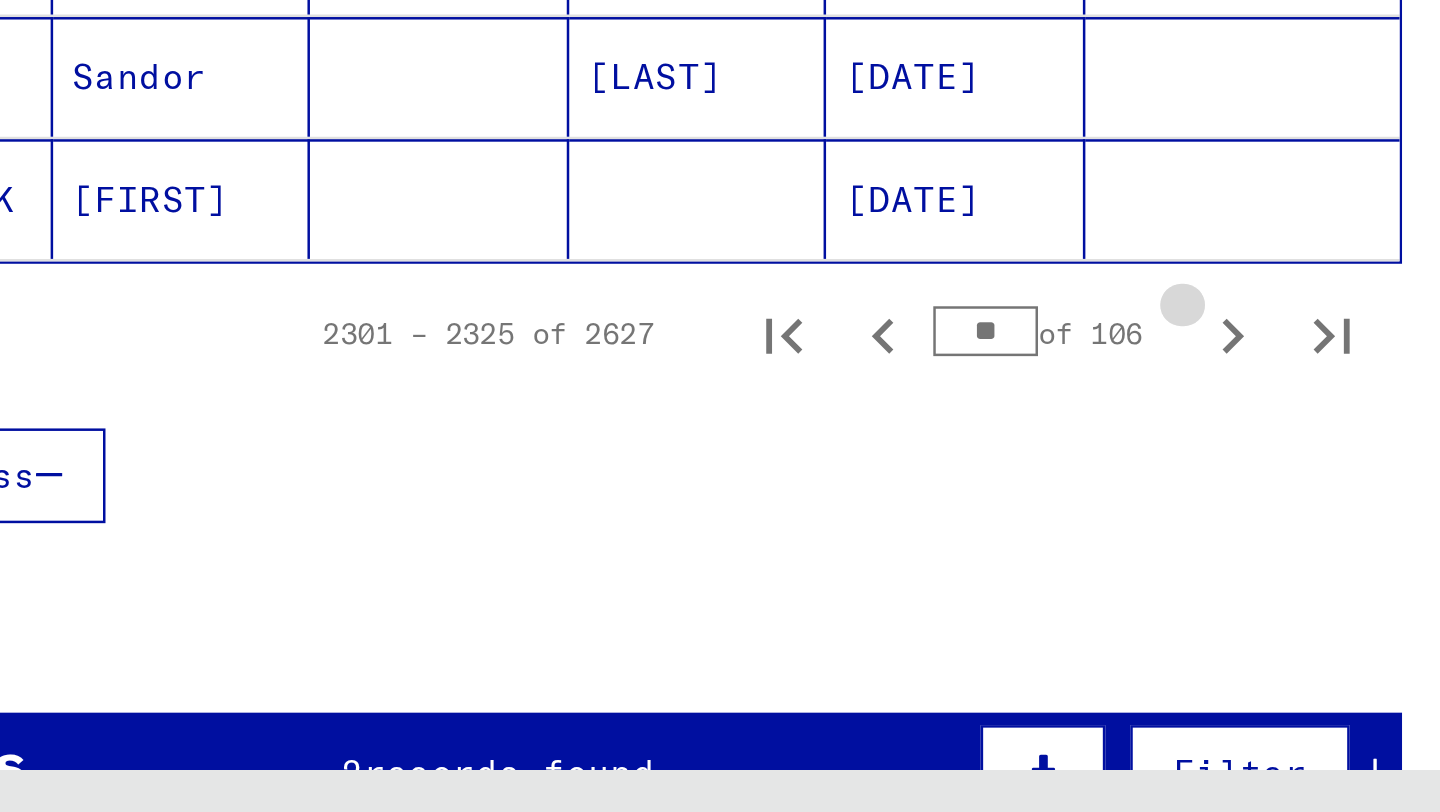 click 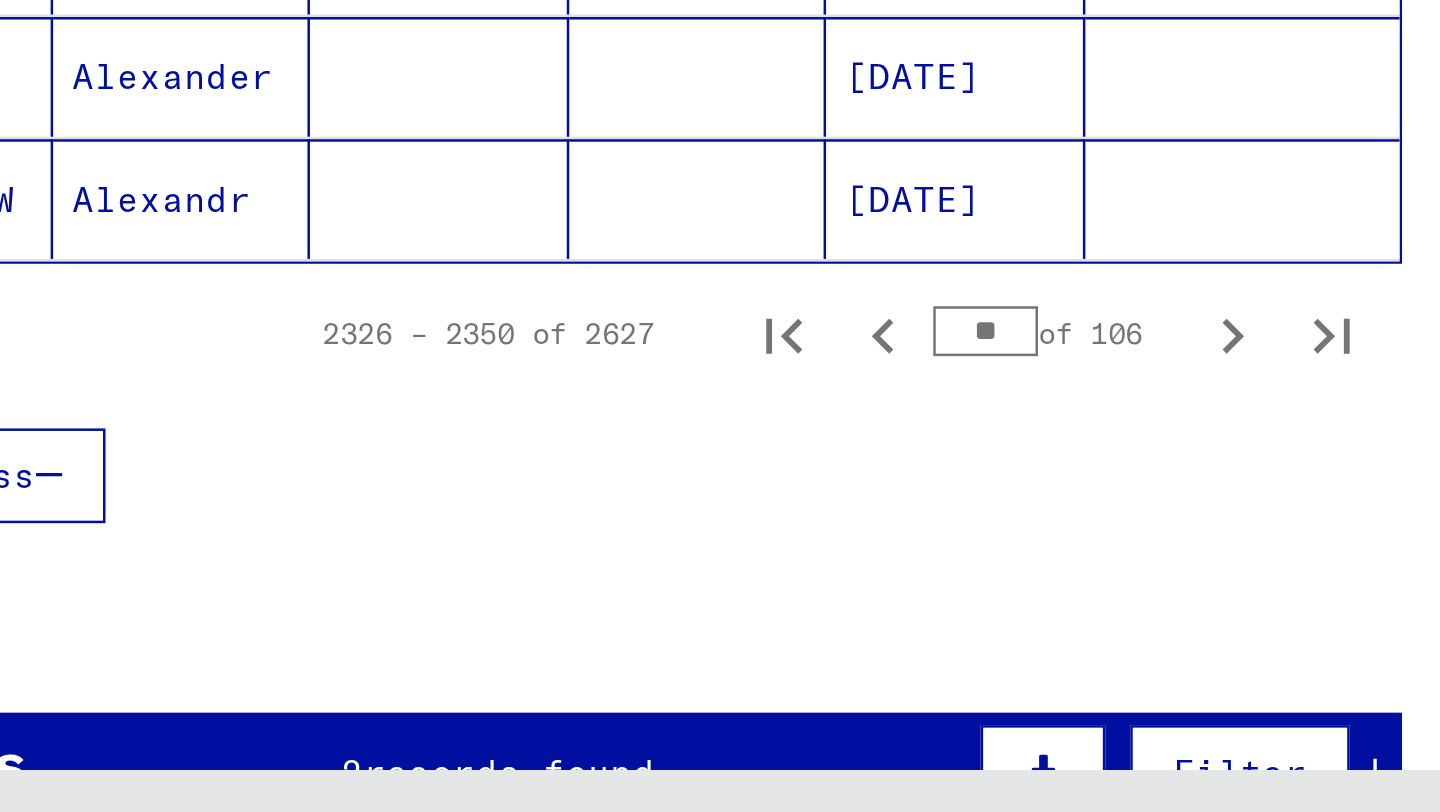 click 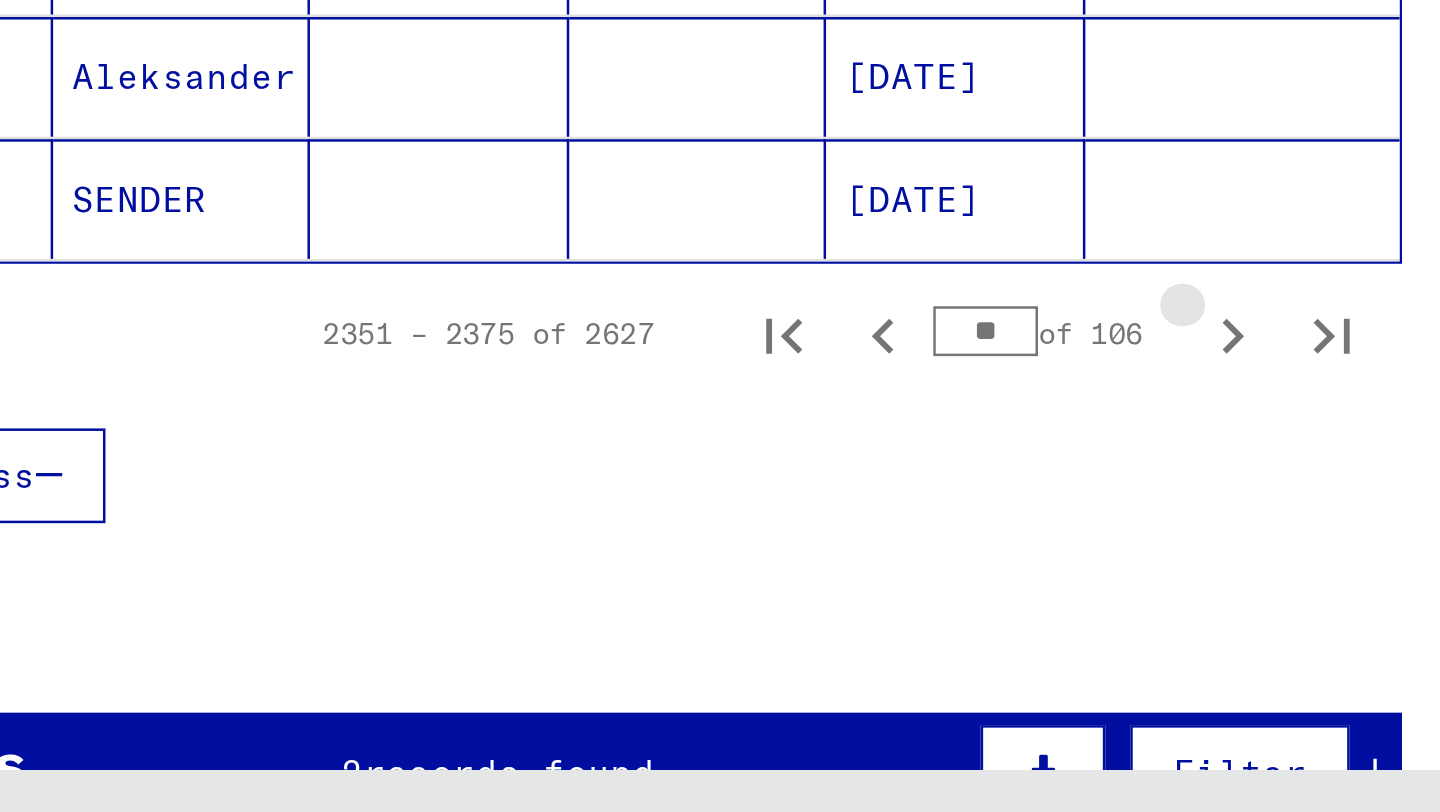 click 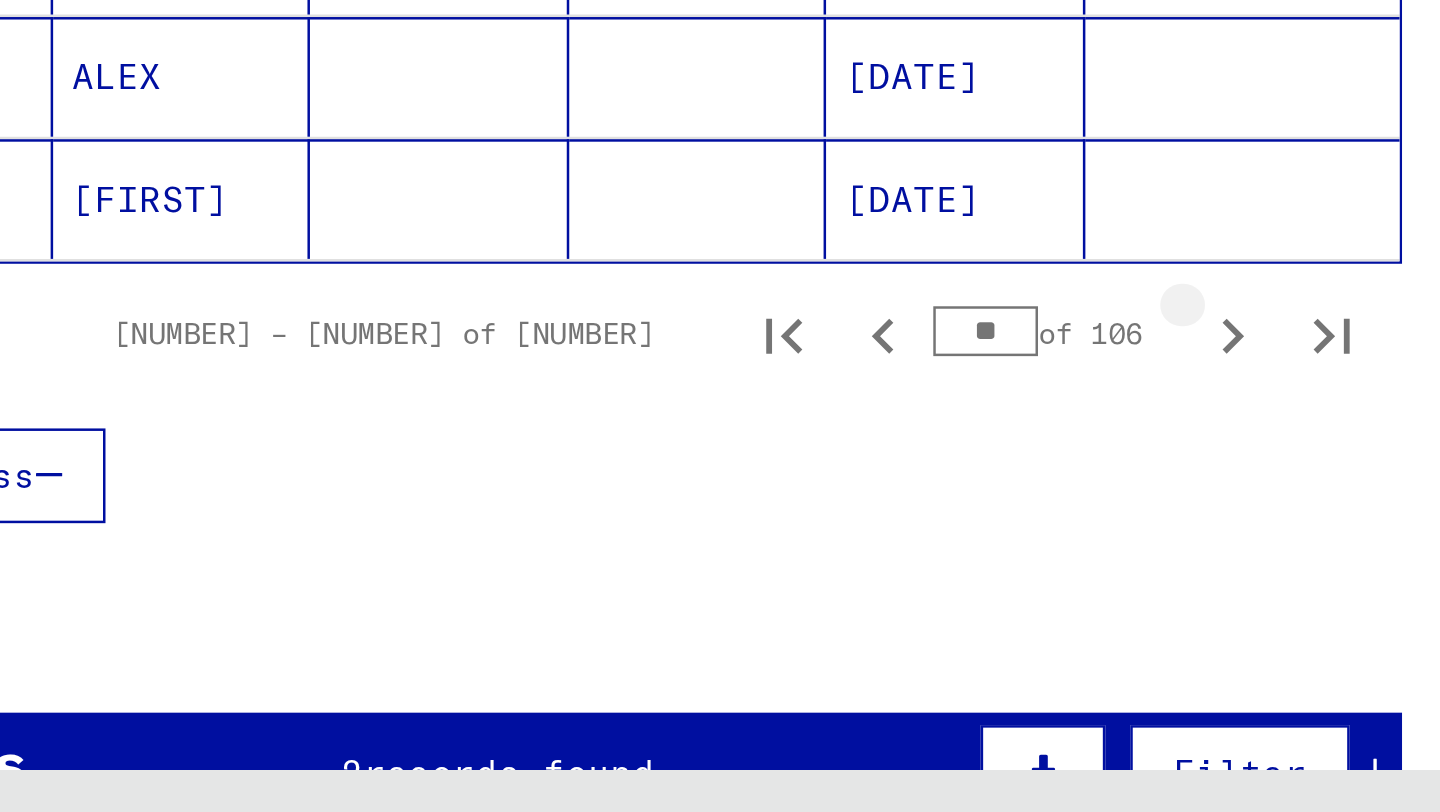 click 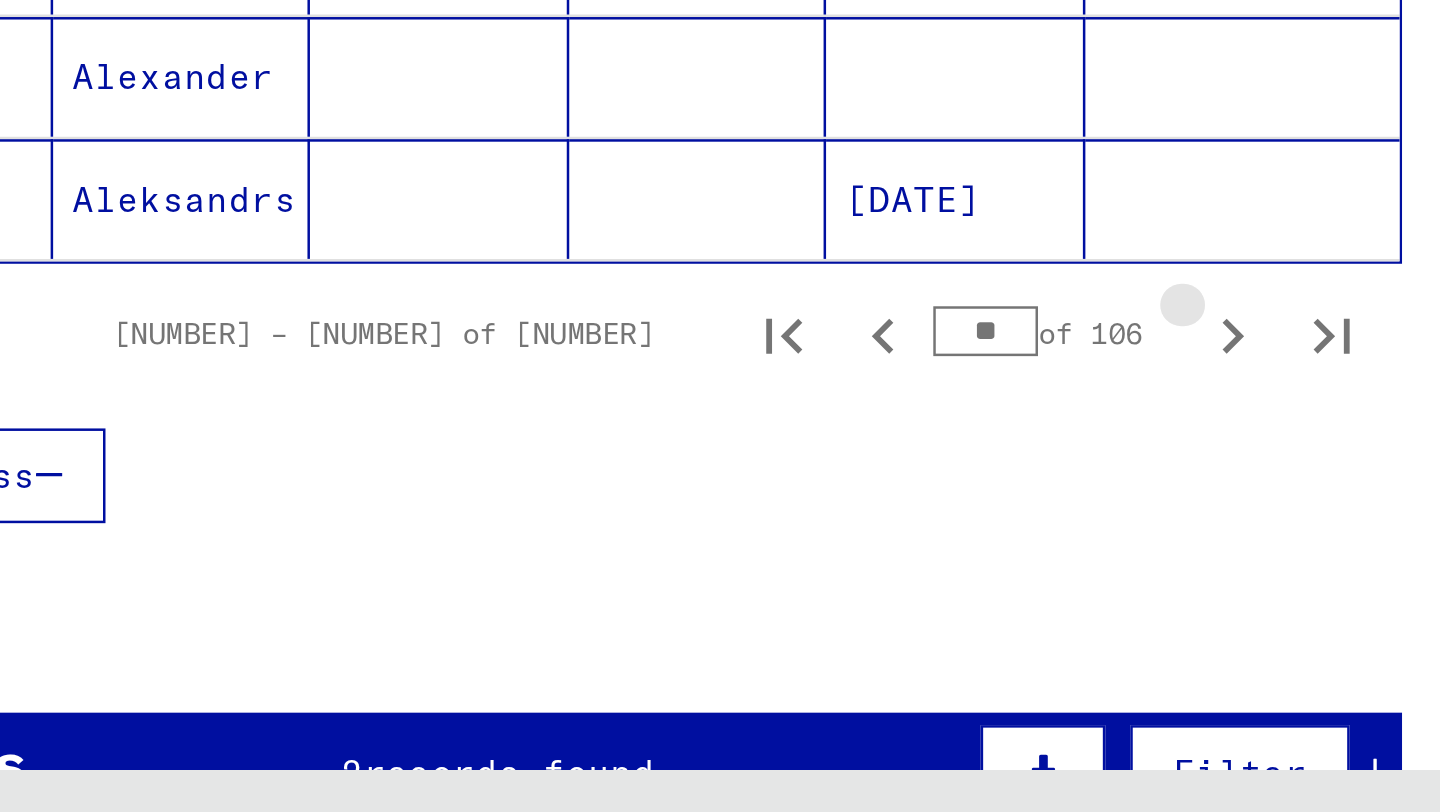 click 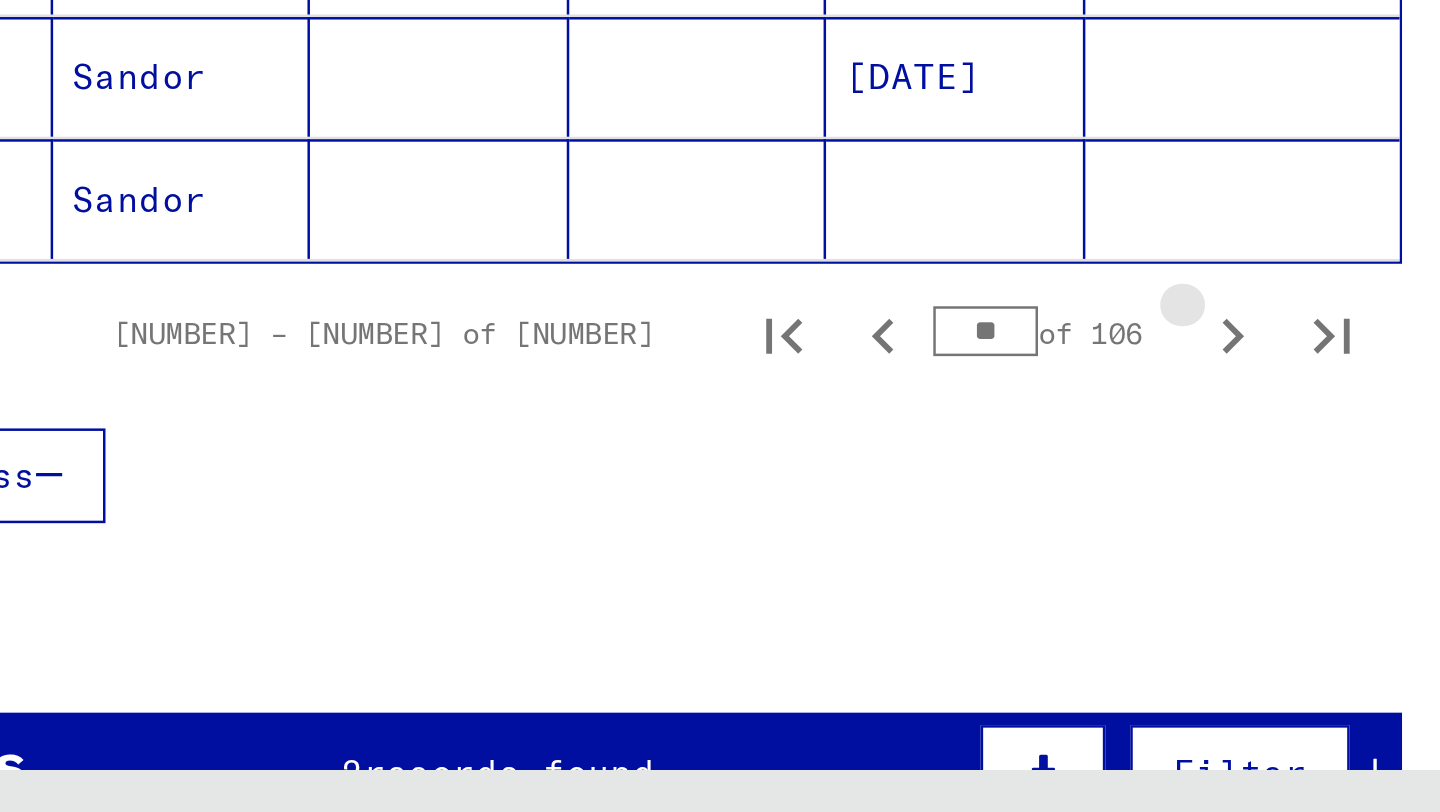 click 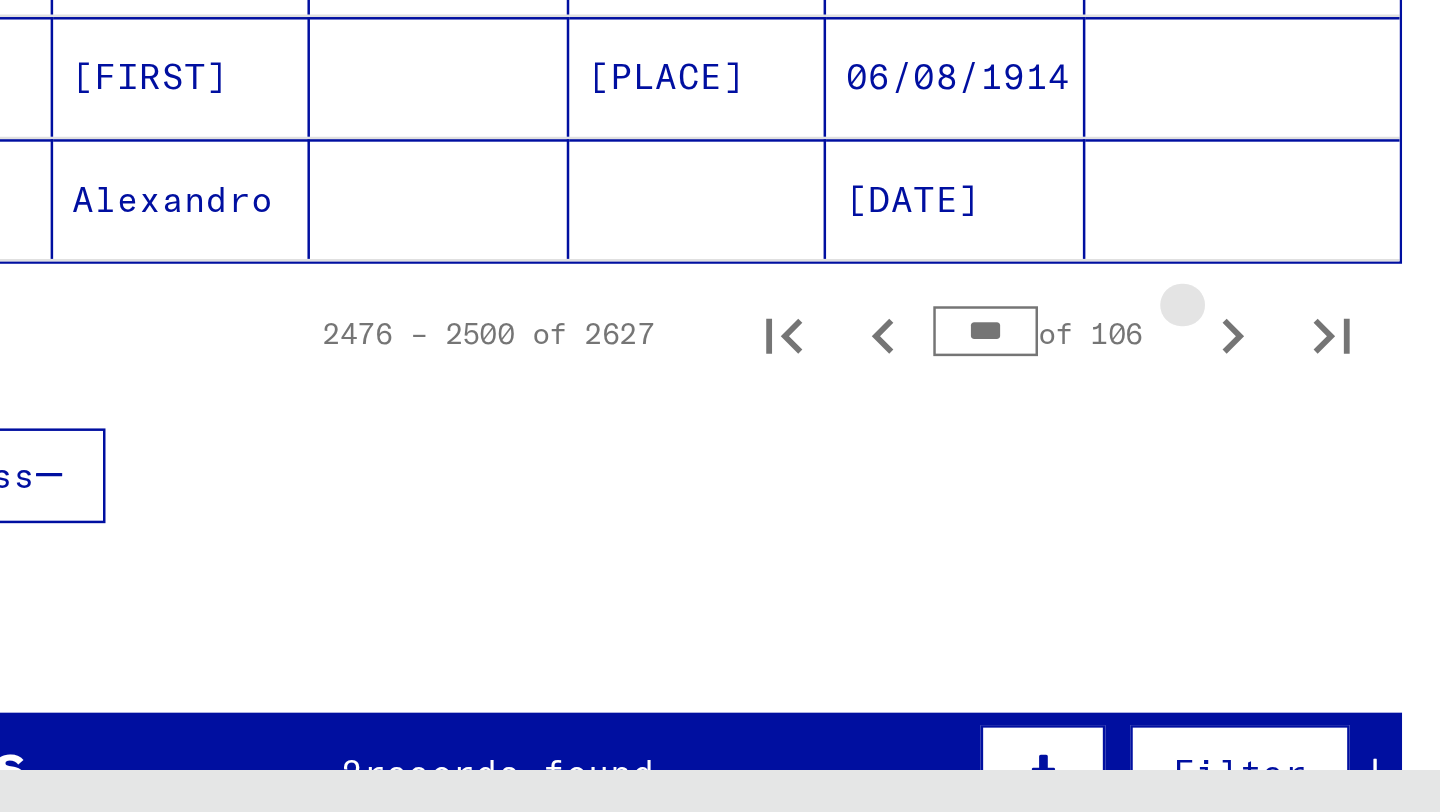 click 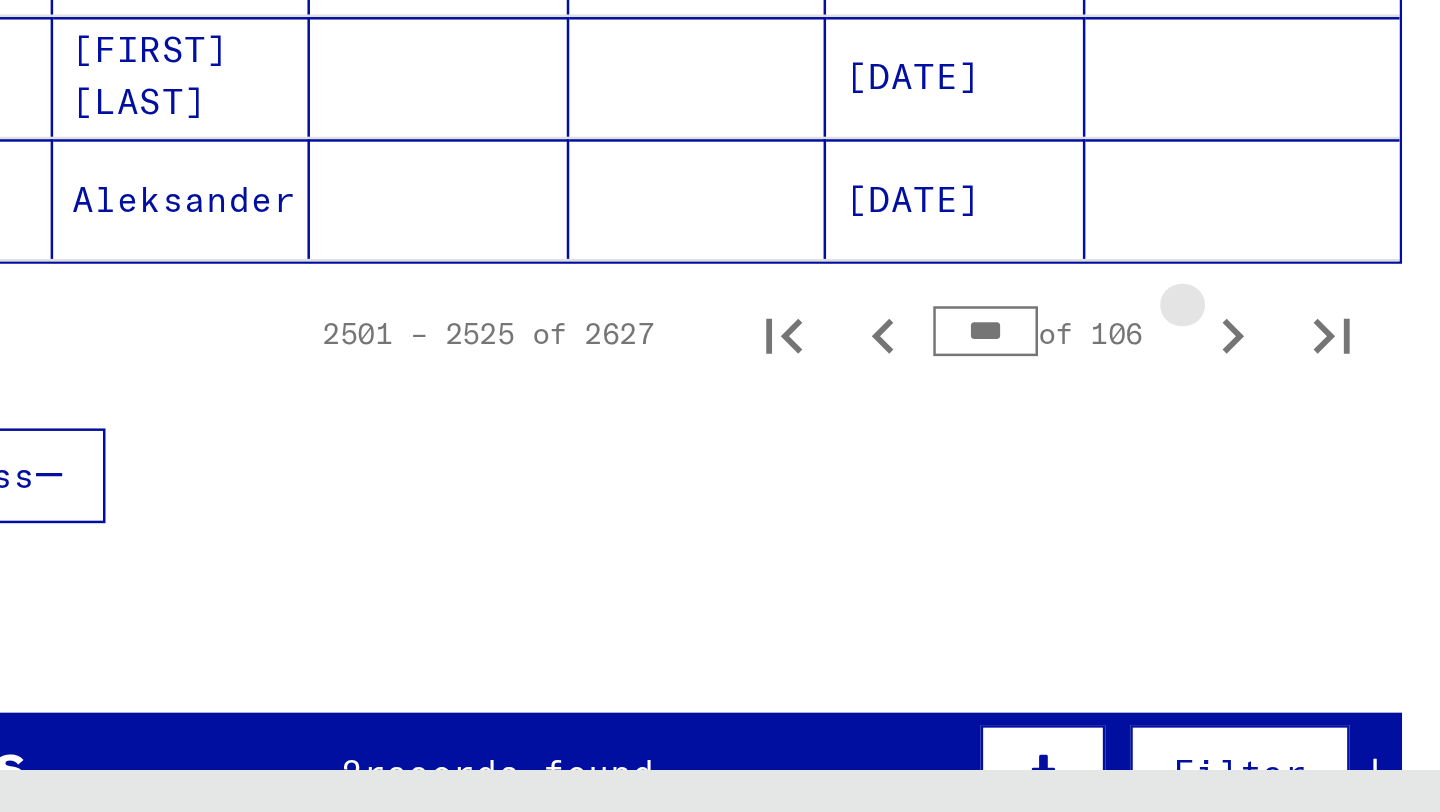 click 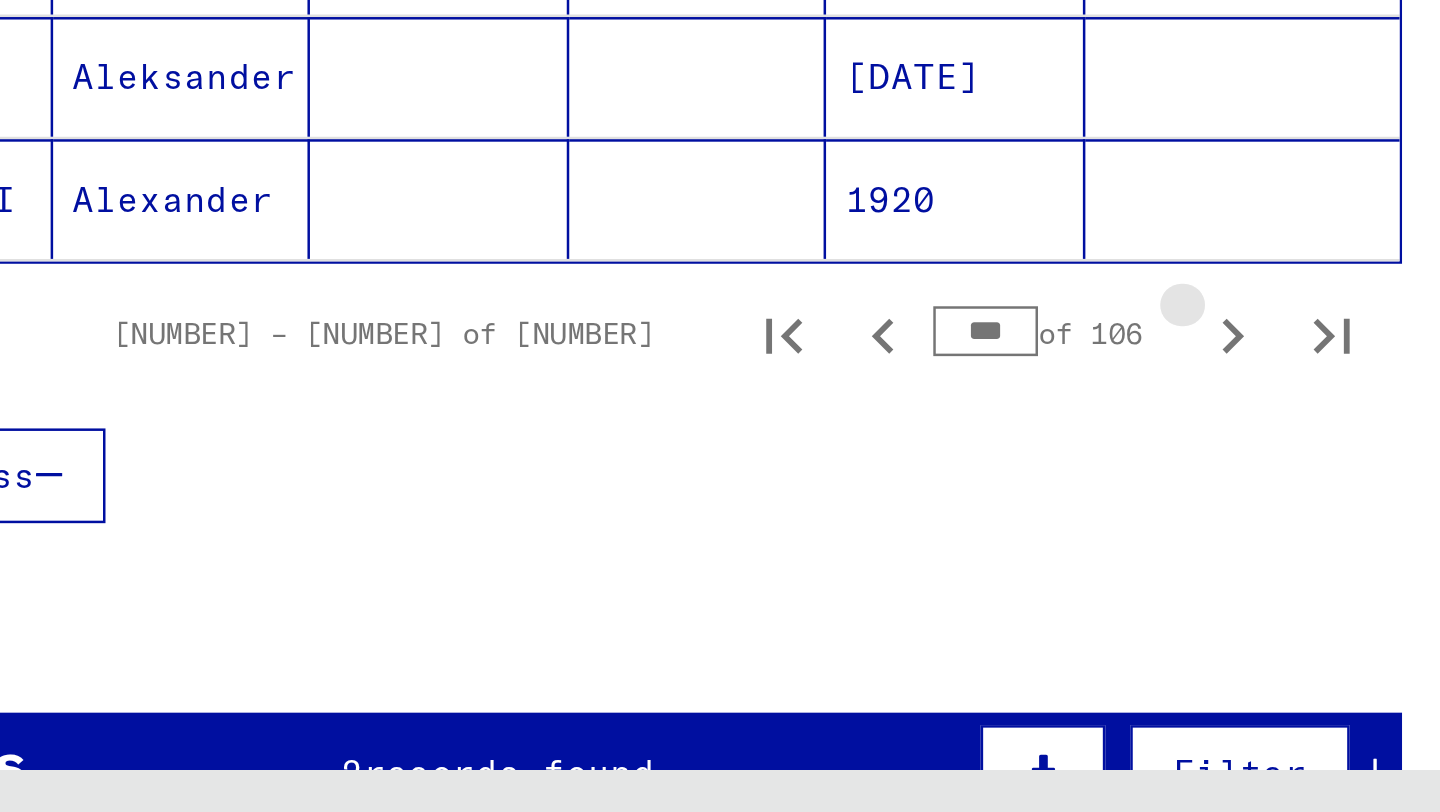 click 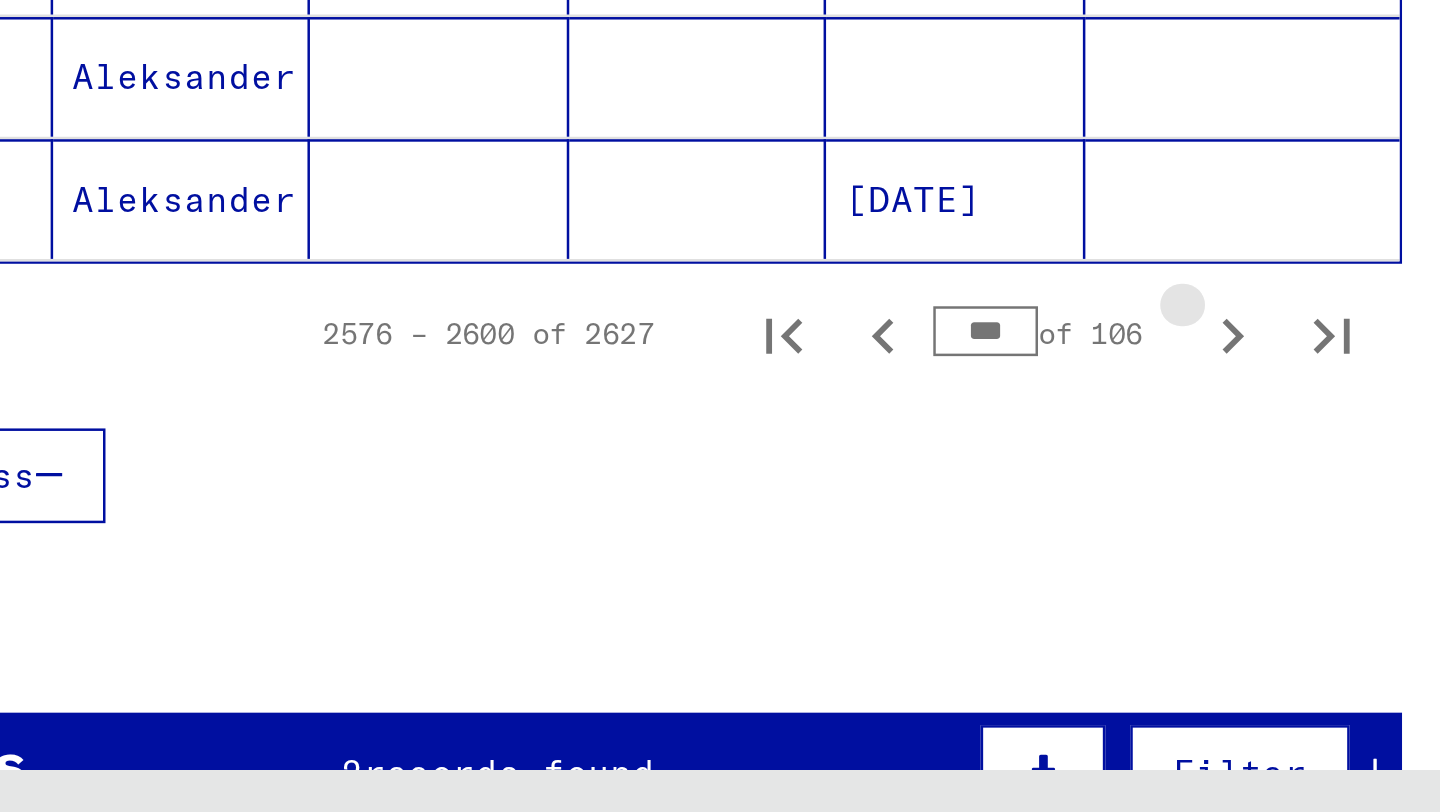 click 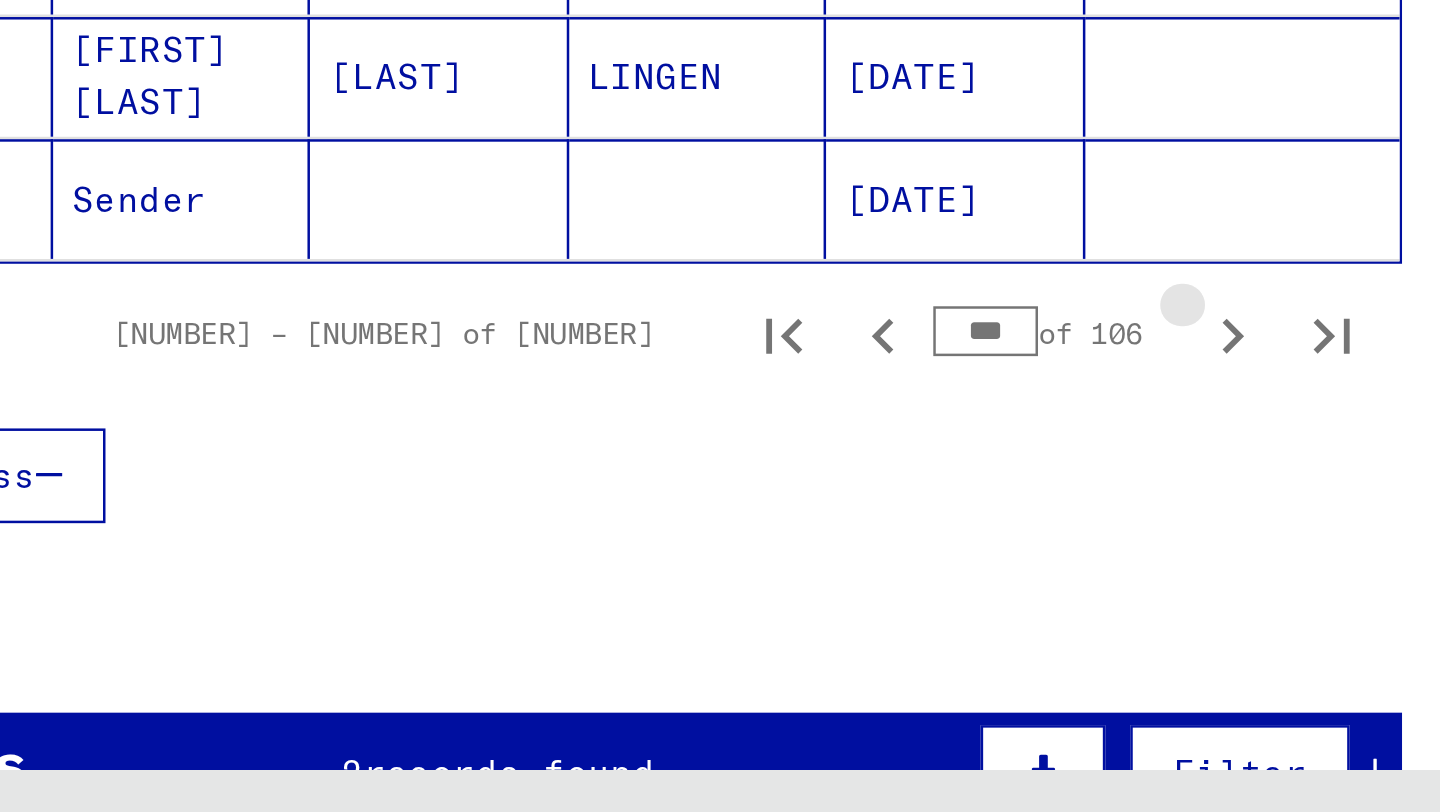 click 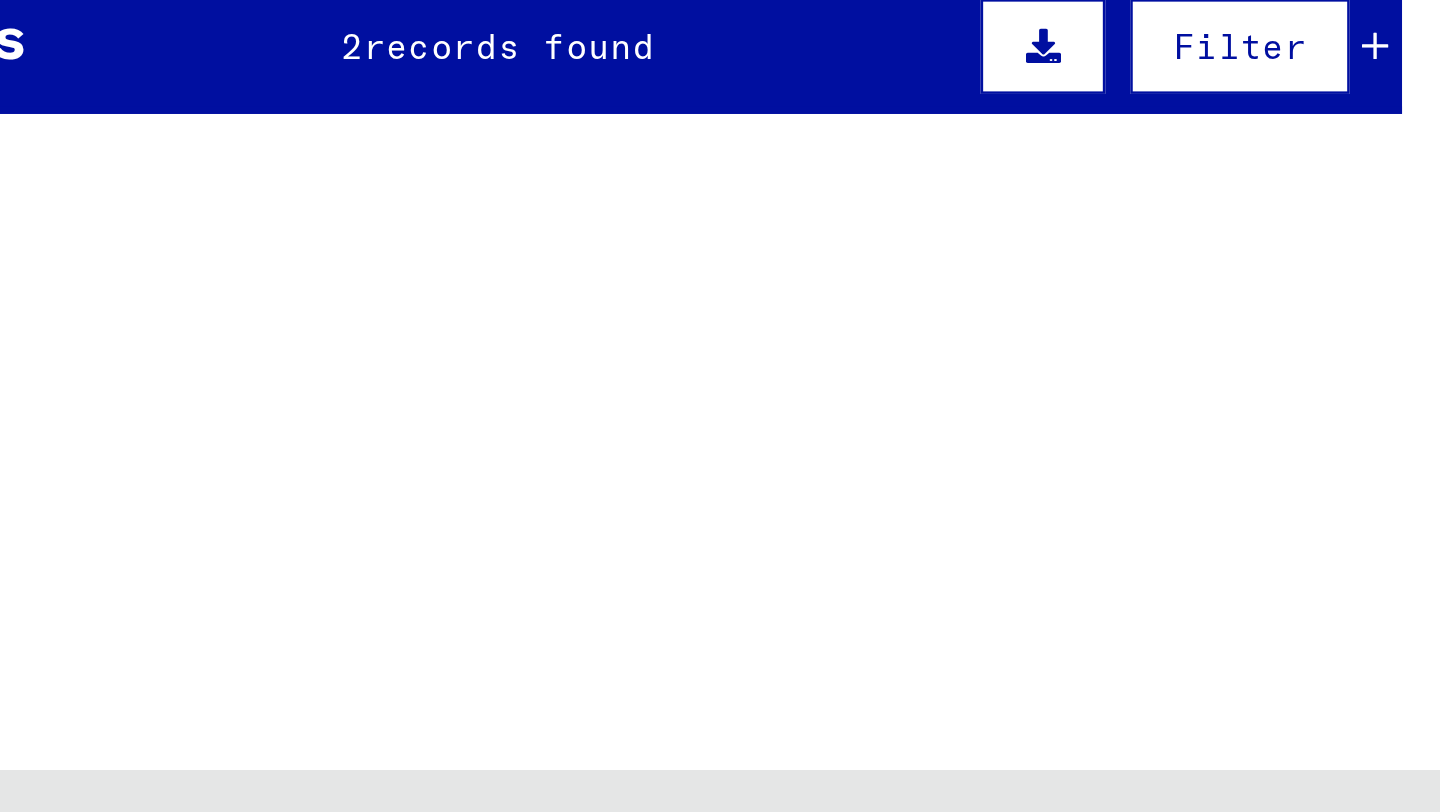 click on "Incarceration Documents / Camps and Ghettos / Herzogenbusch-Vught Concentration Camp / Individual Documents Herzogenbusch / Personal Files - Concentration Camp Herzogenbusch / Personal file of [LAST], [FIRST], born on [DATE] [NUMBER]" at bounding box center [432, 614] 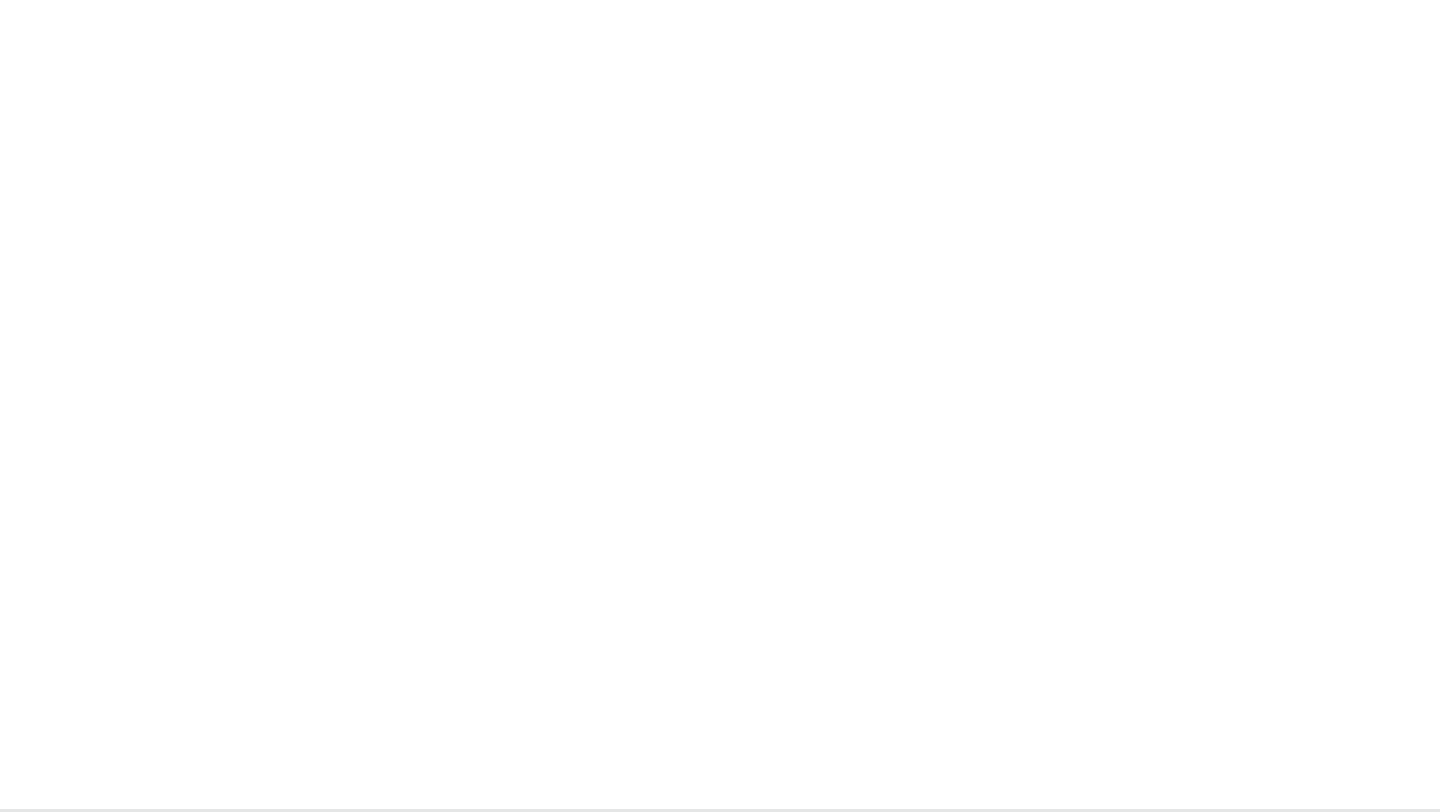 scroll, scrollTop: 0, scrollLeft: 0, axis: both 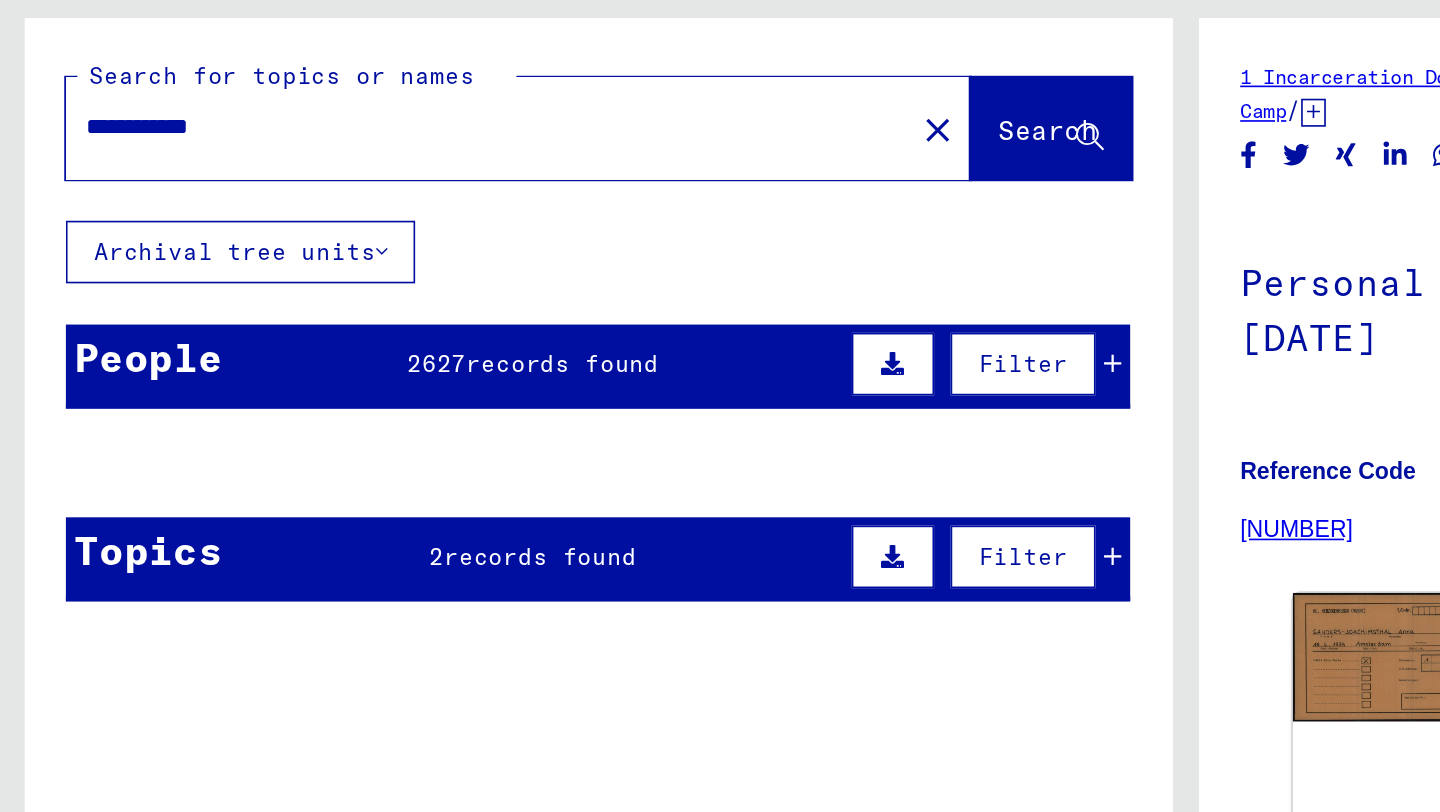 click on "records found" at bounding box center [341, 321] 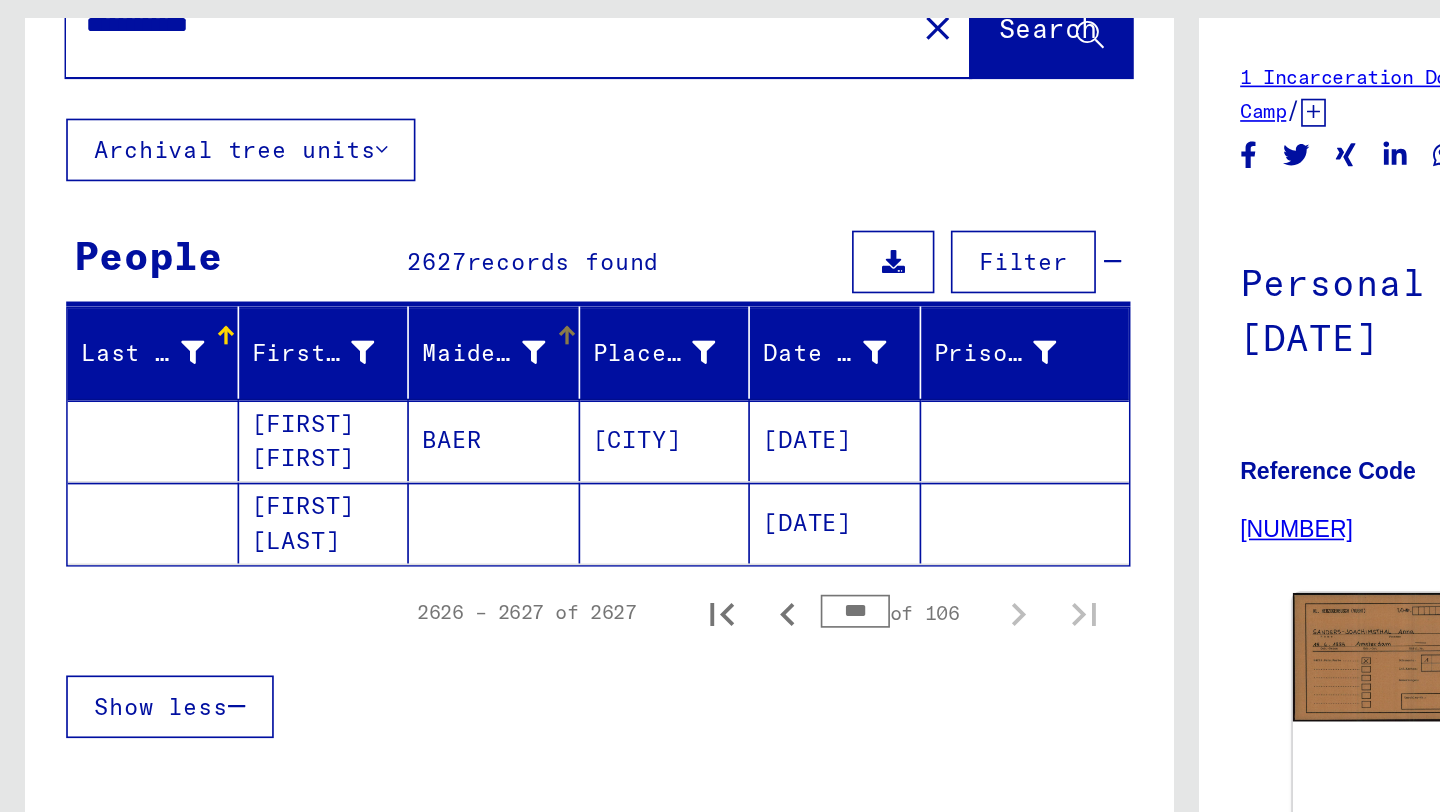 scroll, scrollTop: 63, scrollLeft: 0, axis: vertical 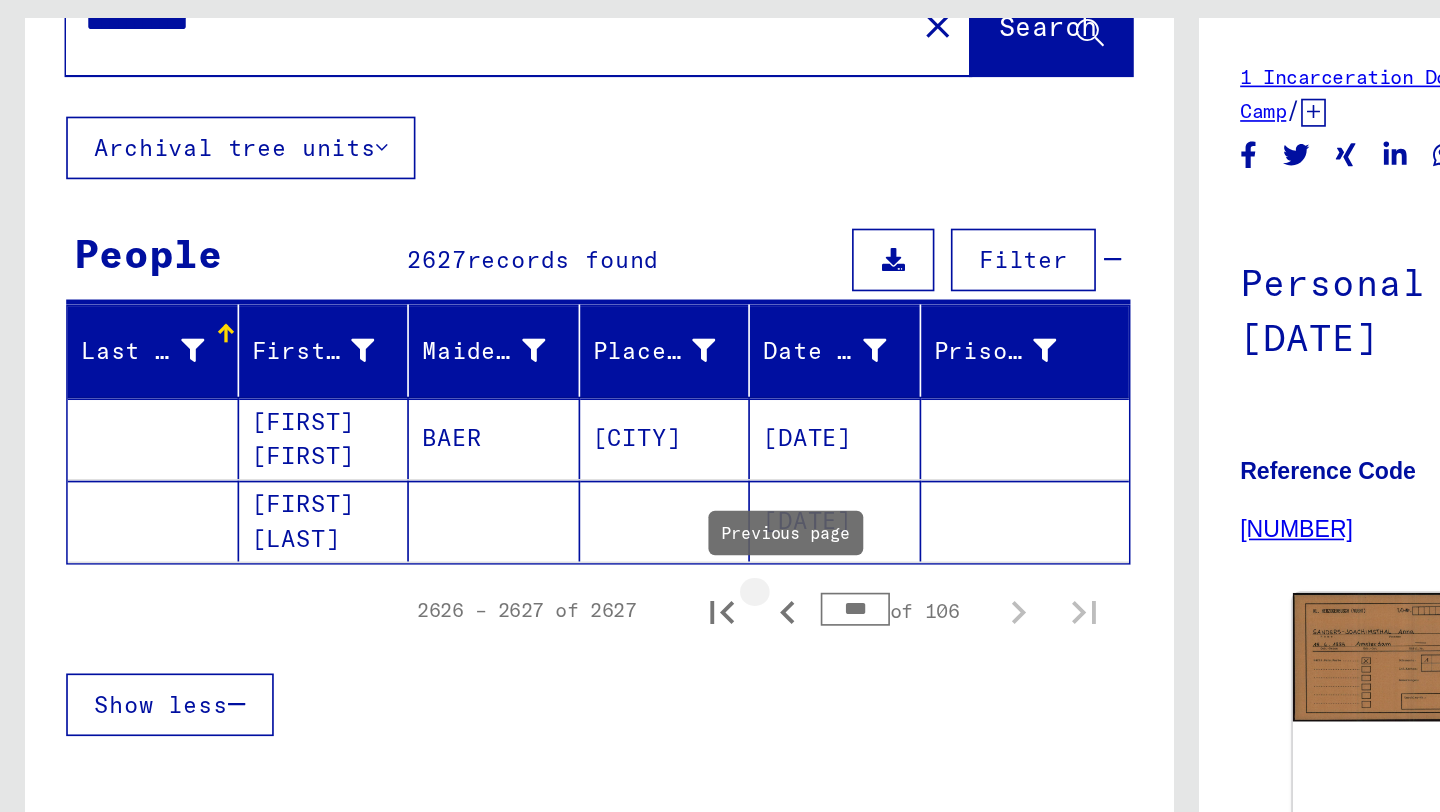 click 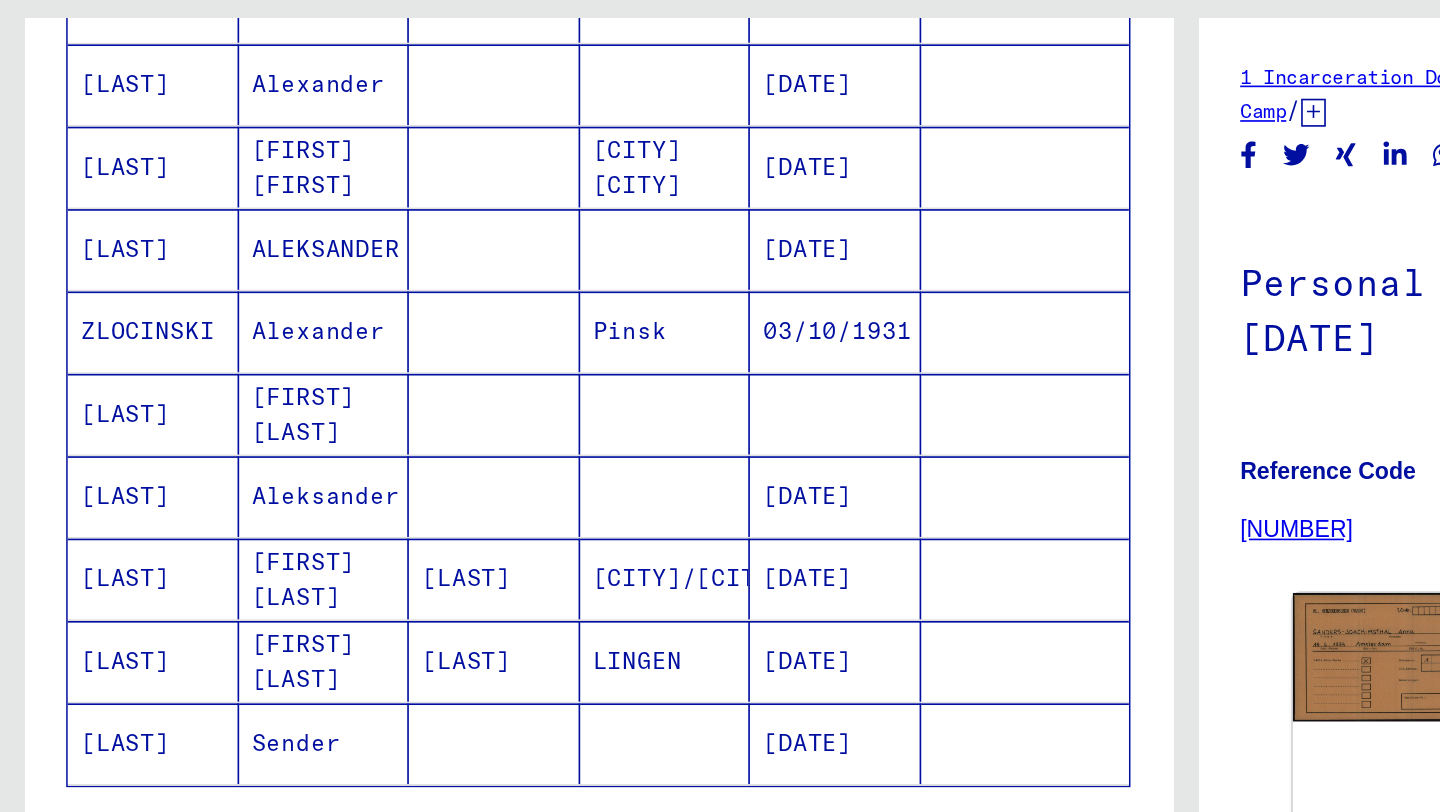 scroll, scrollTop: 1411, scrollLeft: 0, axis: vertical 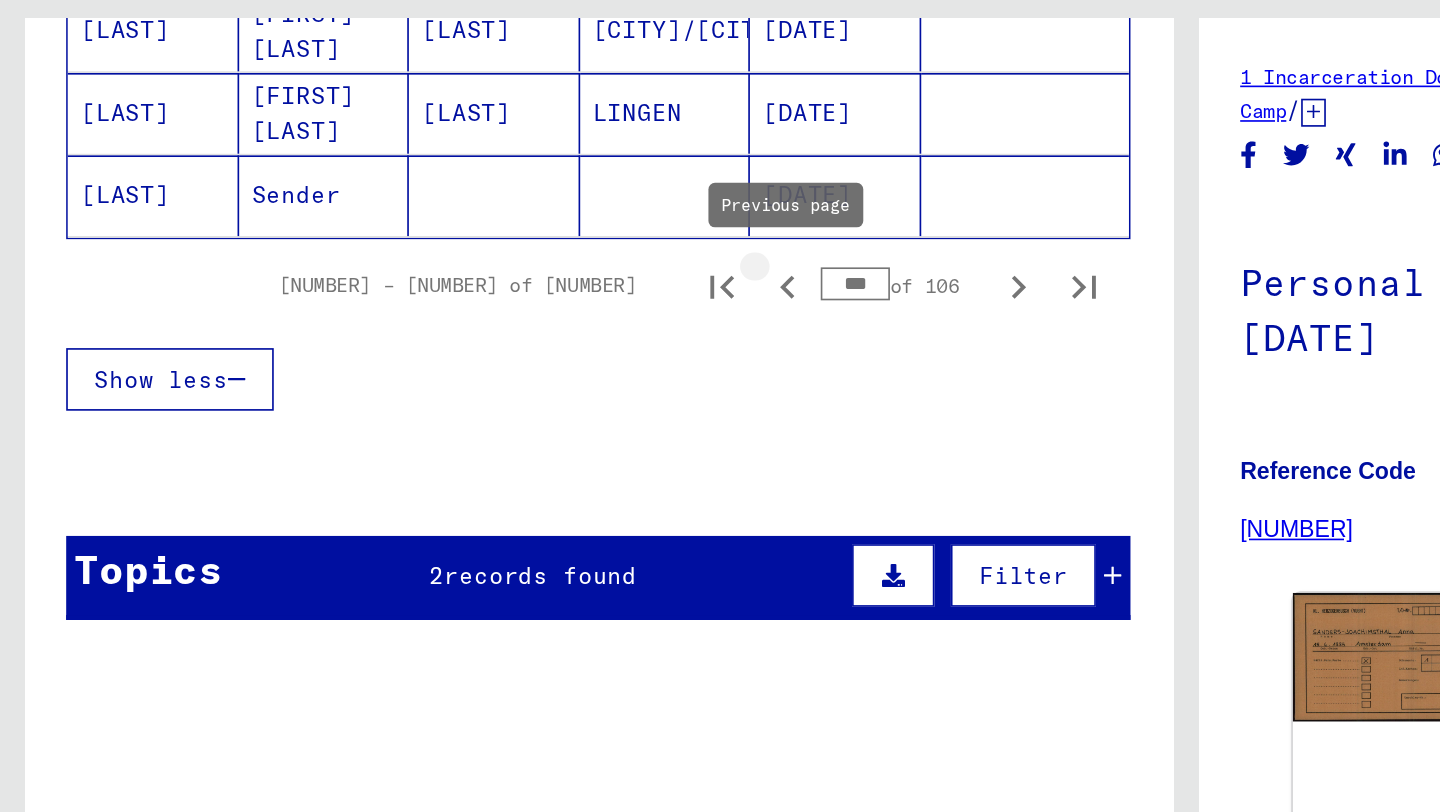 click 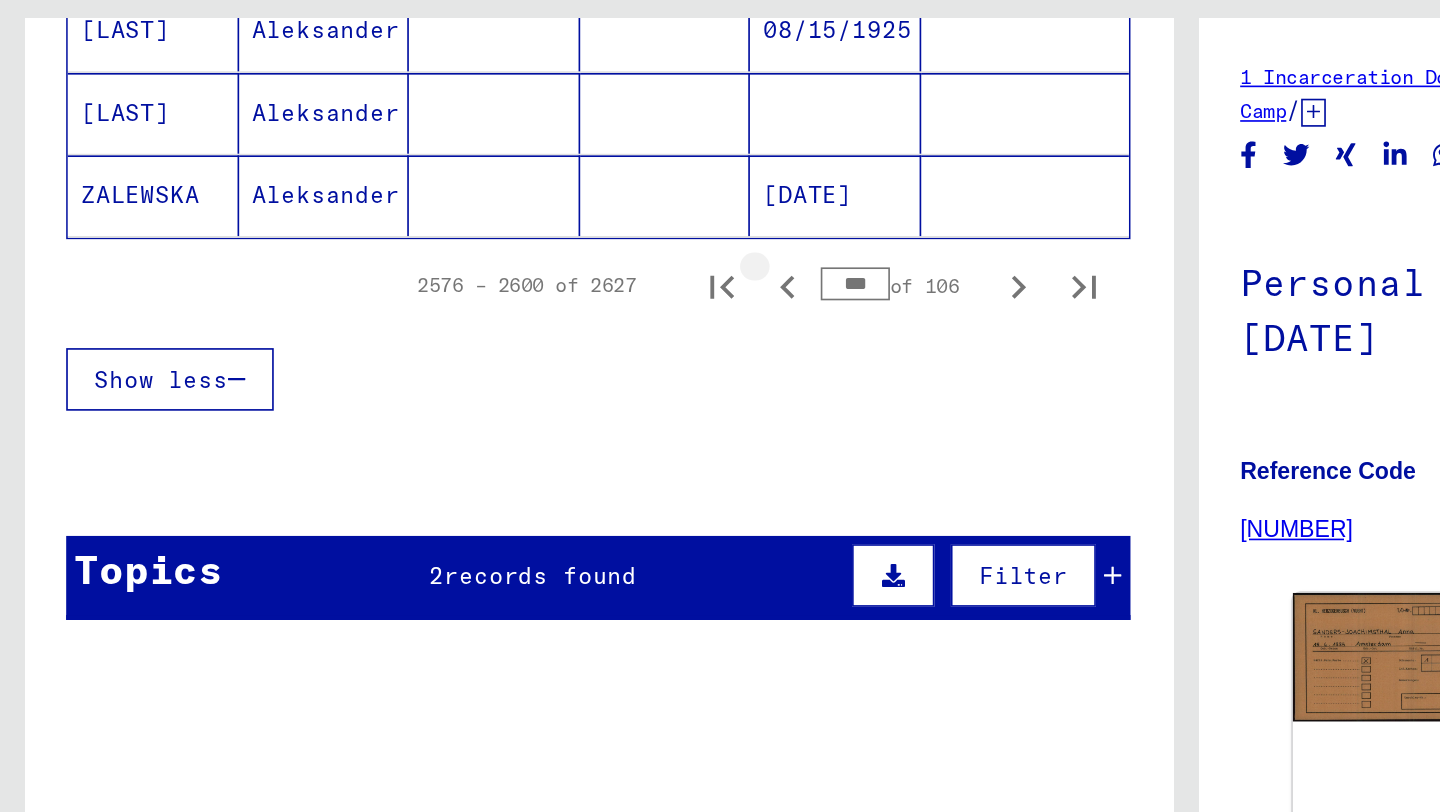 click 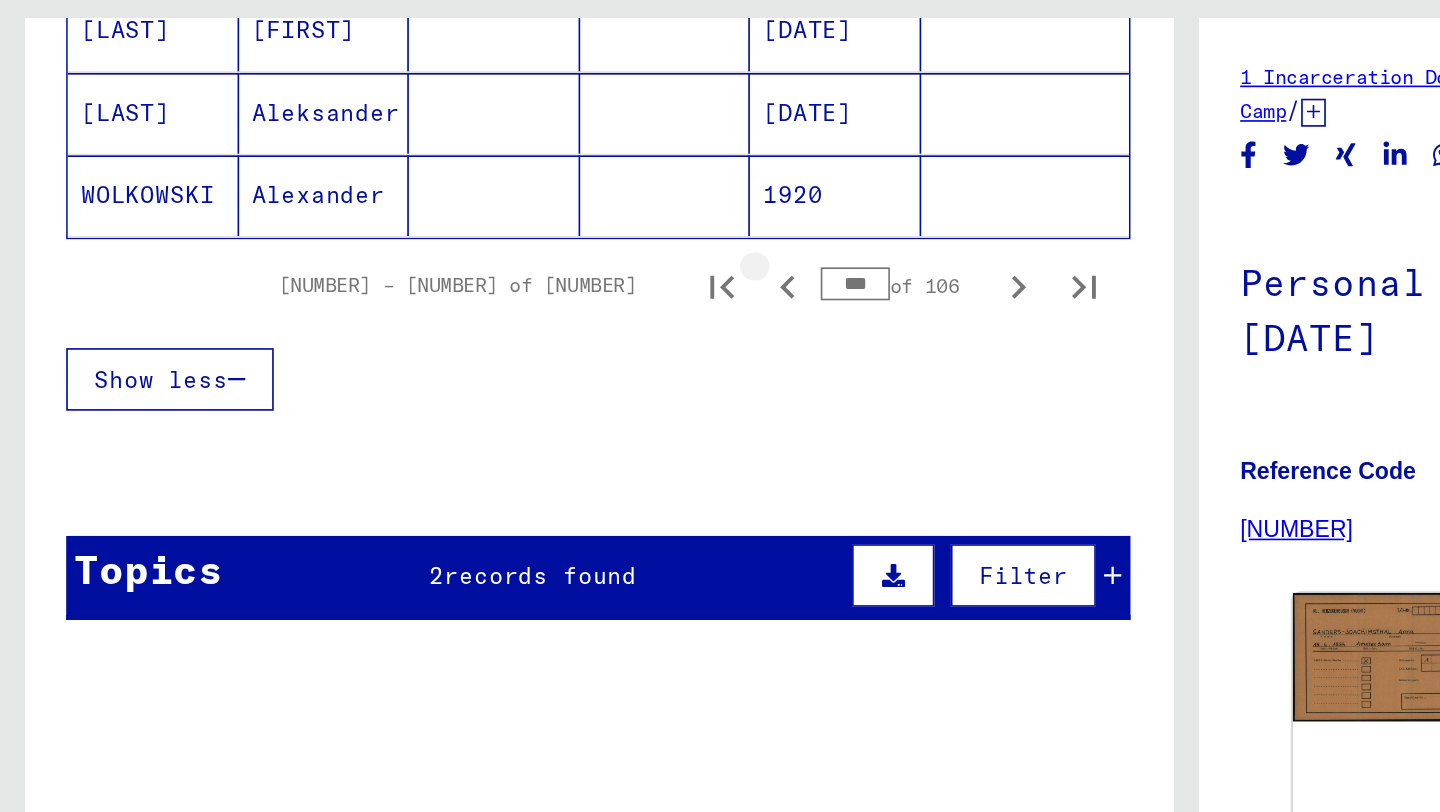 click 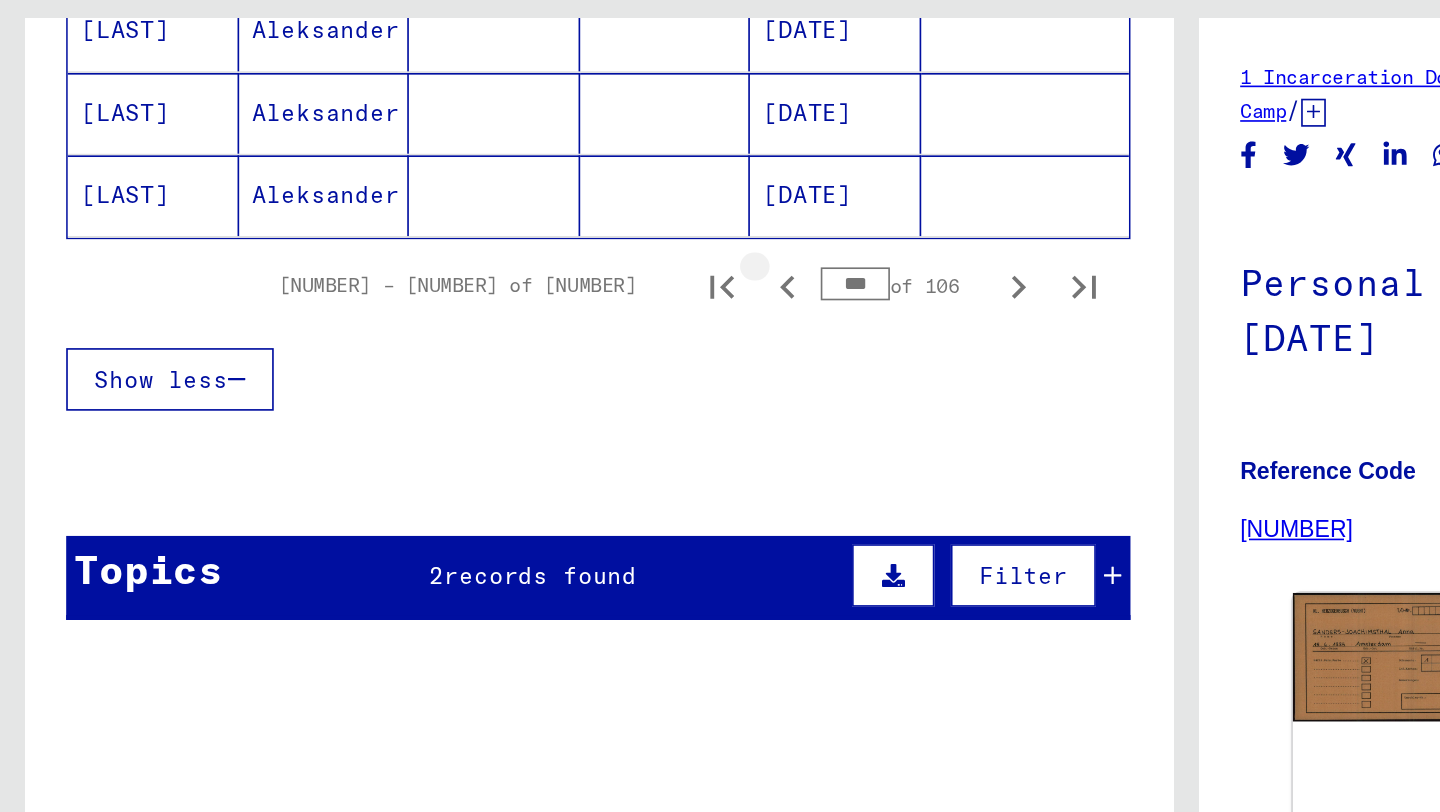 click 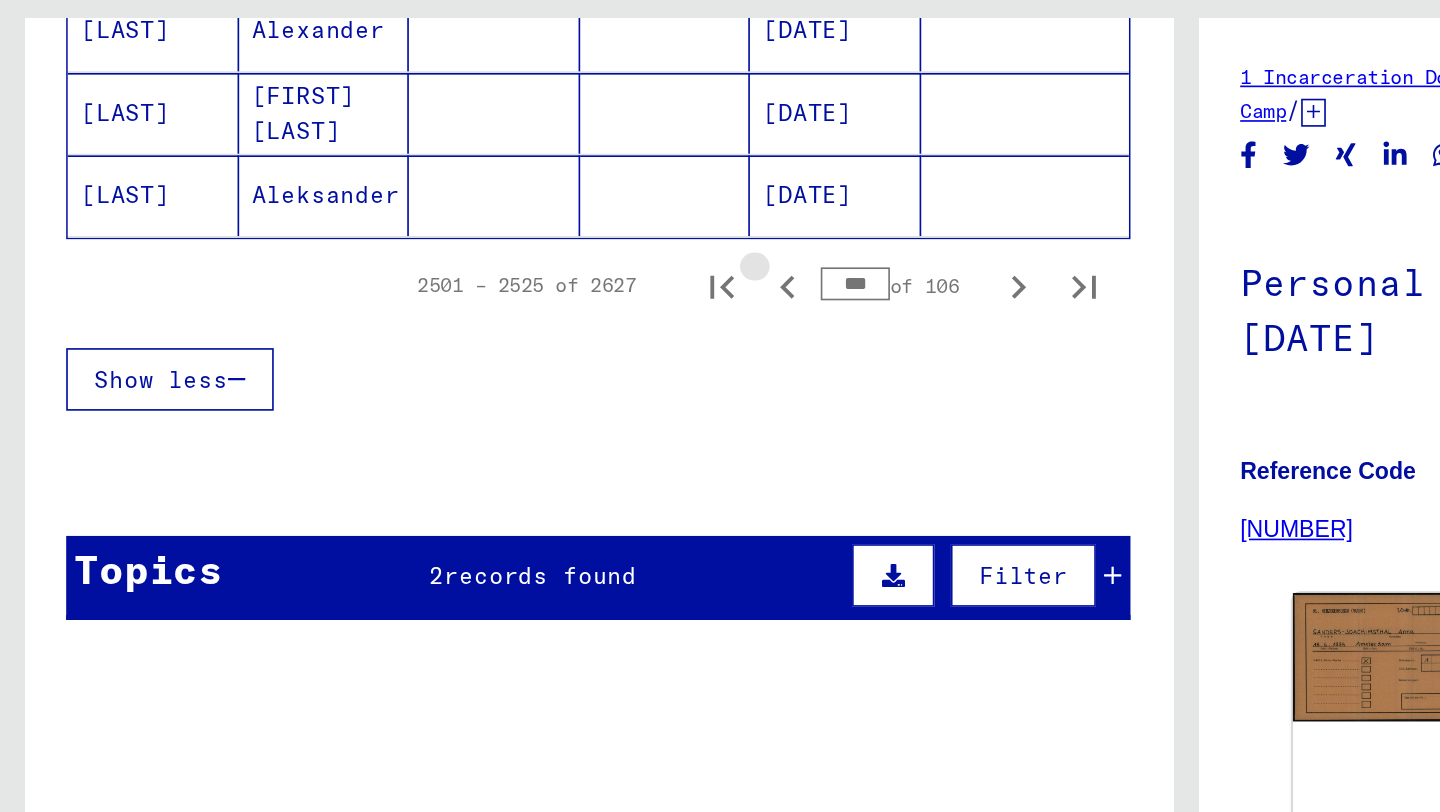 click 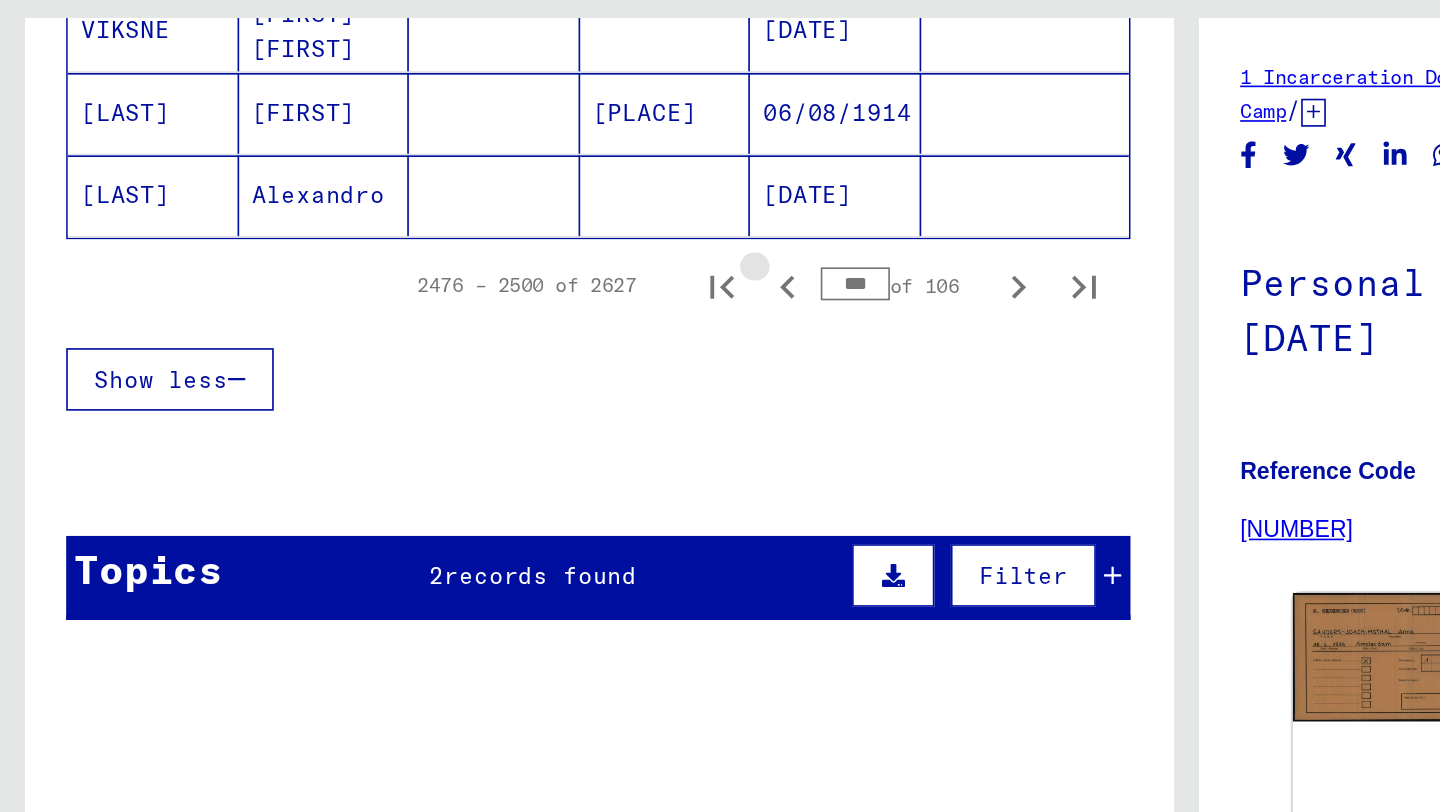 click 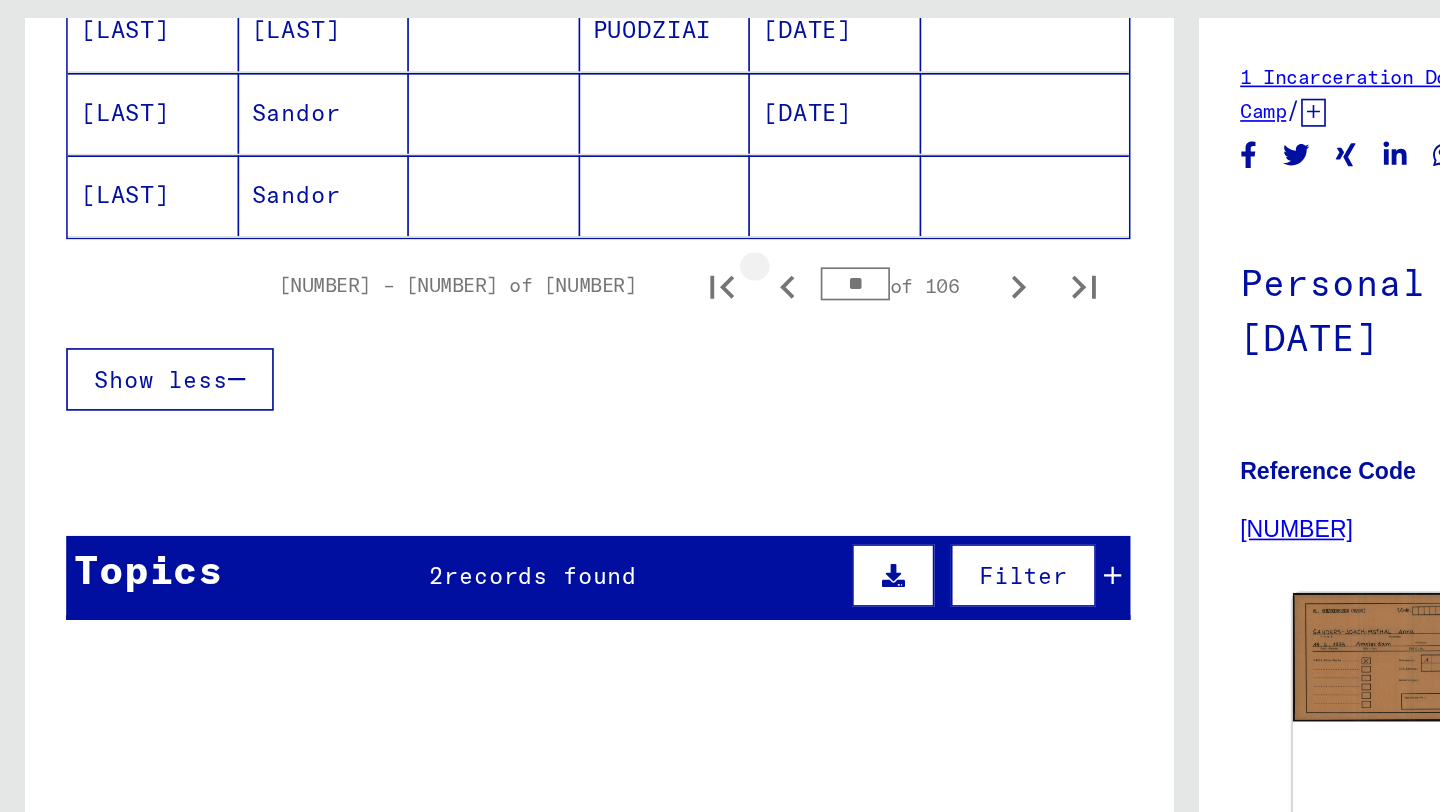 click 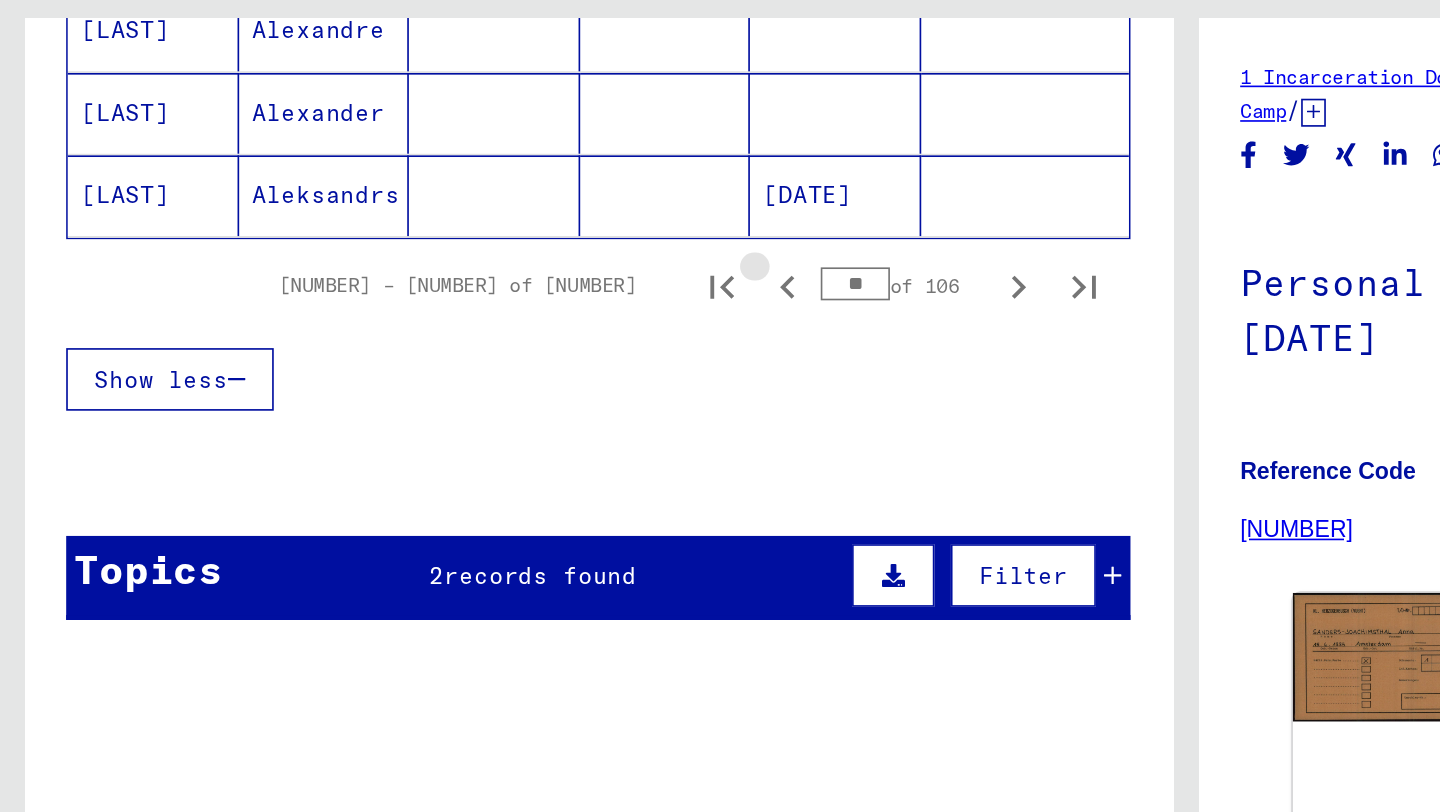 click 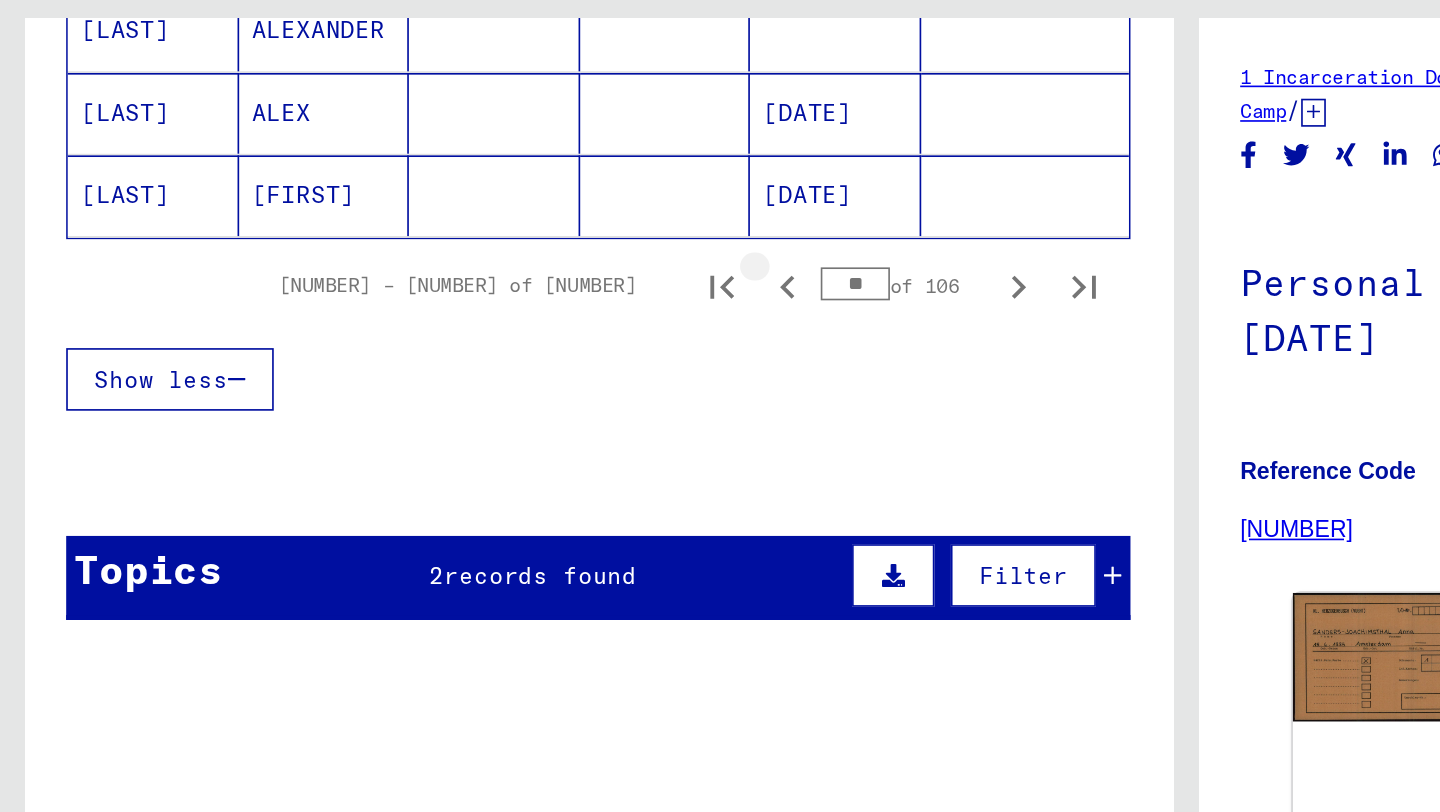 click 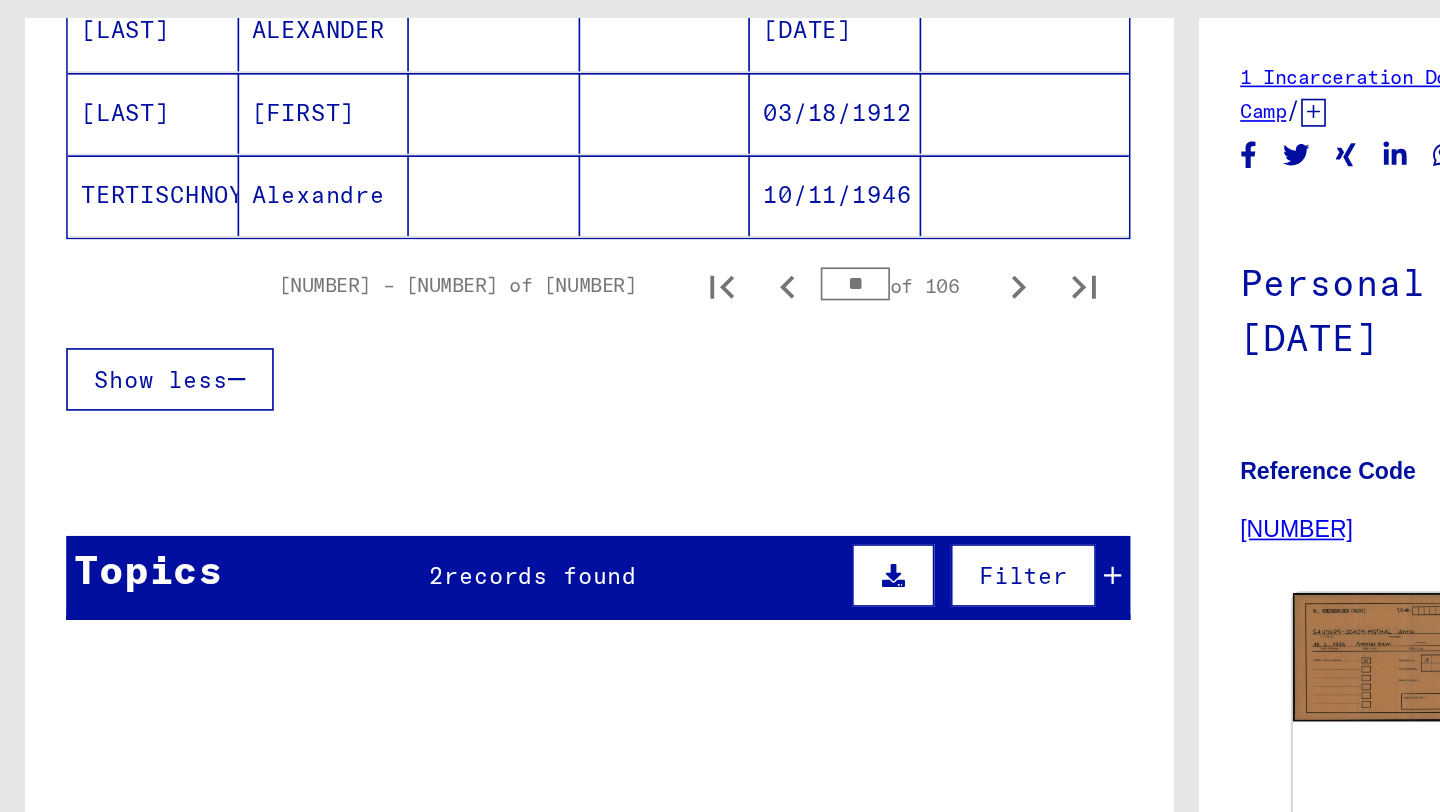 click 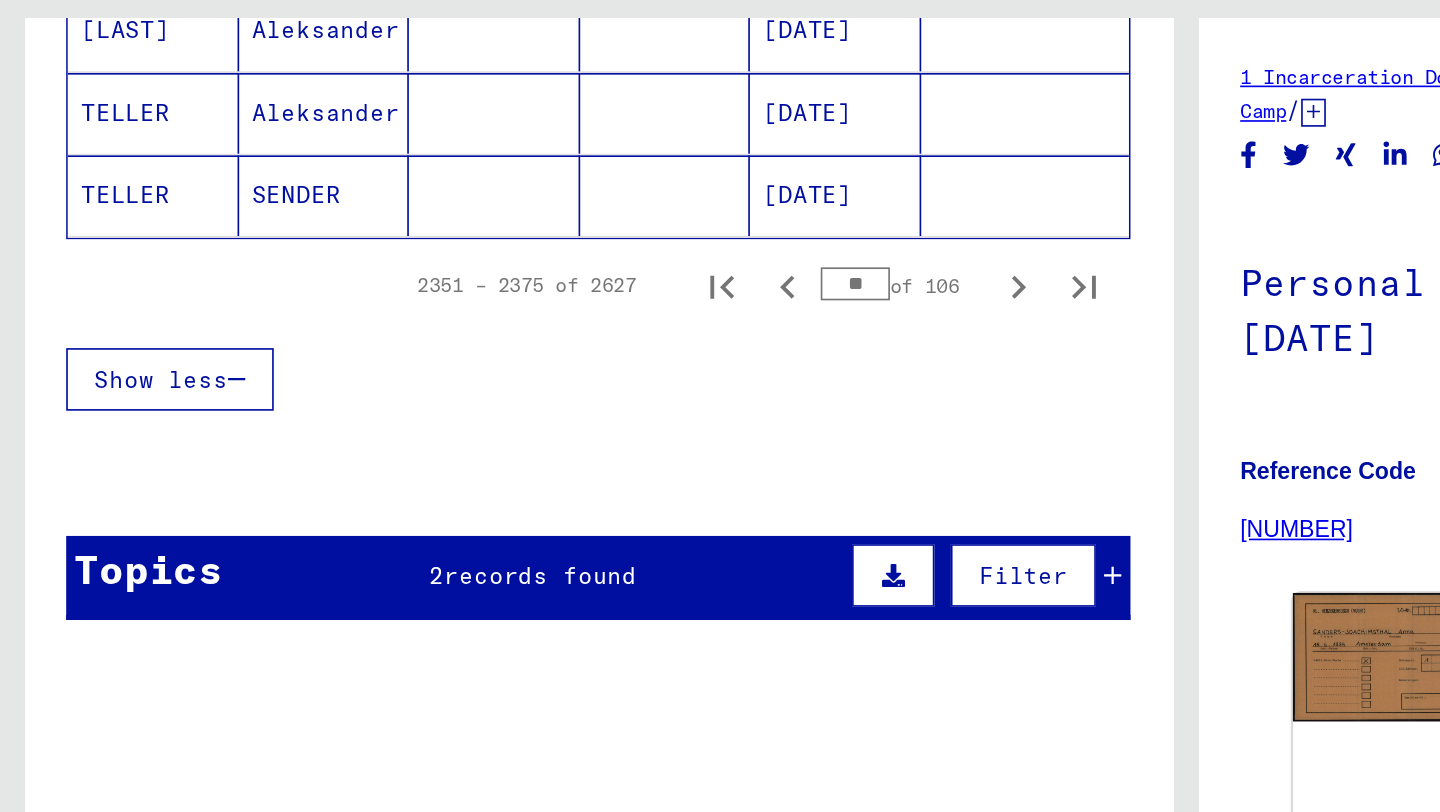 click 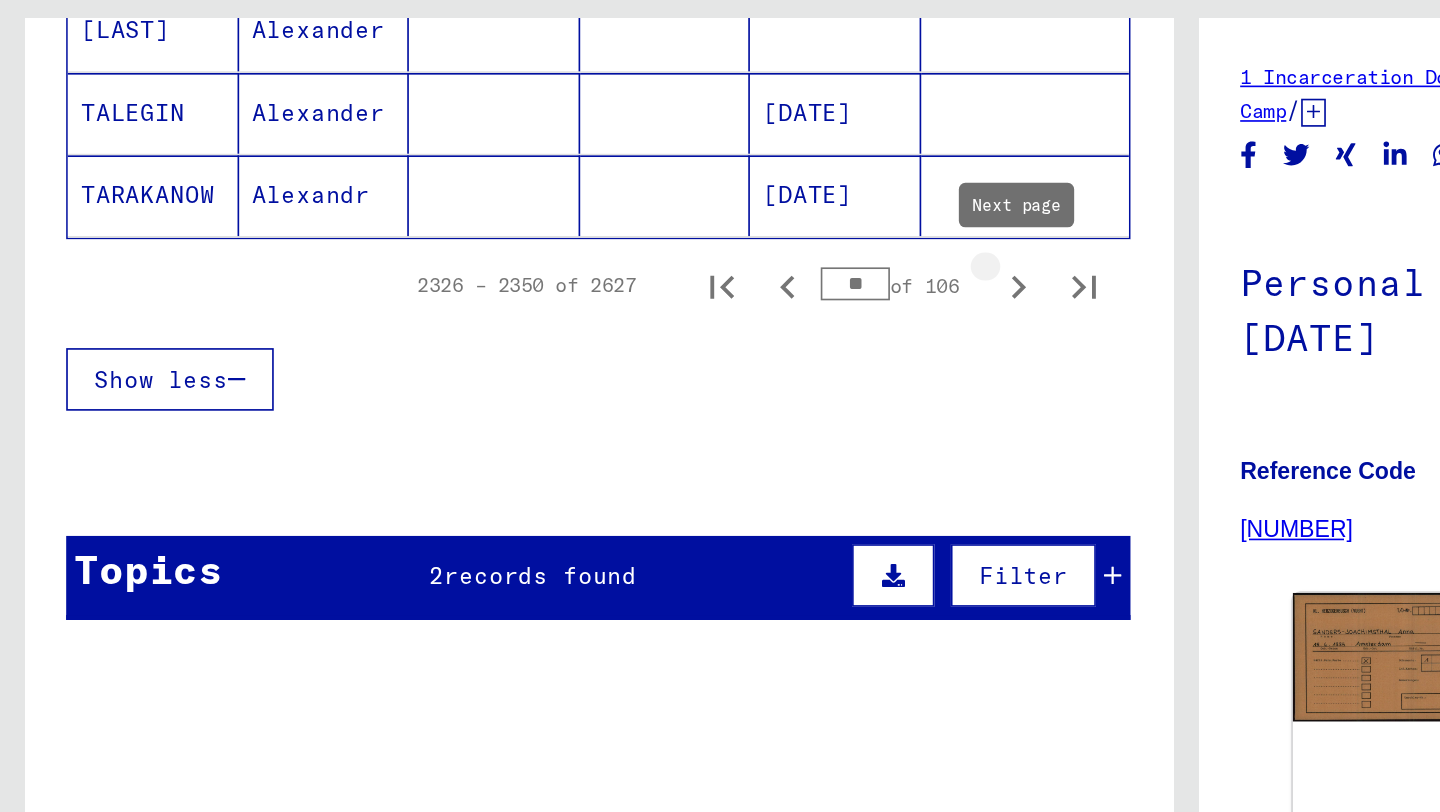 click 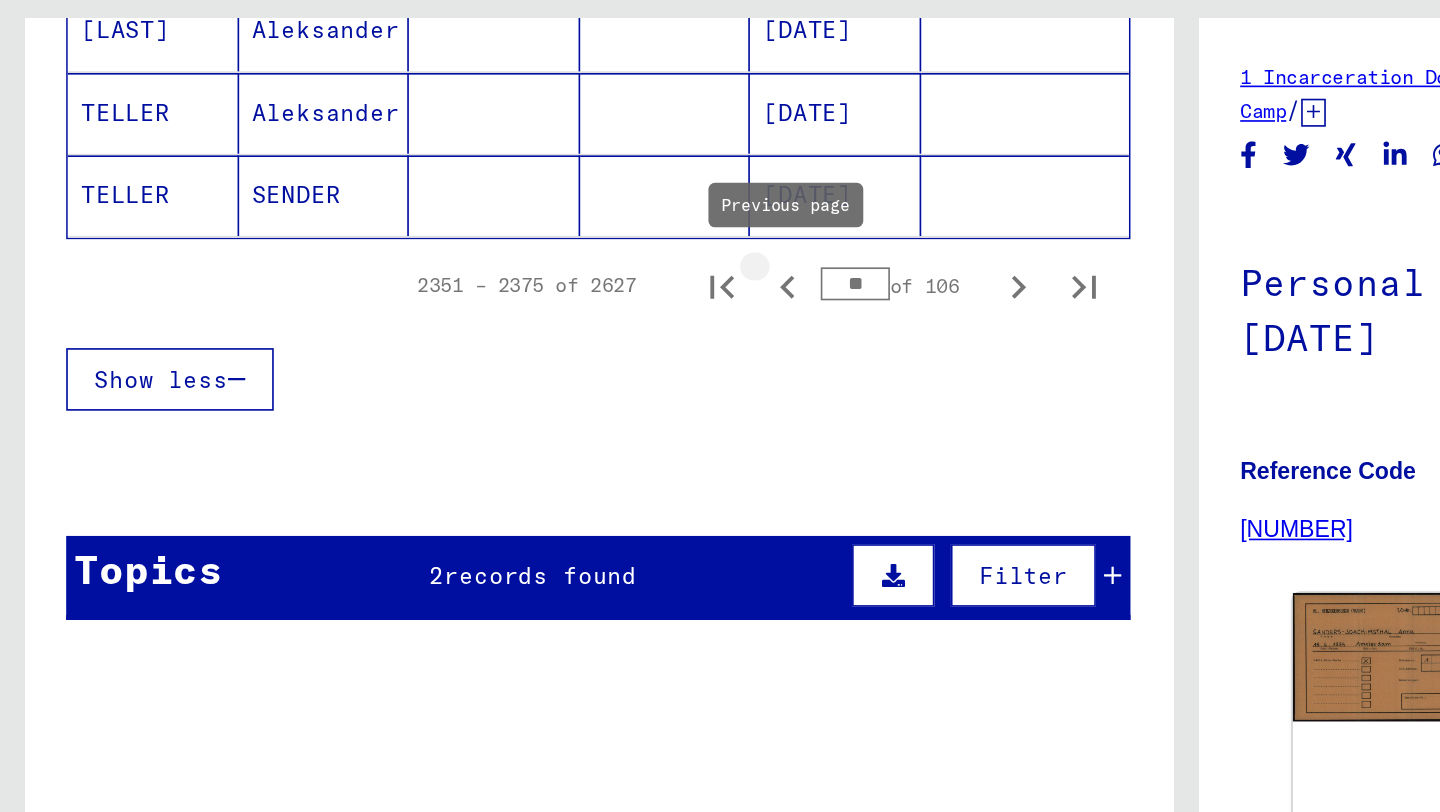 click 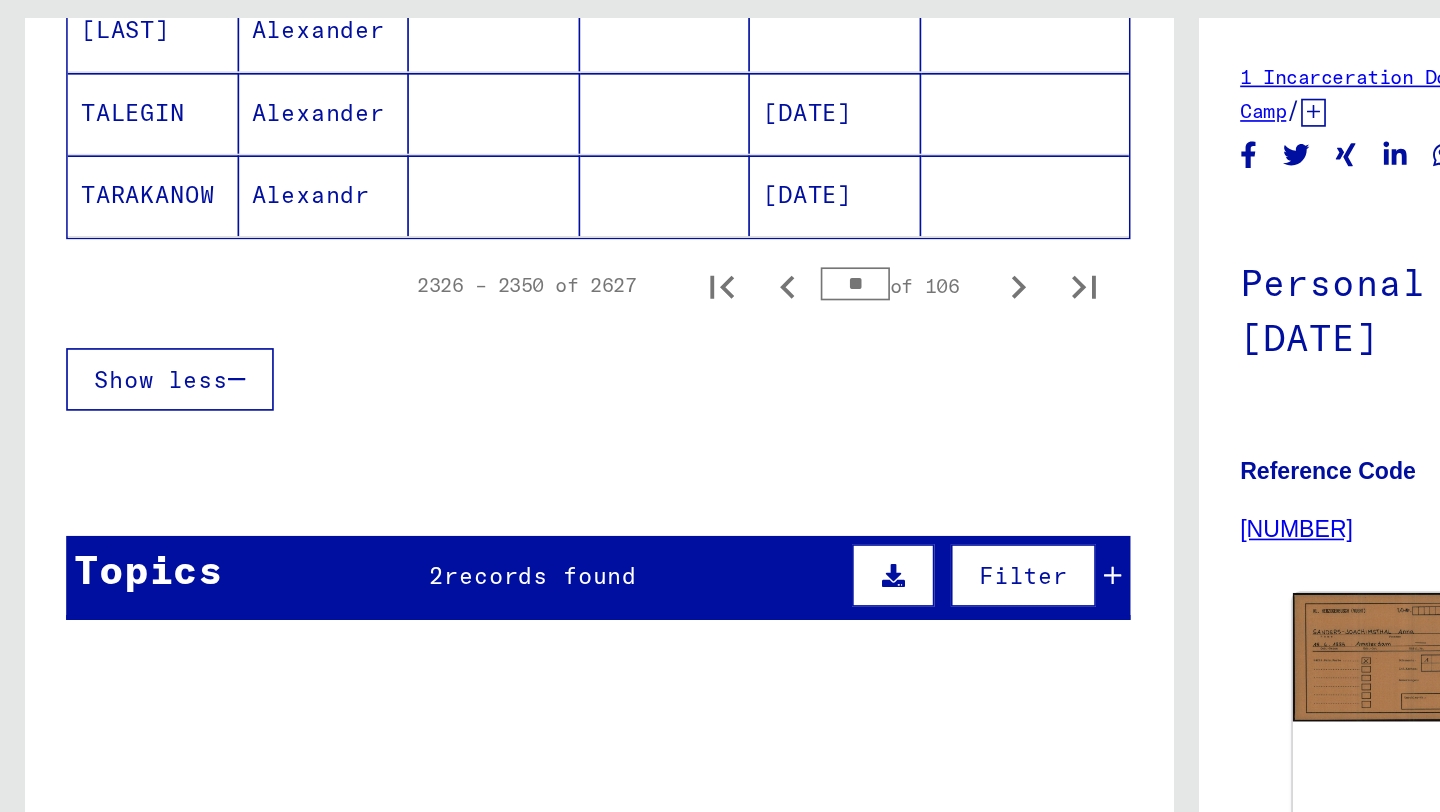 click 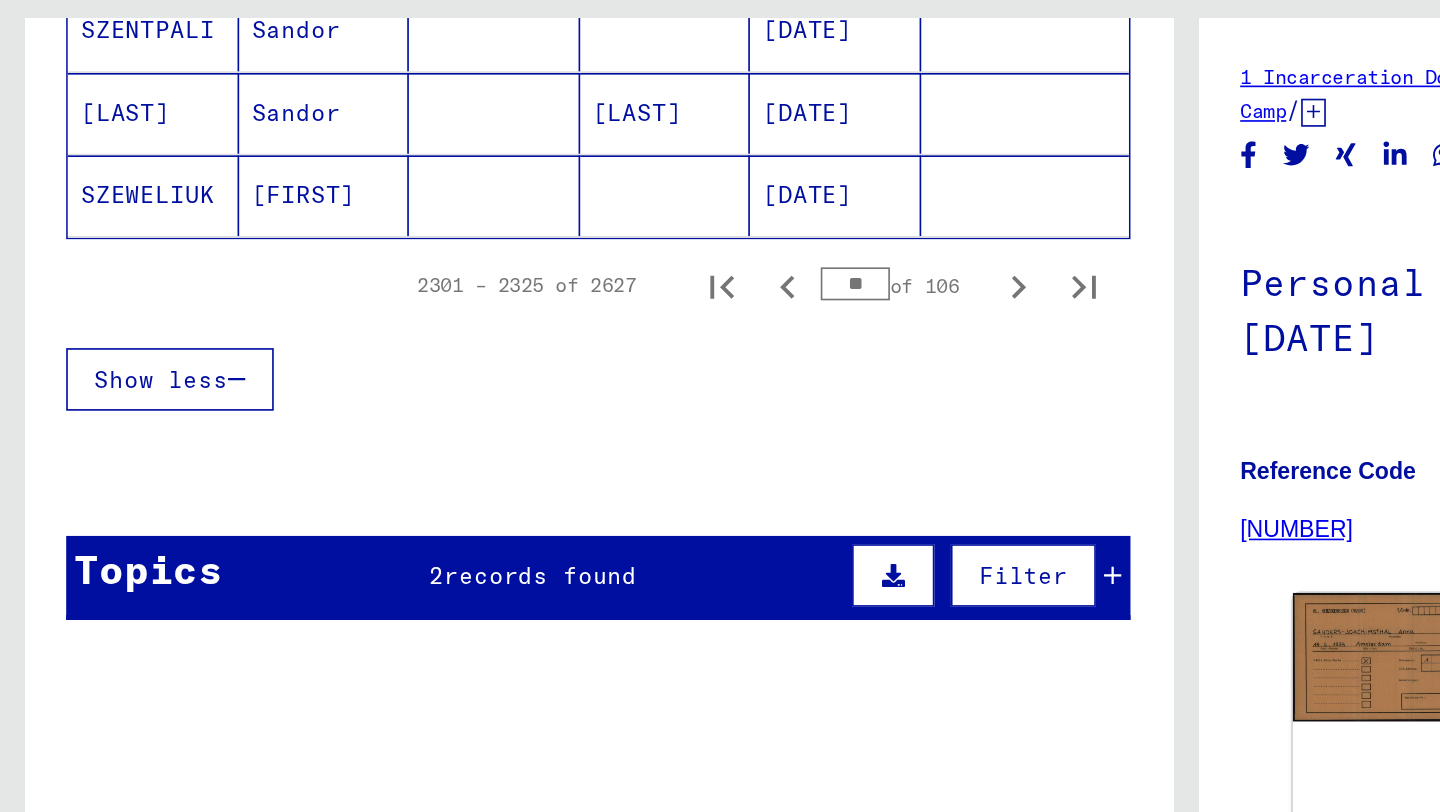 click 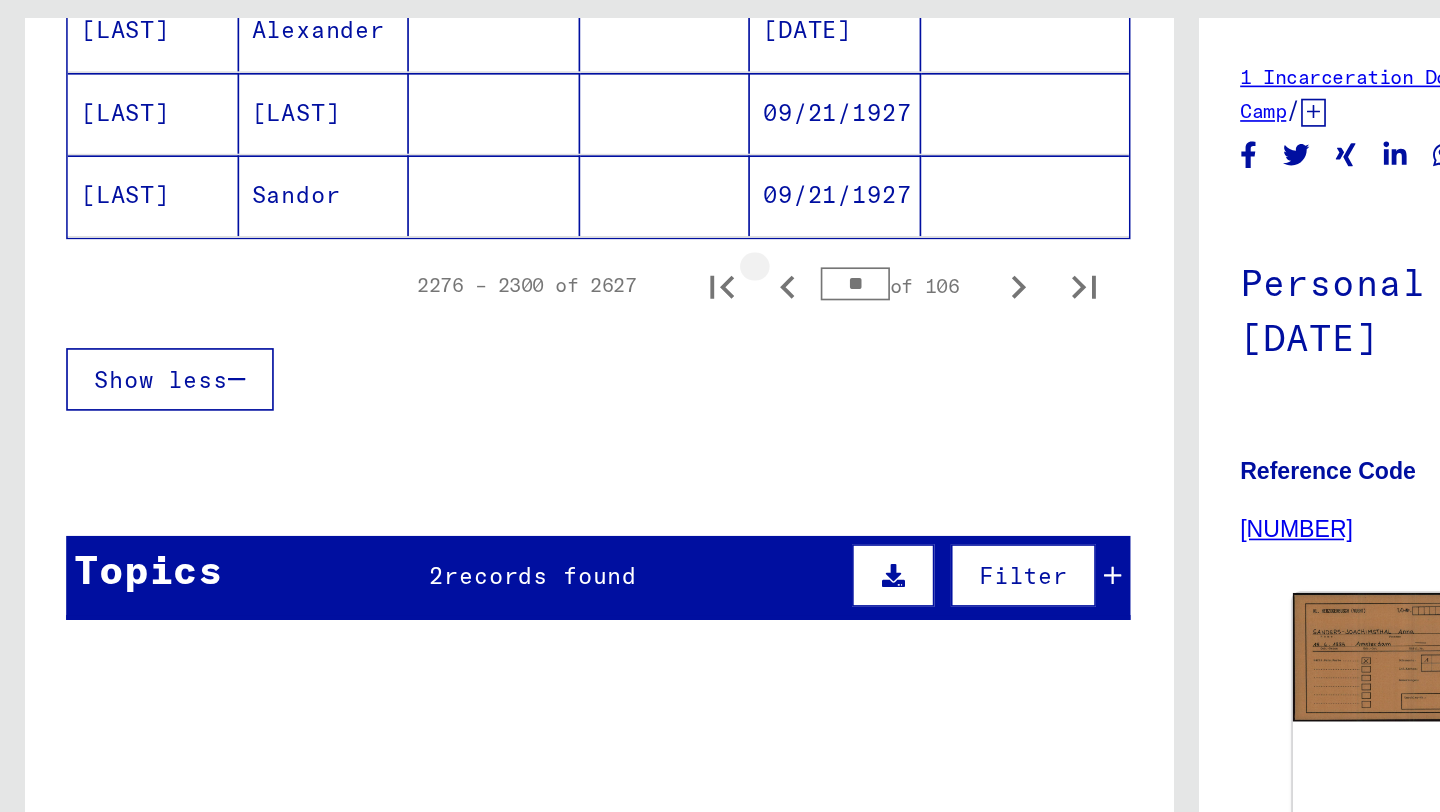 click 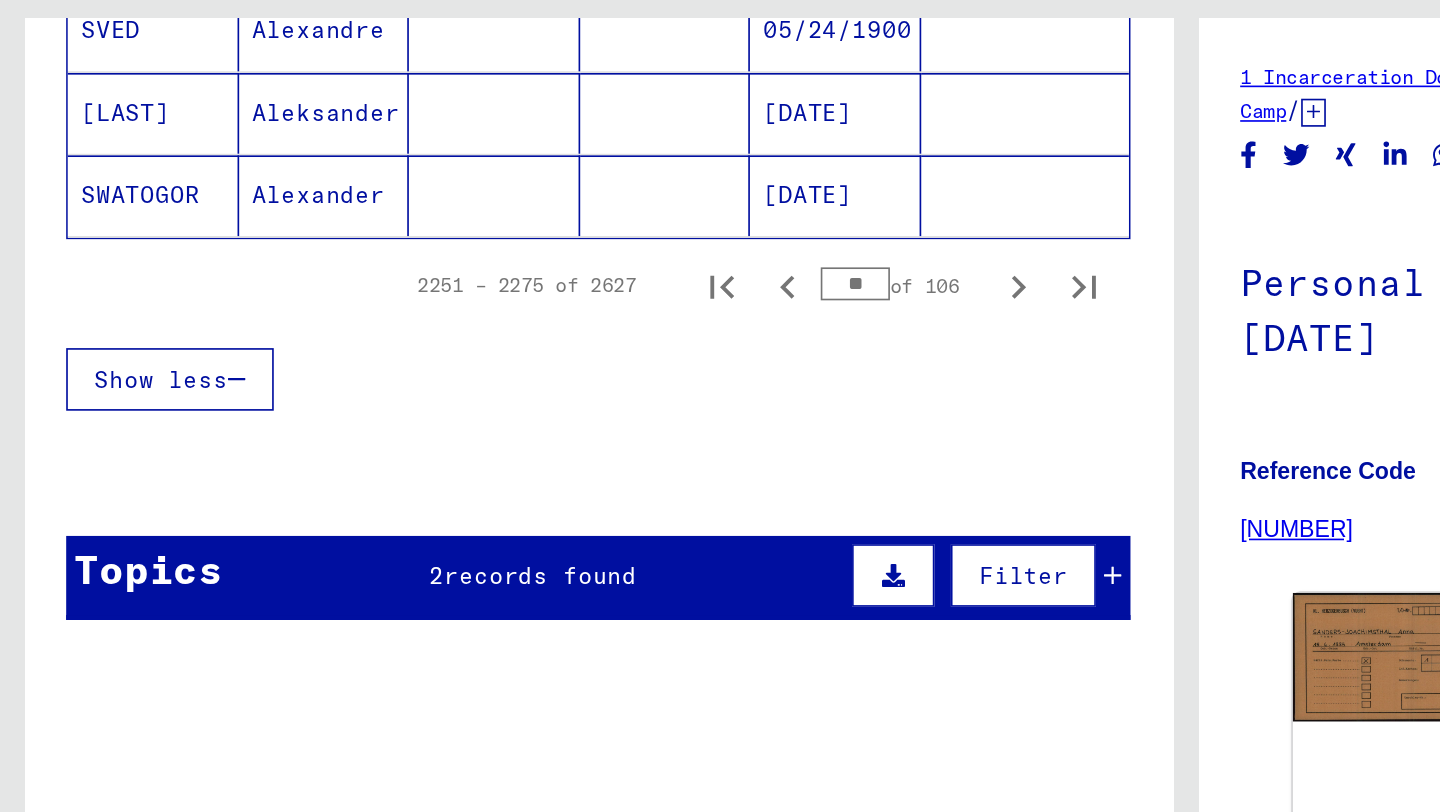 click 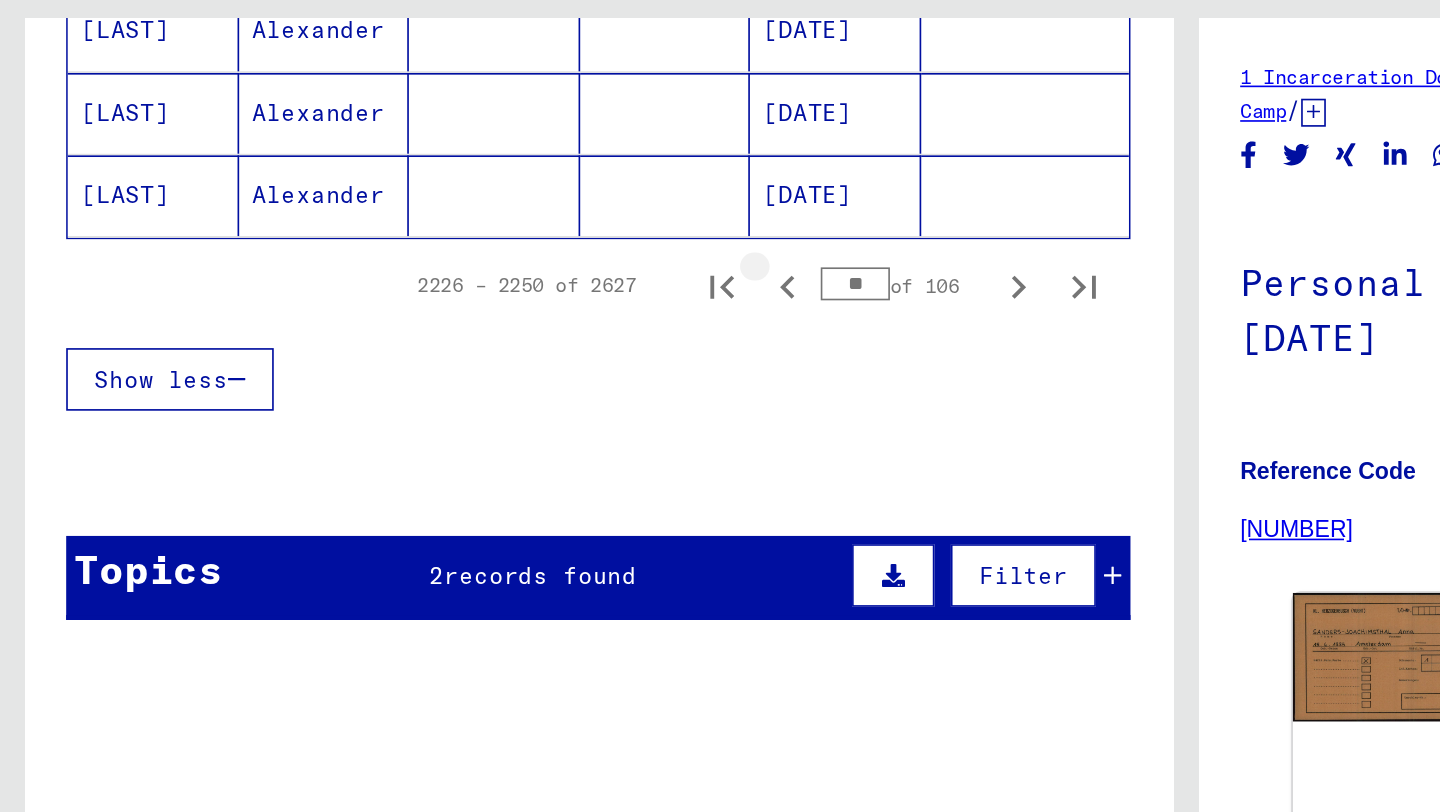 click 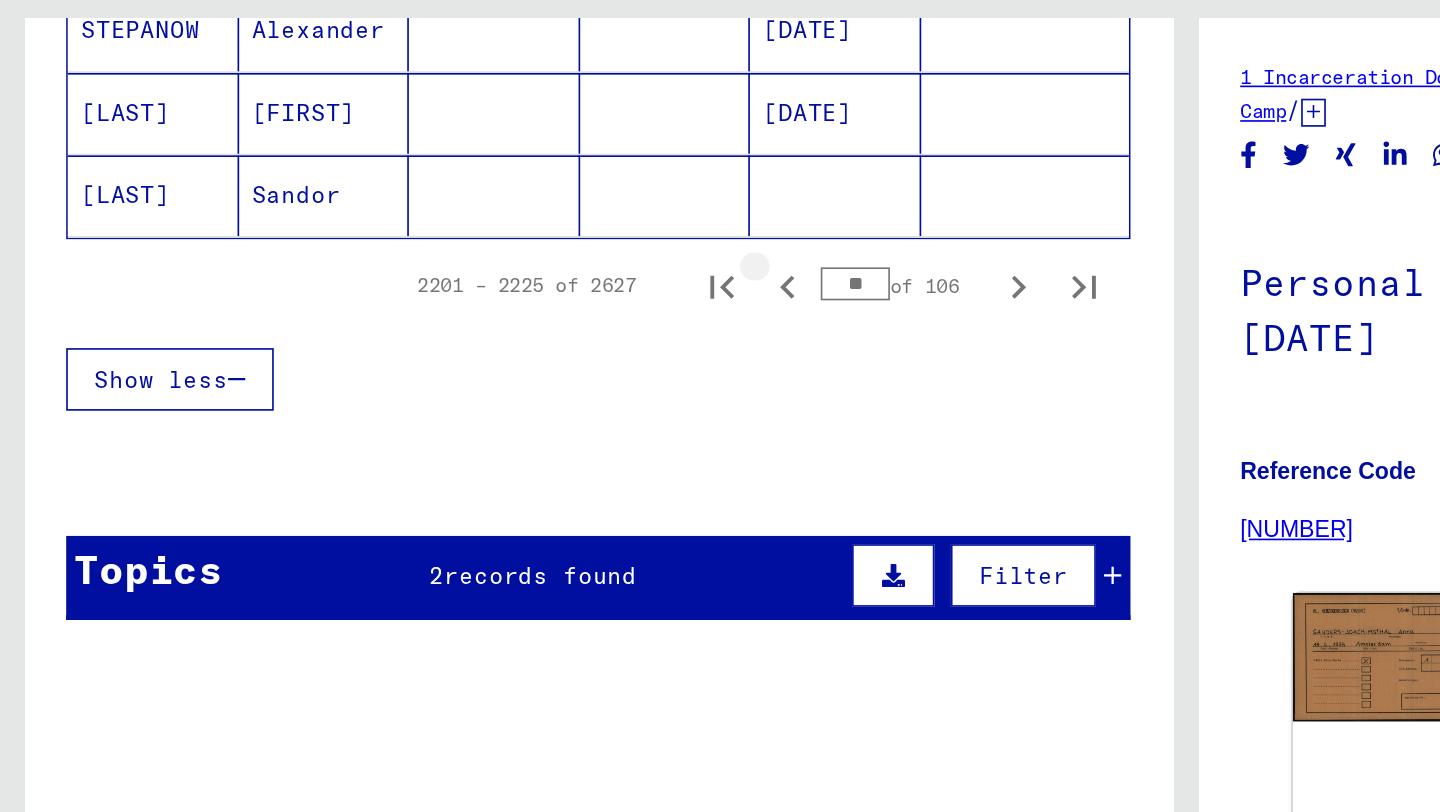 click 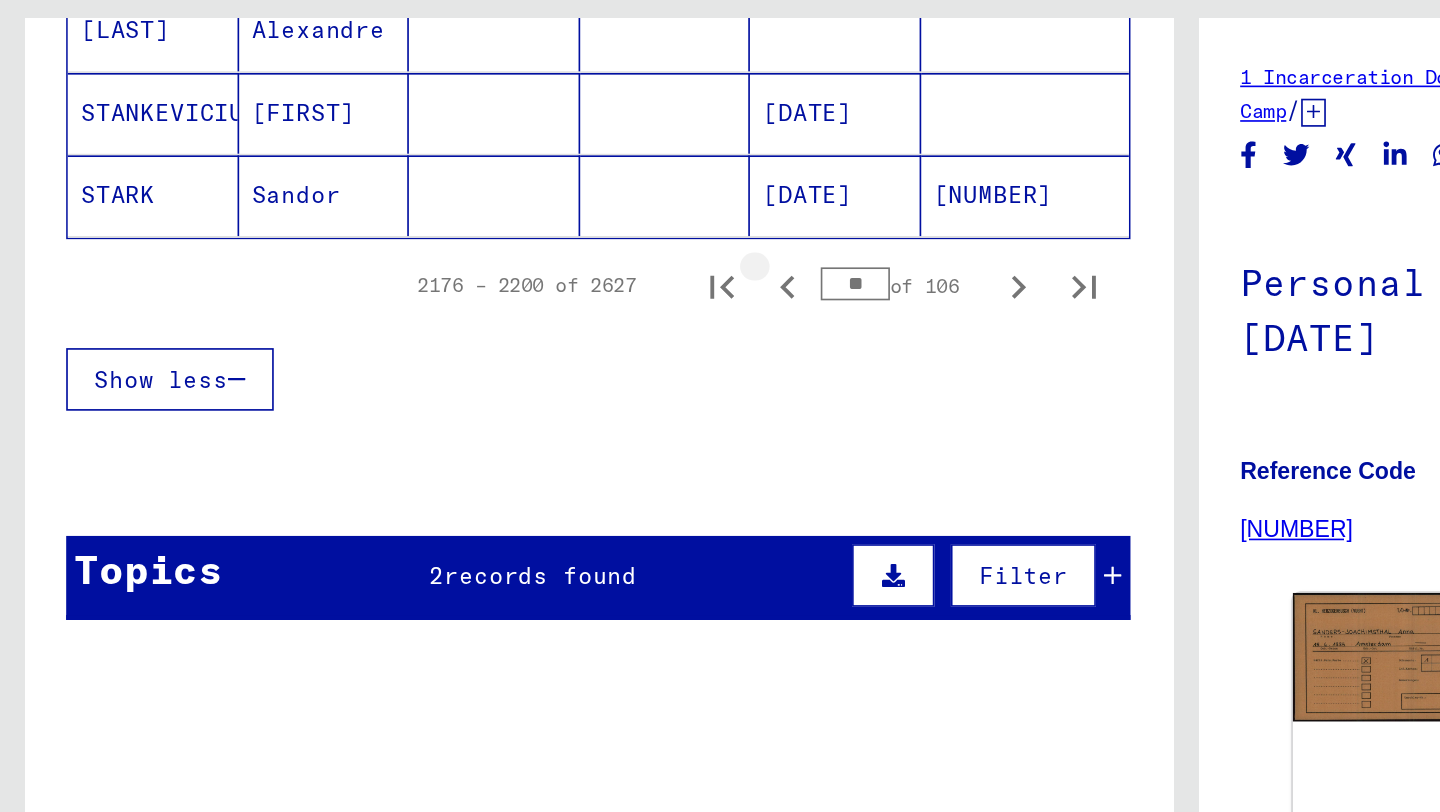 click 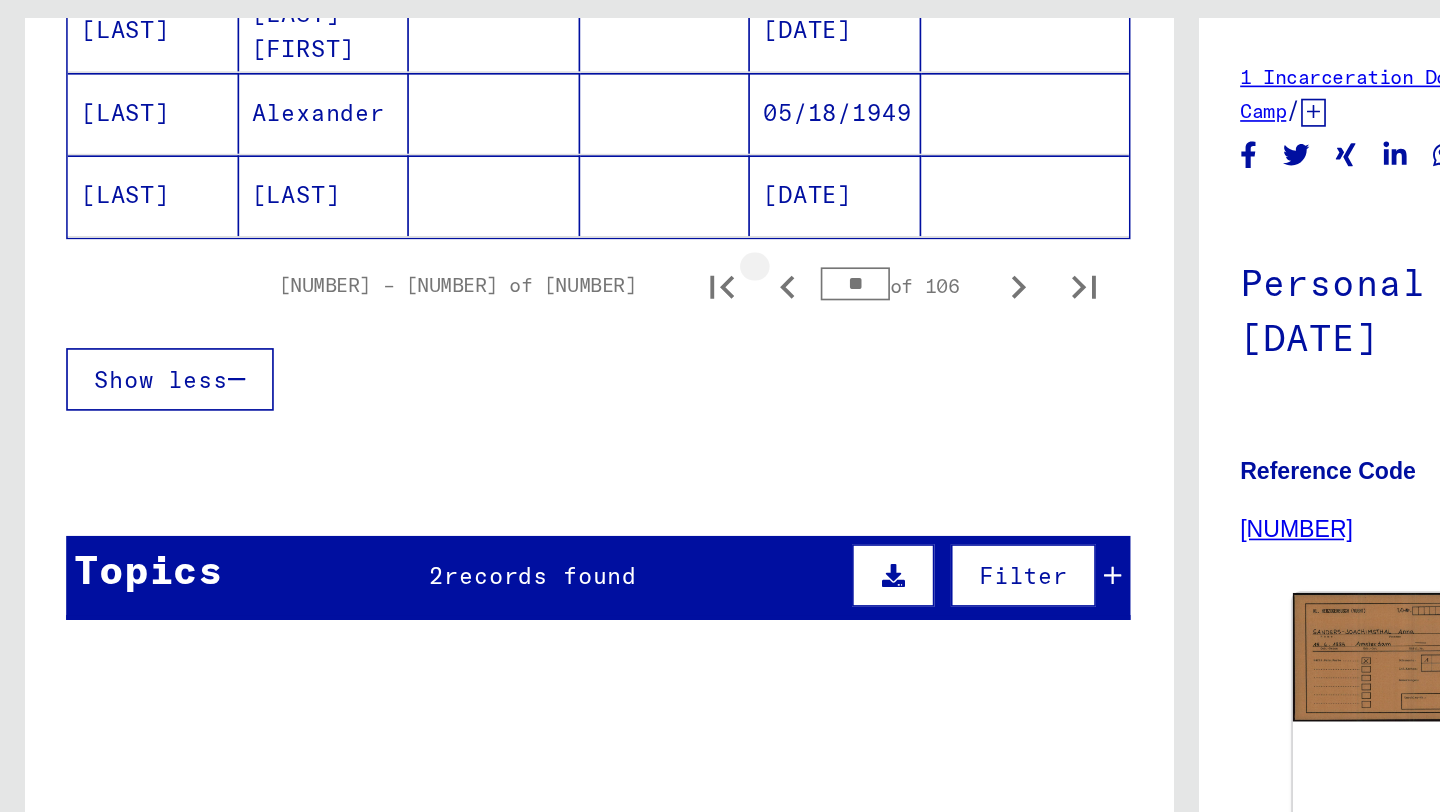 click 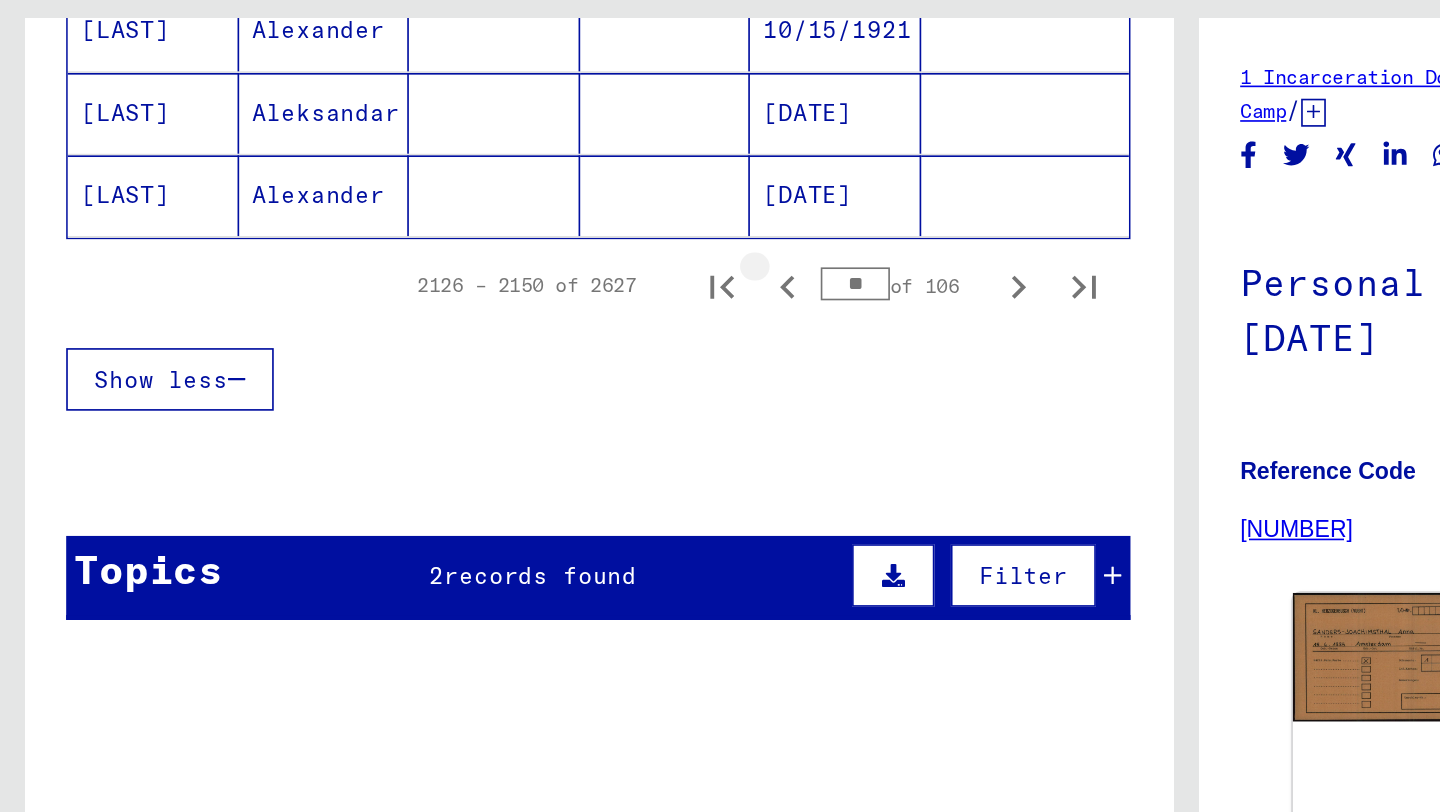 click 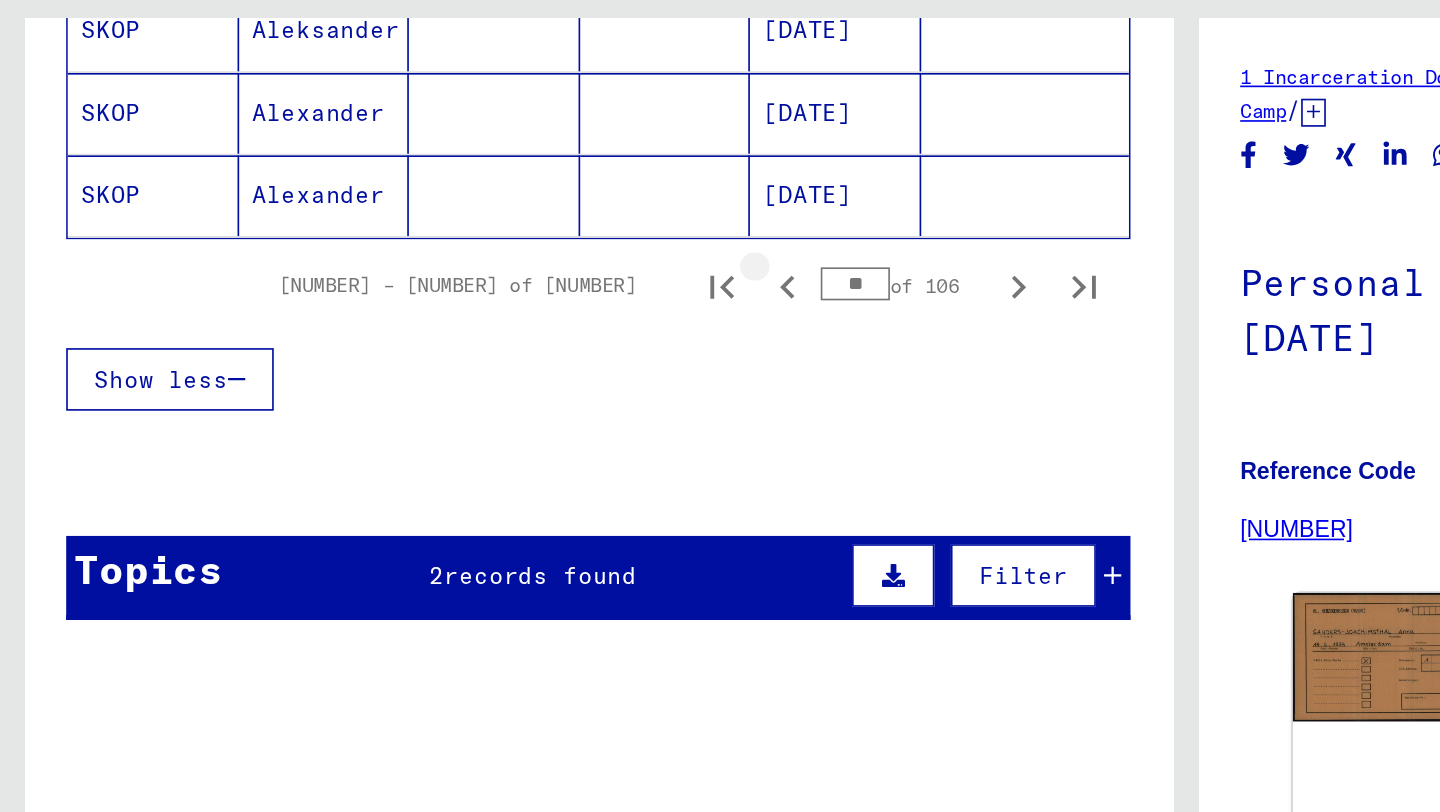 click 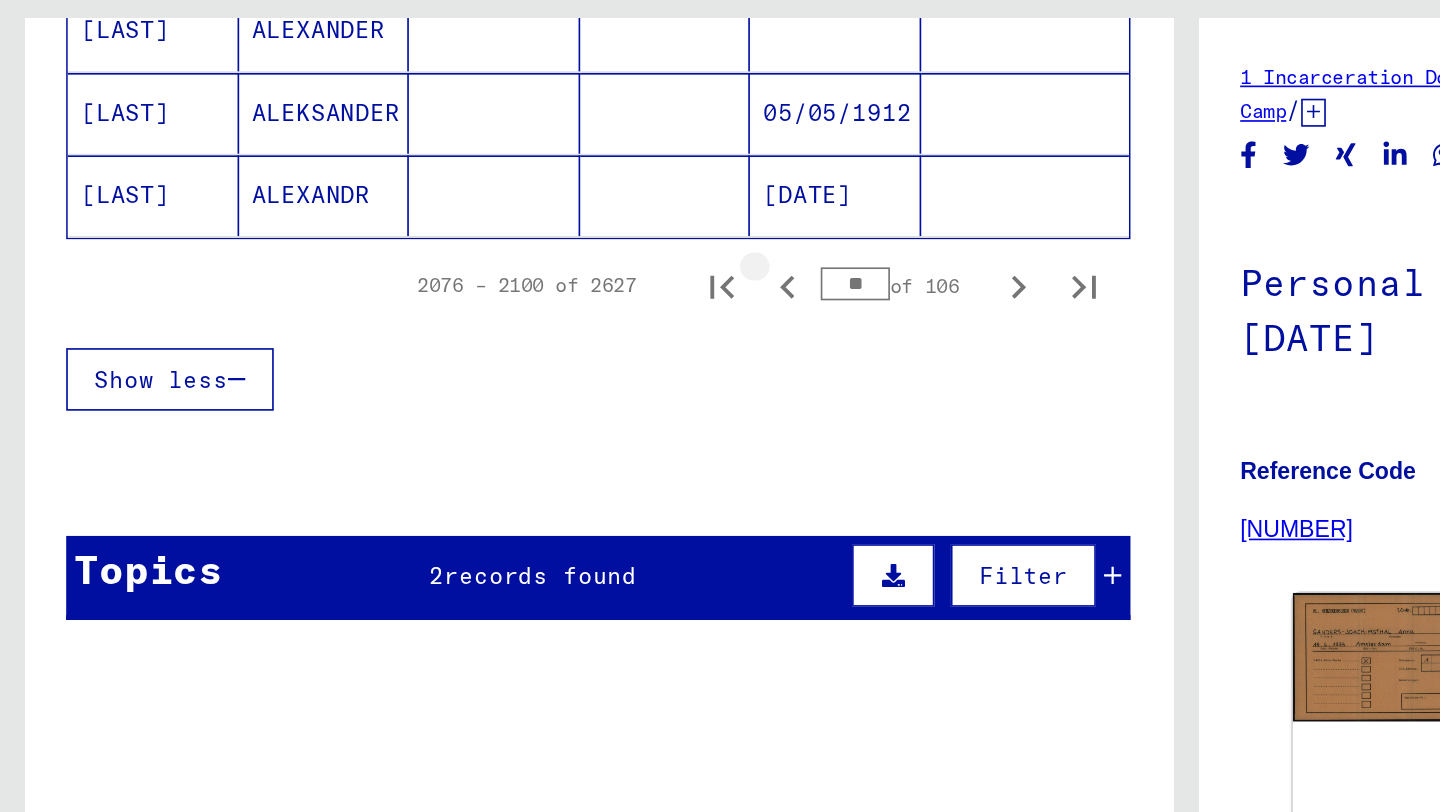 click 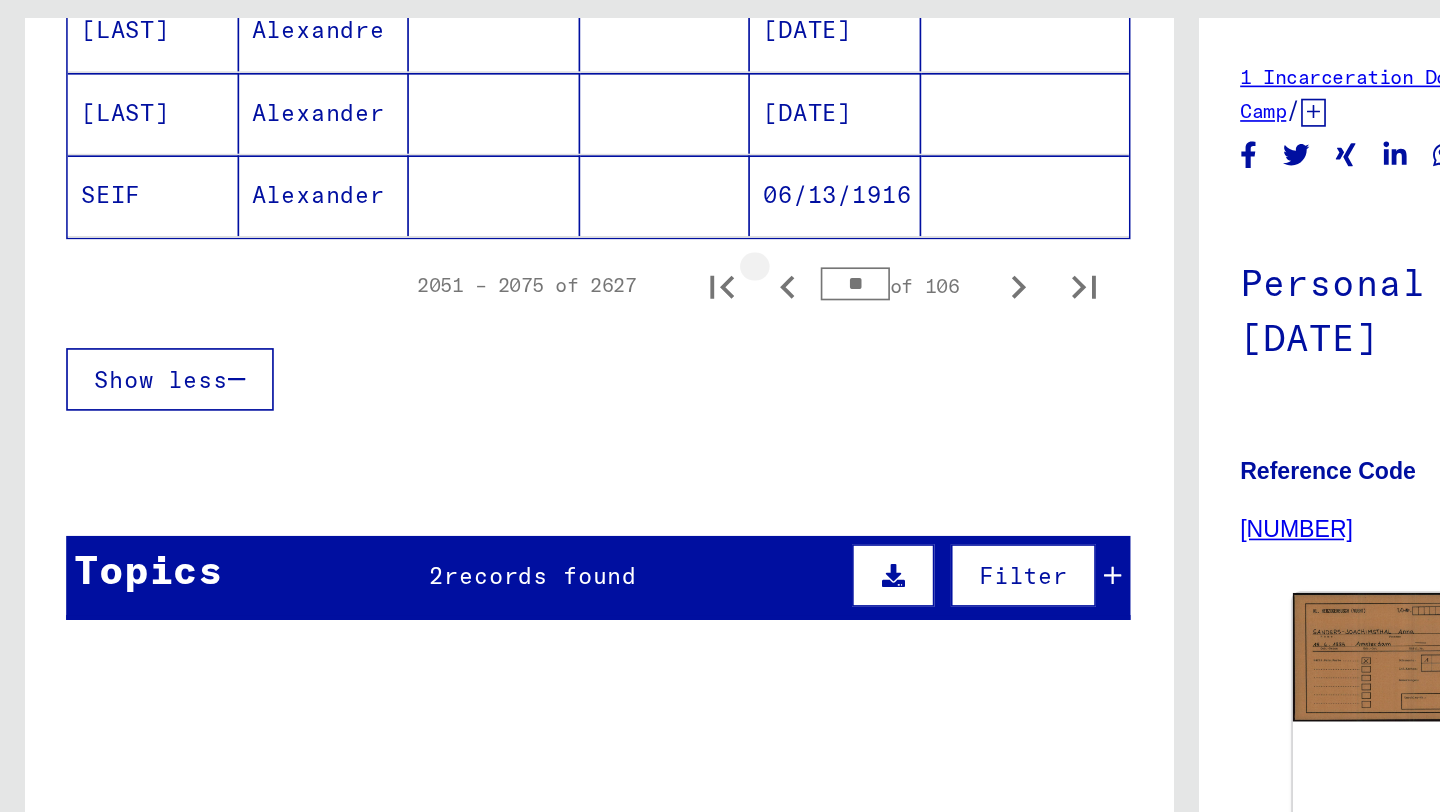 click 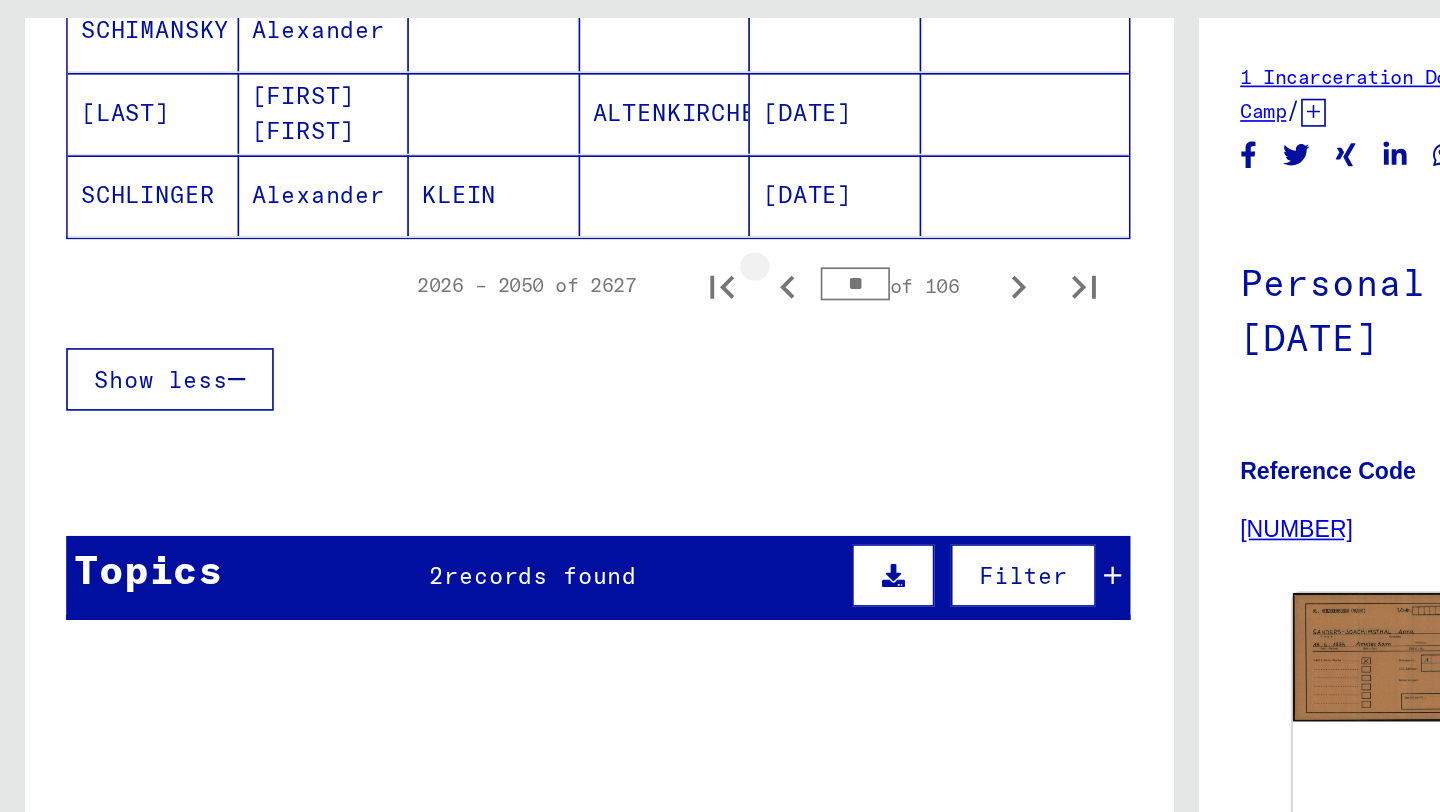 click 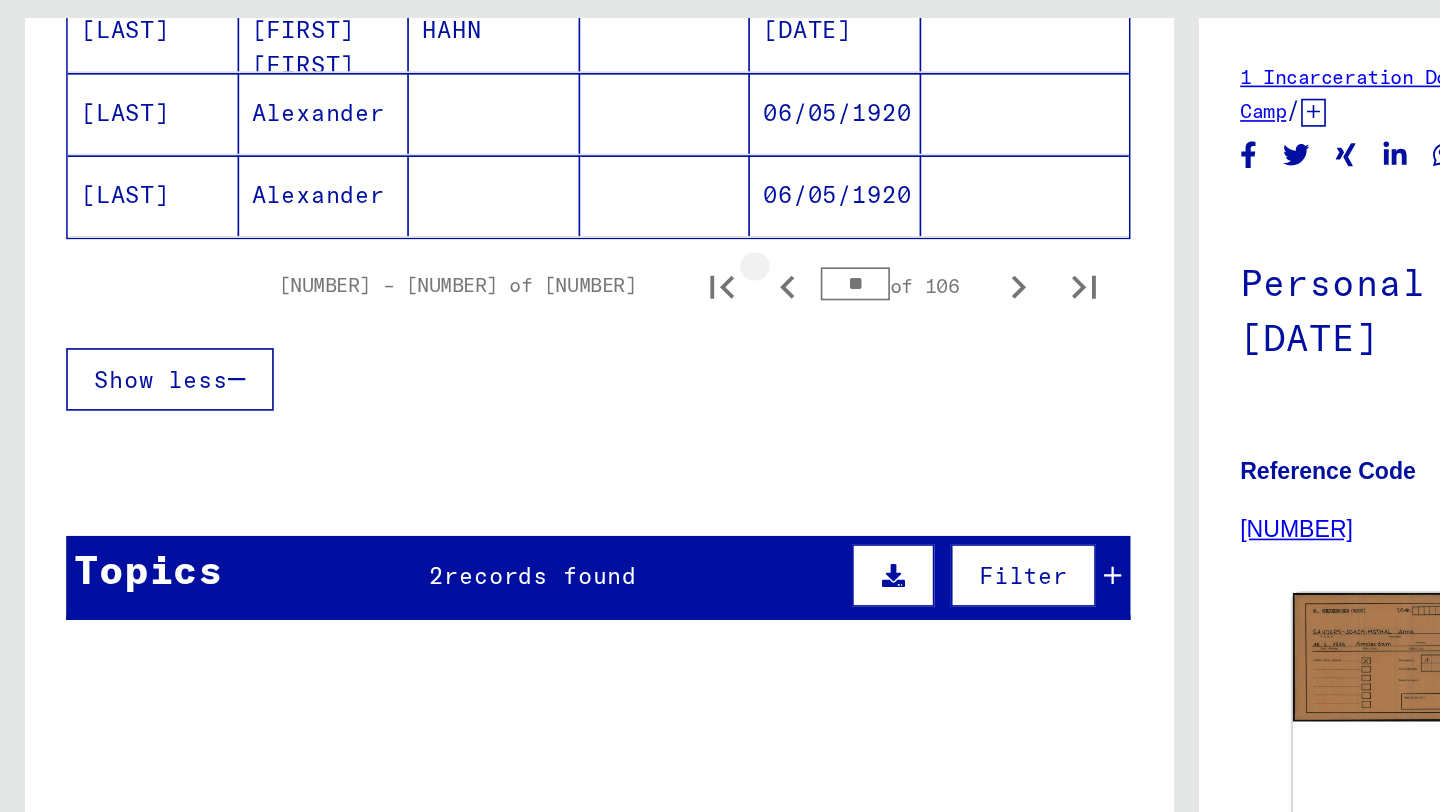 click 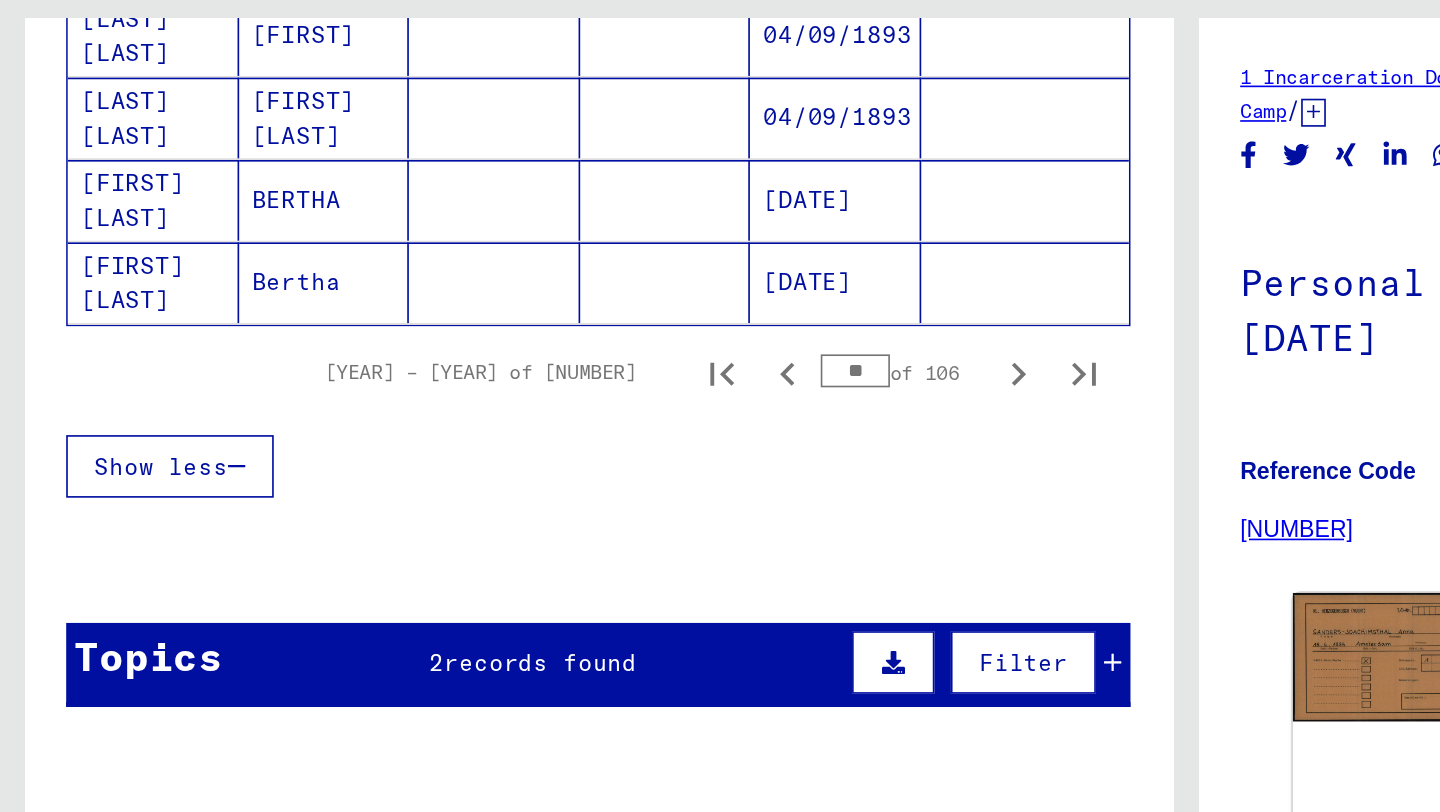 scroll, scrollTop: 1354, scrollLeft: 0, axis: vertical 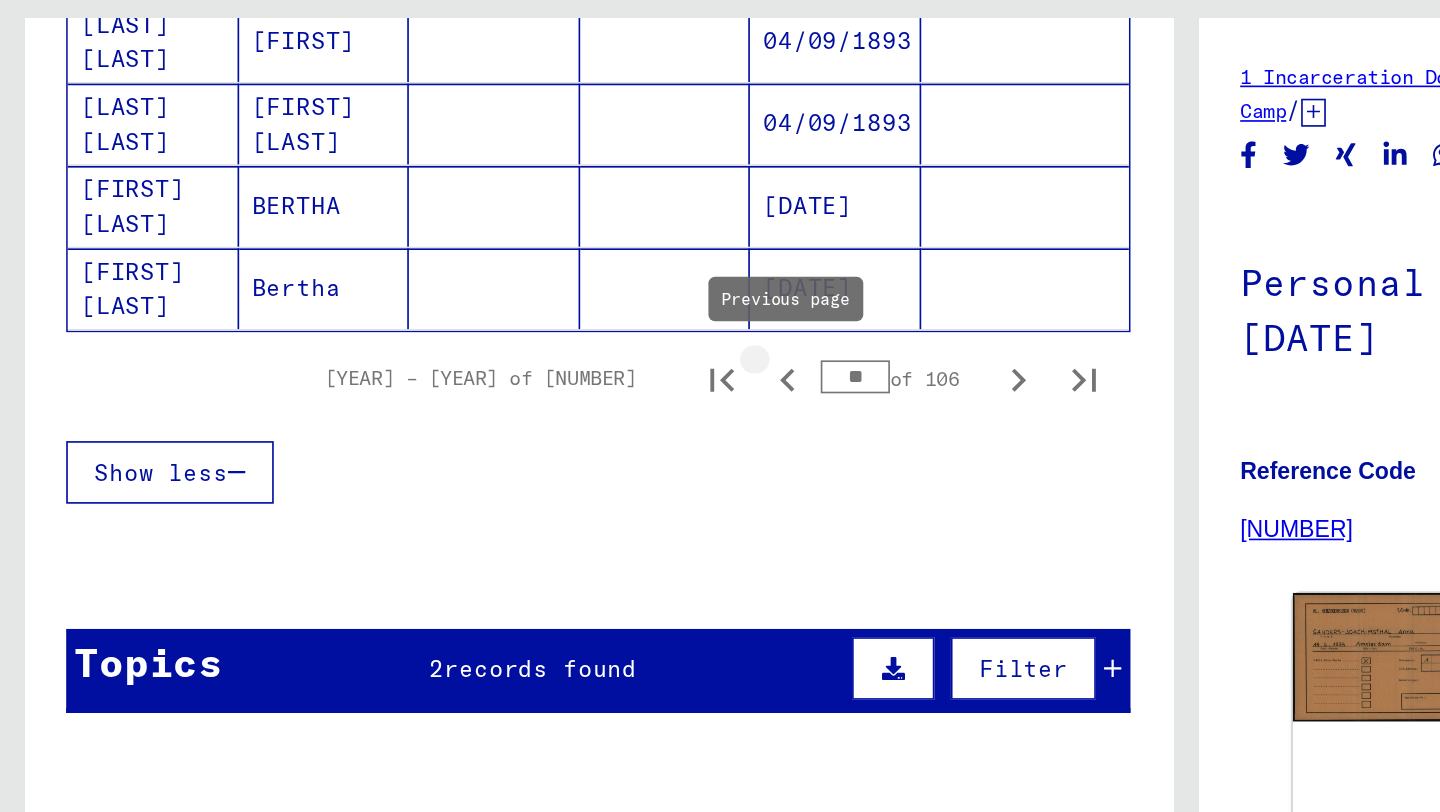 click 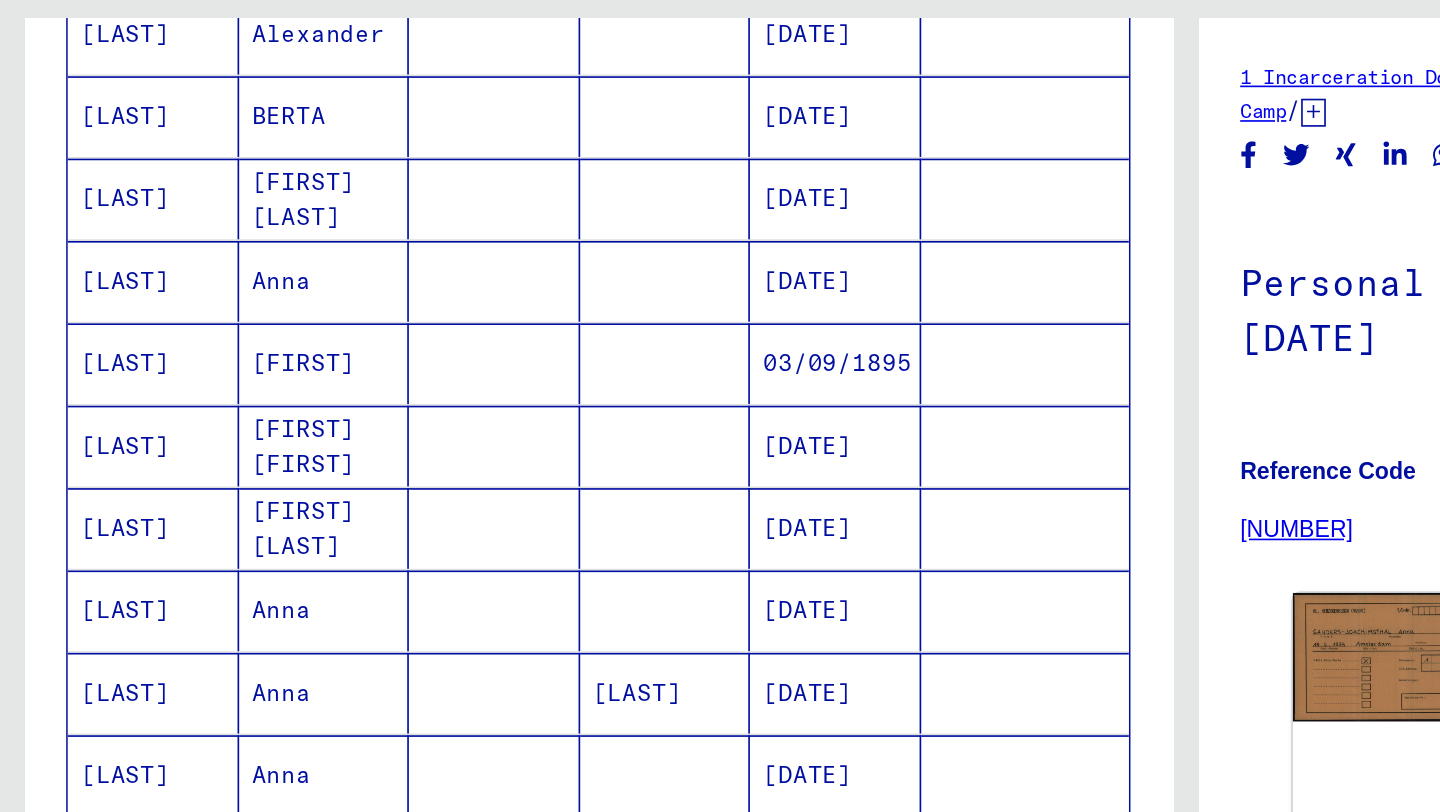 scroll, scrollTop: 912, scrollLeft: 0, axis: vertical 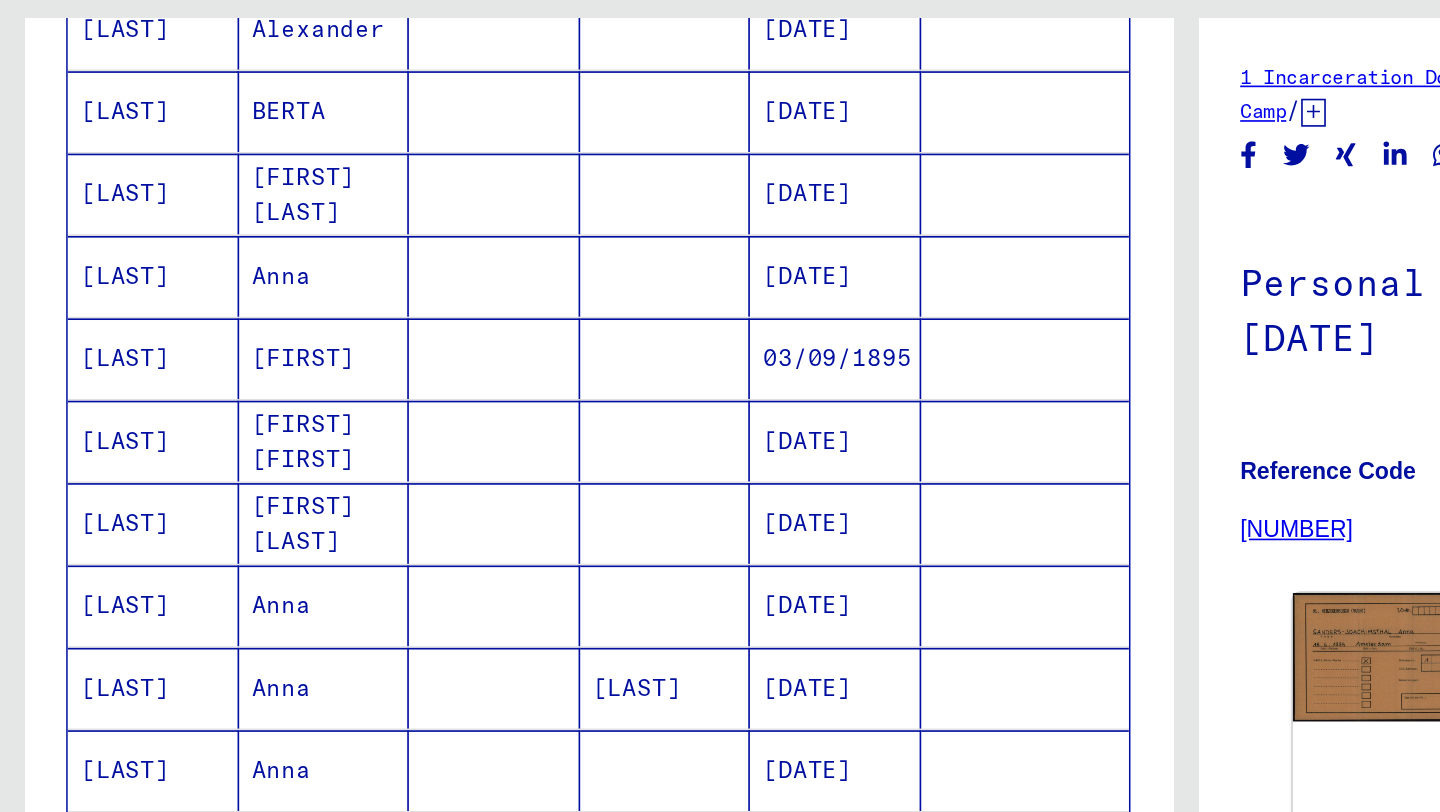 click on "[LAST]" at bounding box center (93, 317) 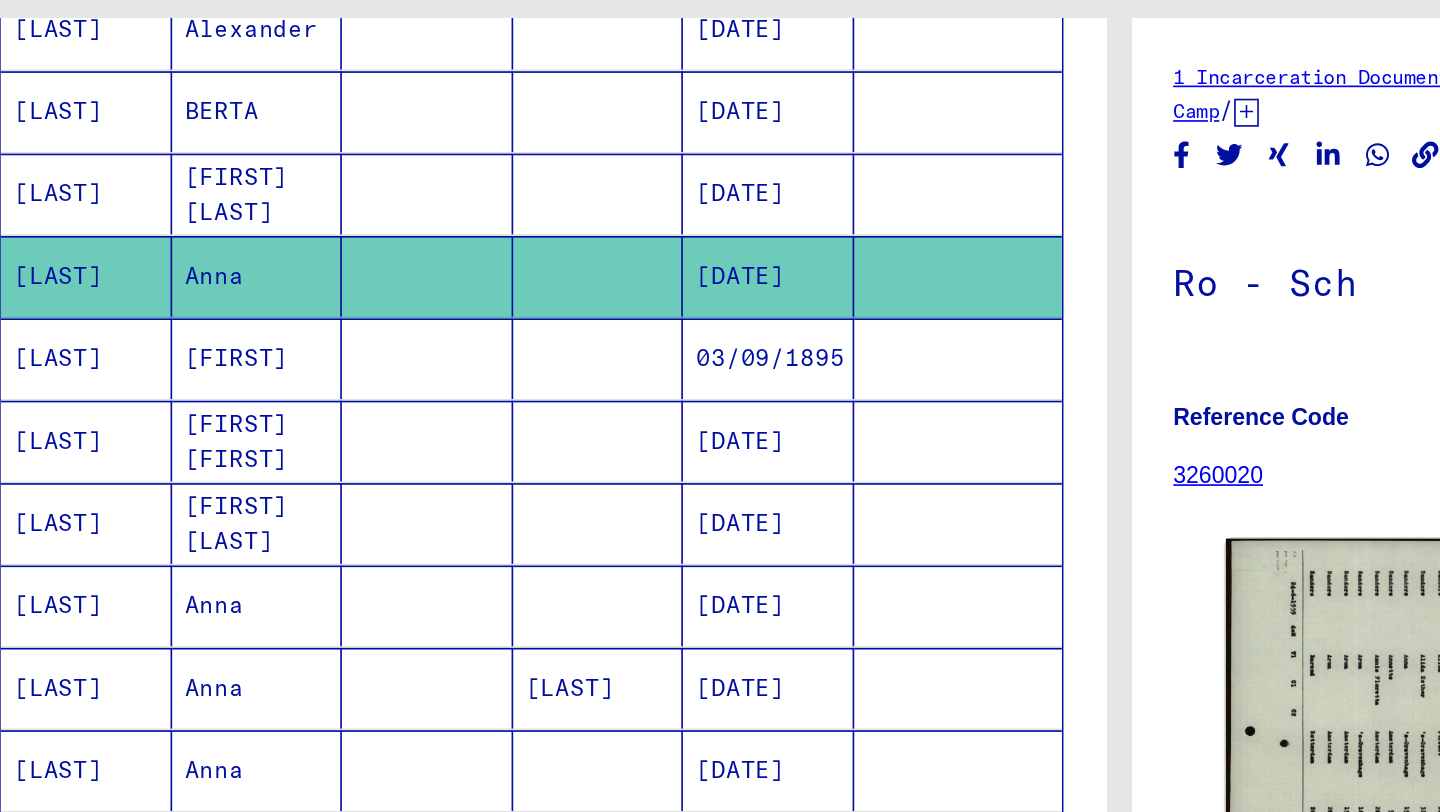 scroll, scrollTop: 0, scrollLeft: 0, axis: both 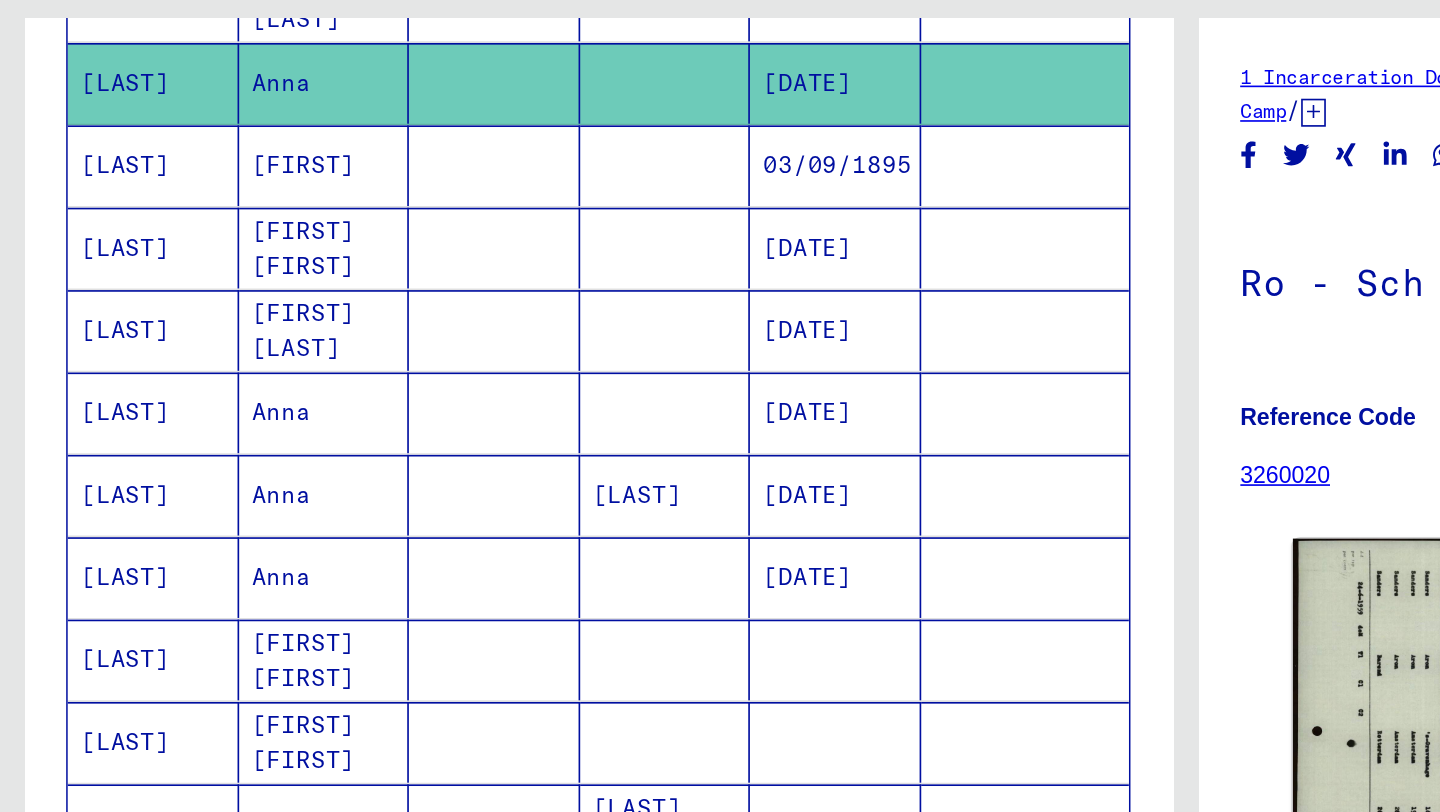 click on "[LAST]" at bounding box center (93, 400) 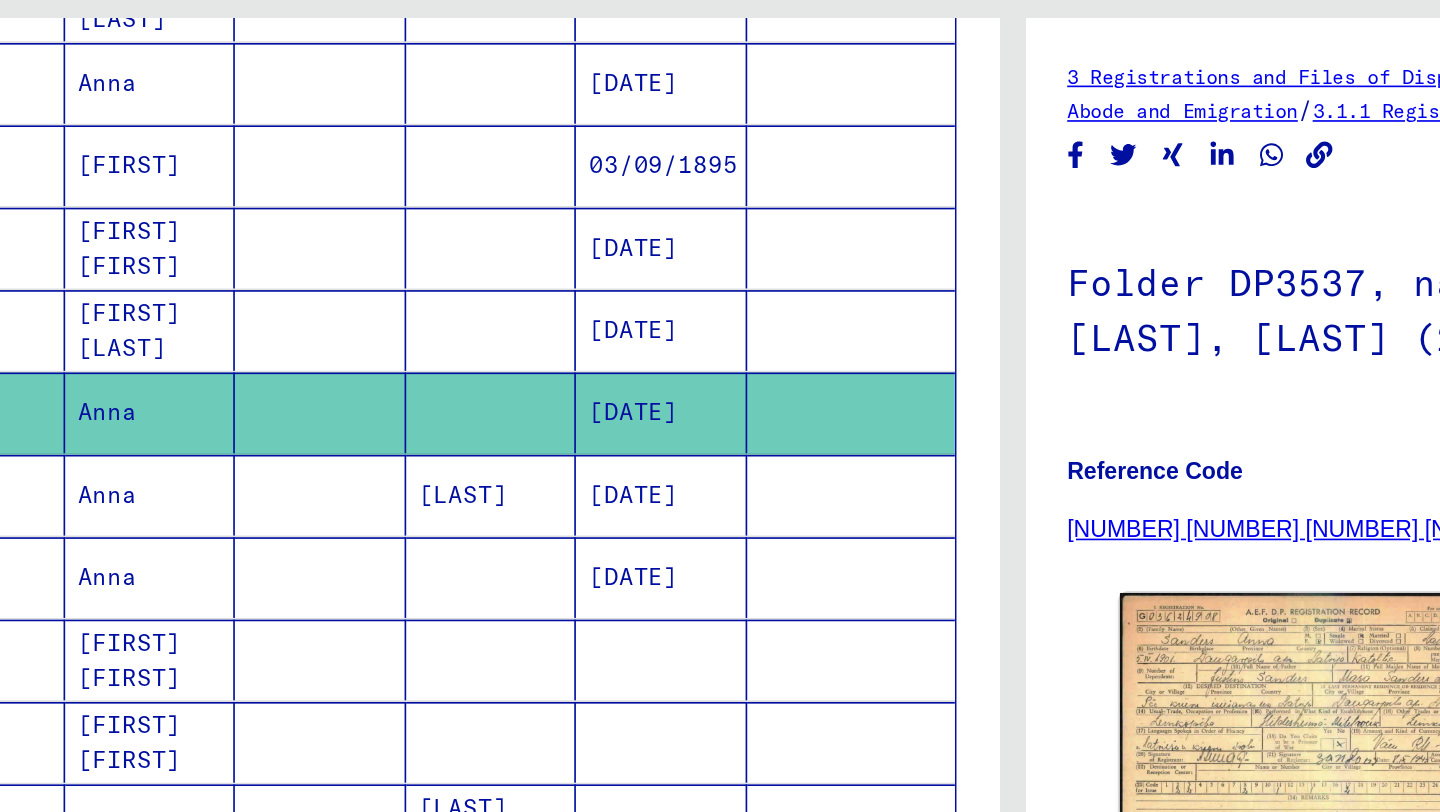 scroll, scrollTop: 0, scrollLeft: 0, axis: both 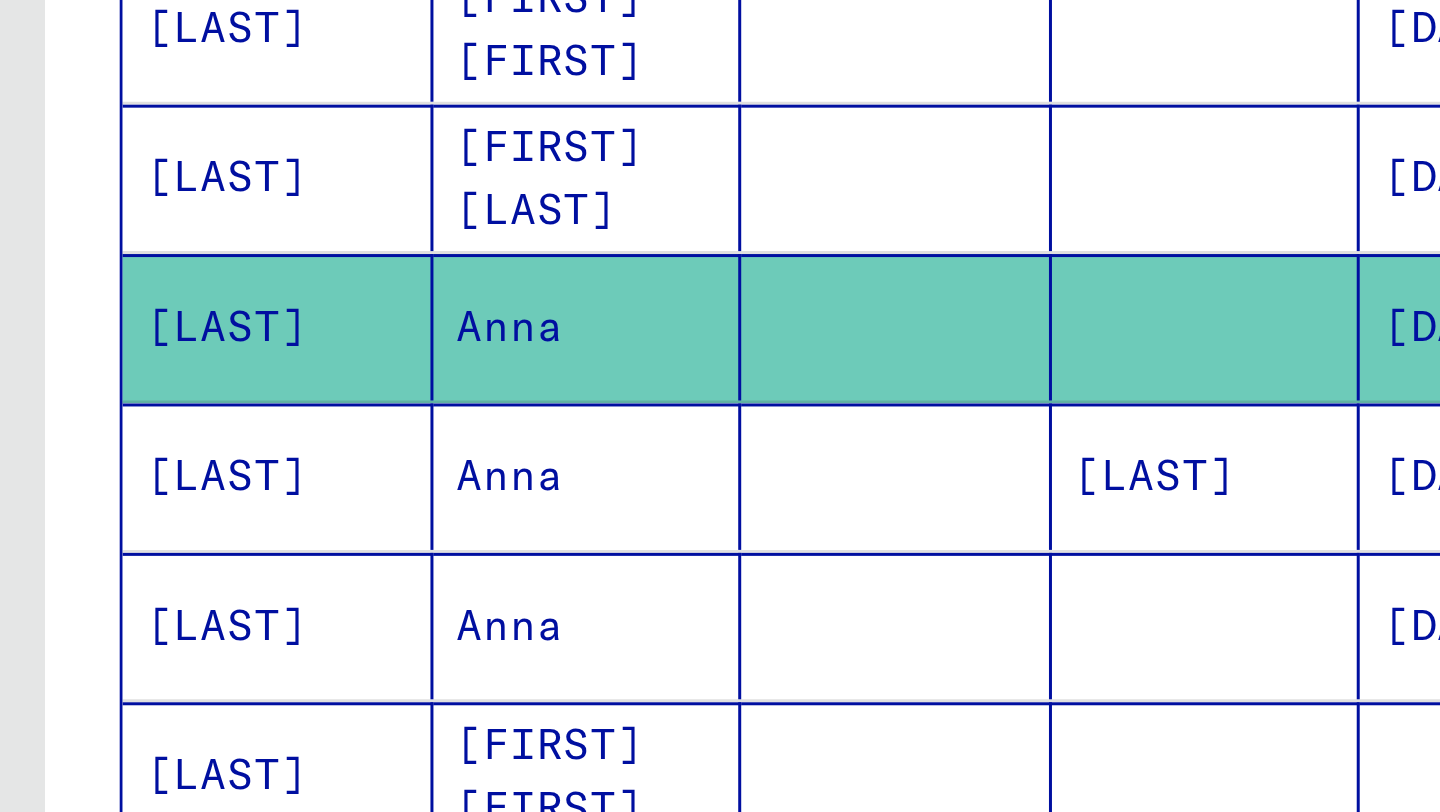 click on "[LAST]" at bounding box center (93, 450) 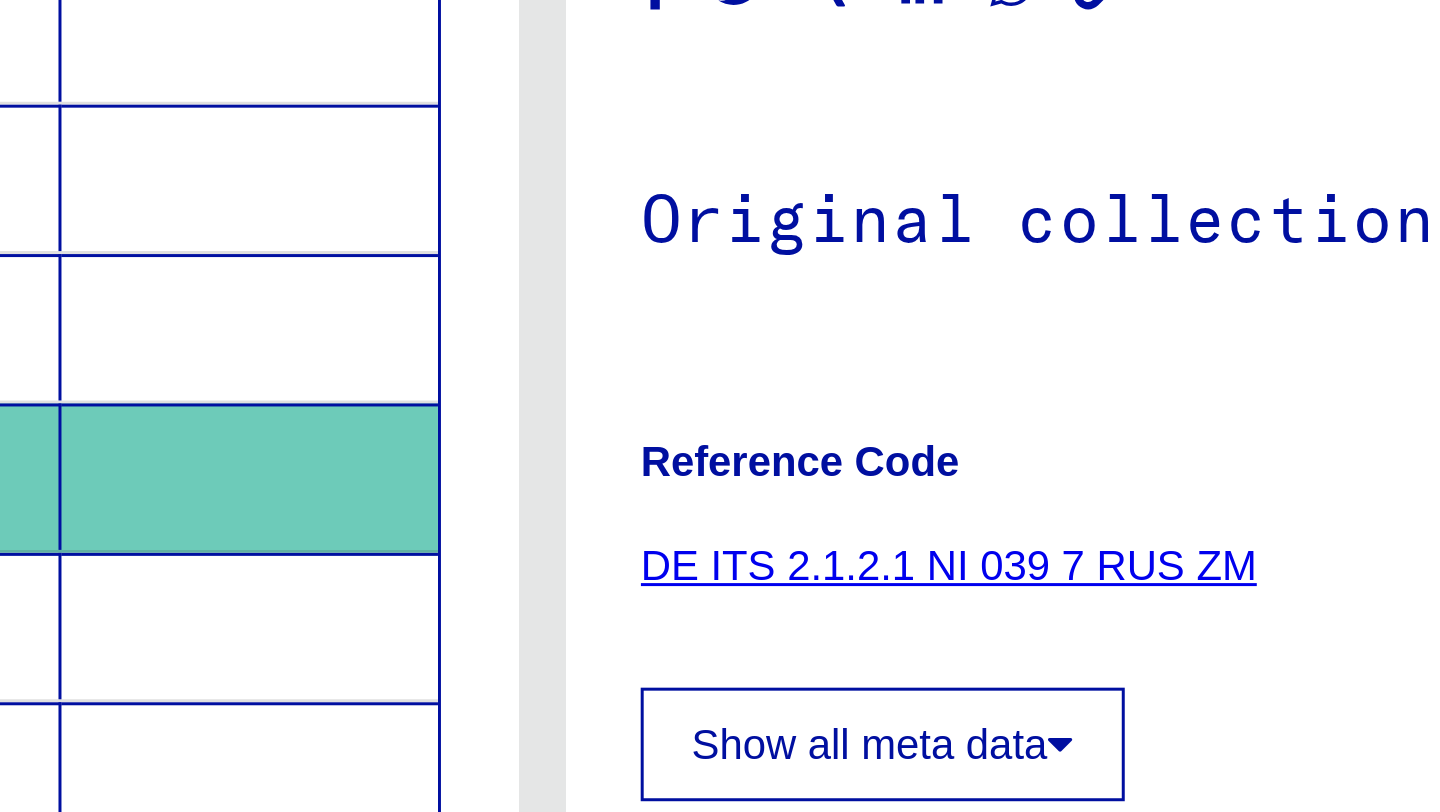 scroll, scrollTop: 0, scrollLeft: 0, axis: both 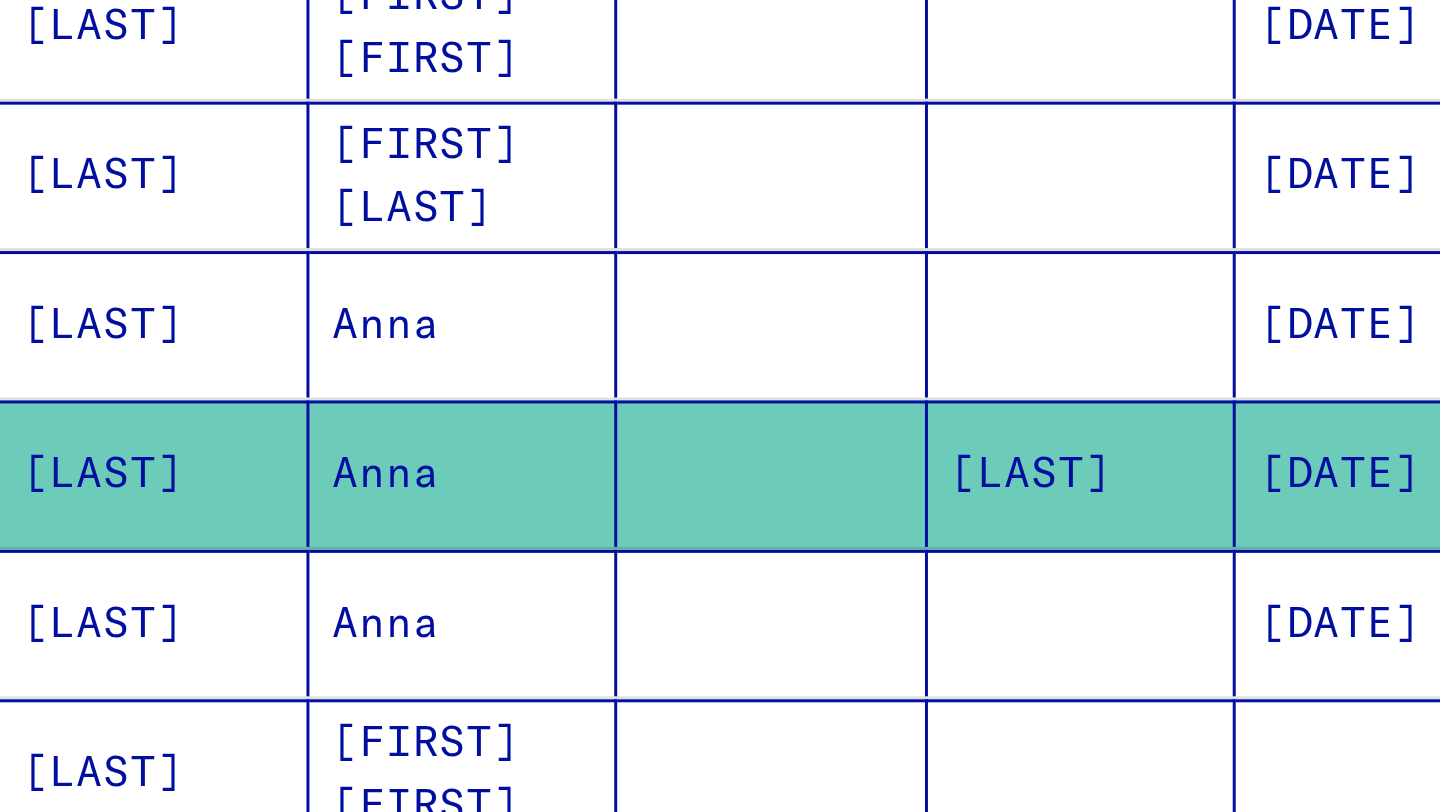 click on "[LAST]" at bounding box center [93, 499] 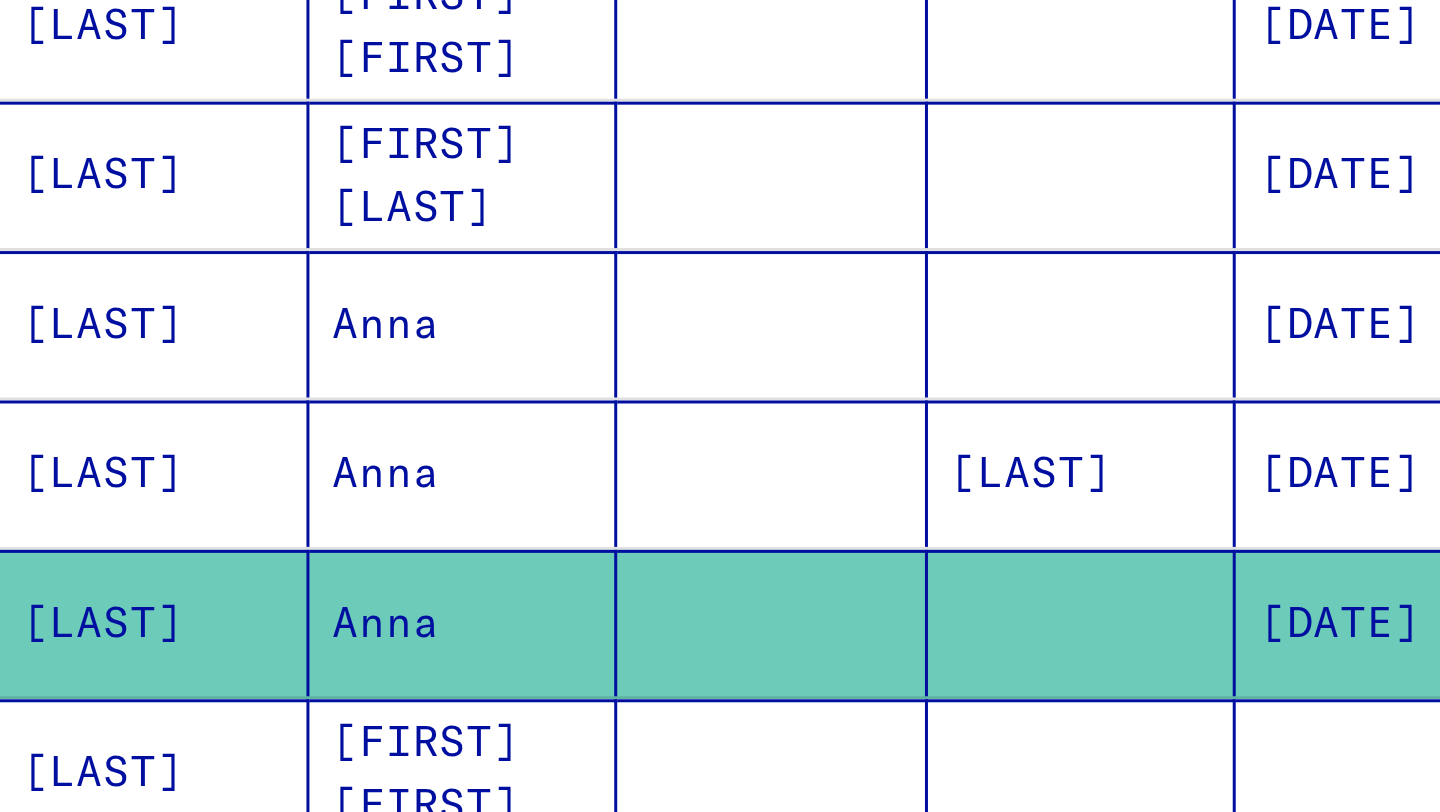 scroll, scrollTop: 0, scrollLeft: 0, axis: both 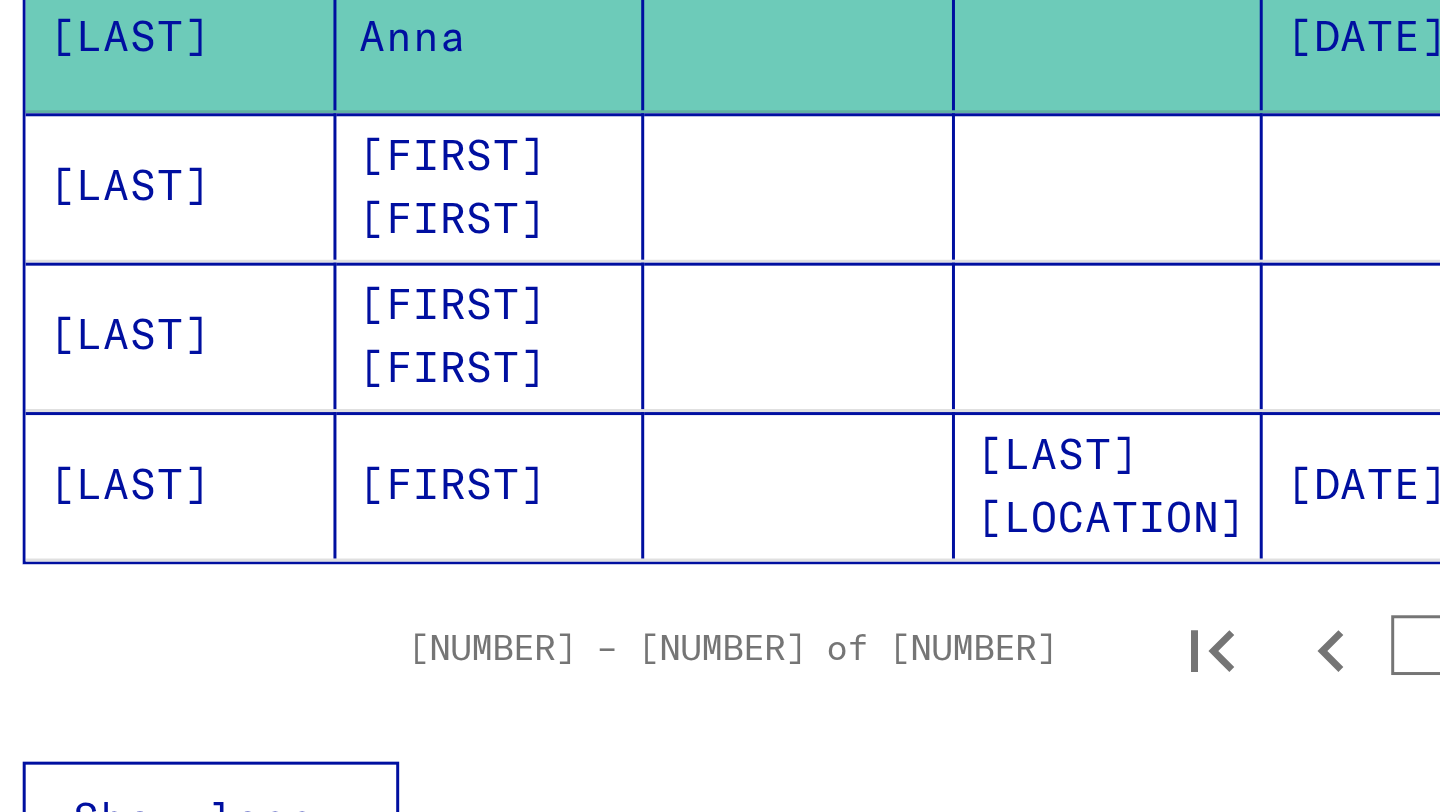 click on "[LAST]" 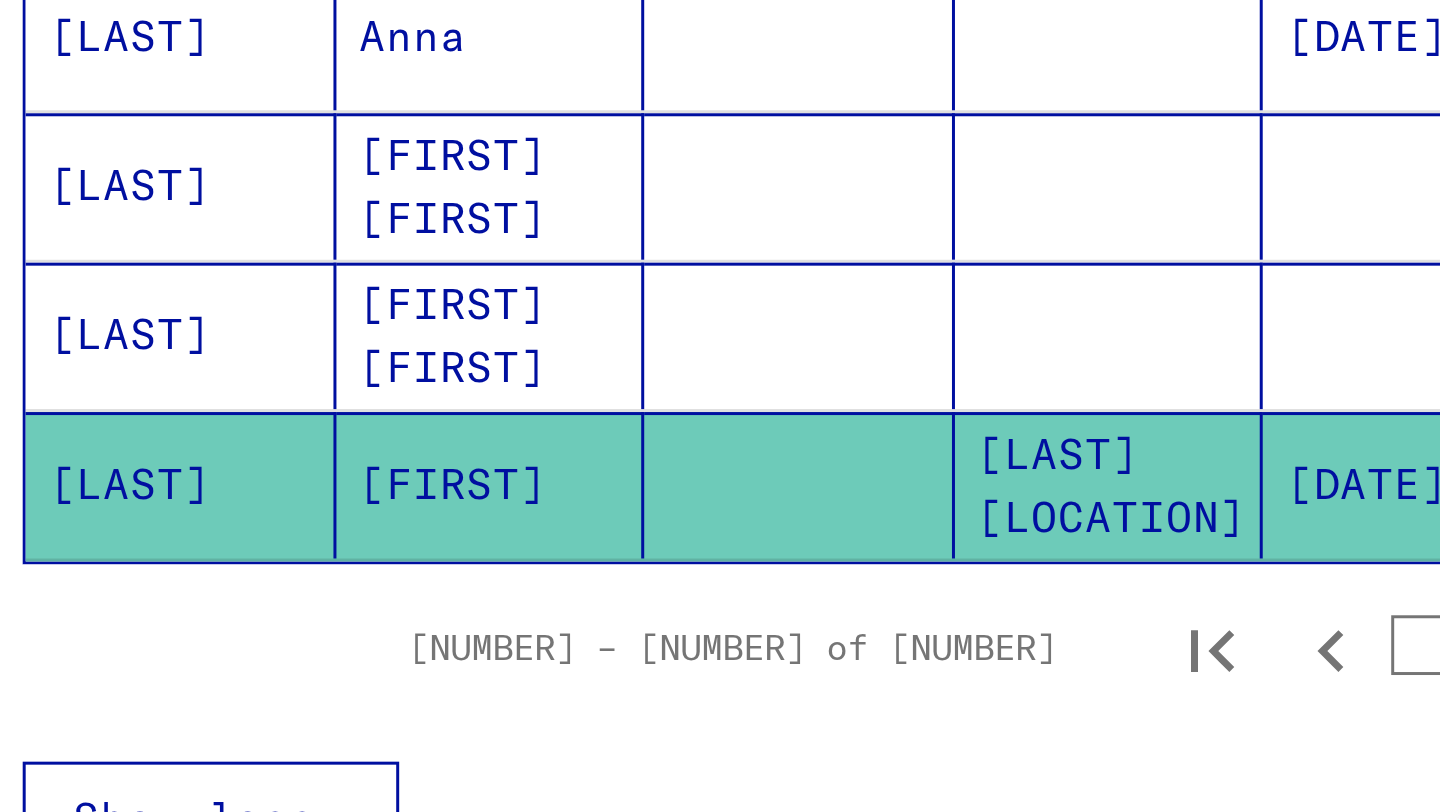 scroll, scrollTop: 0, scrollLeft: 0, axis: both 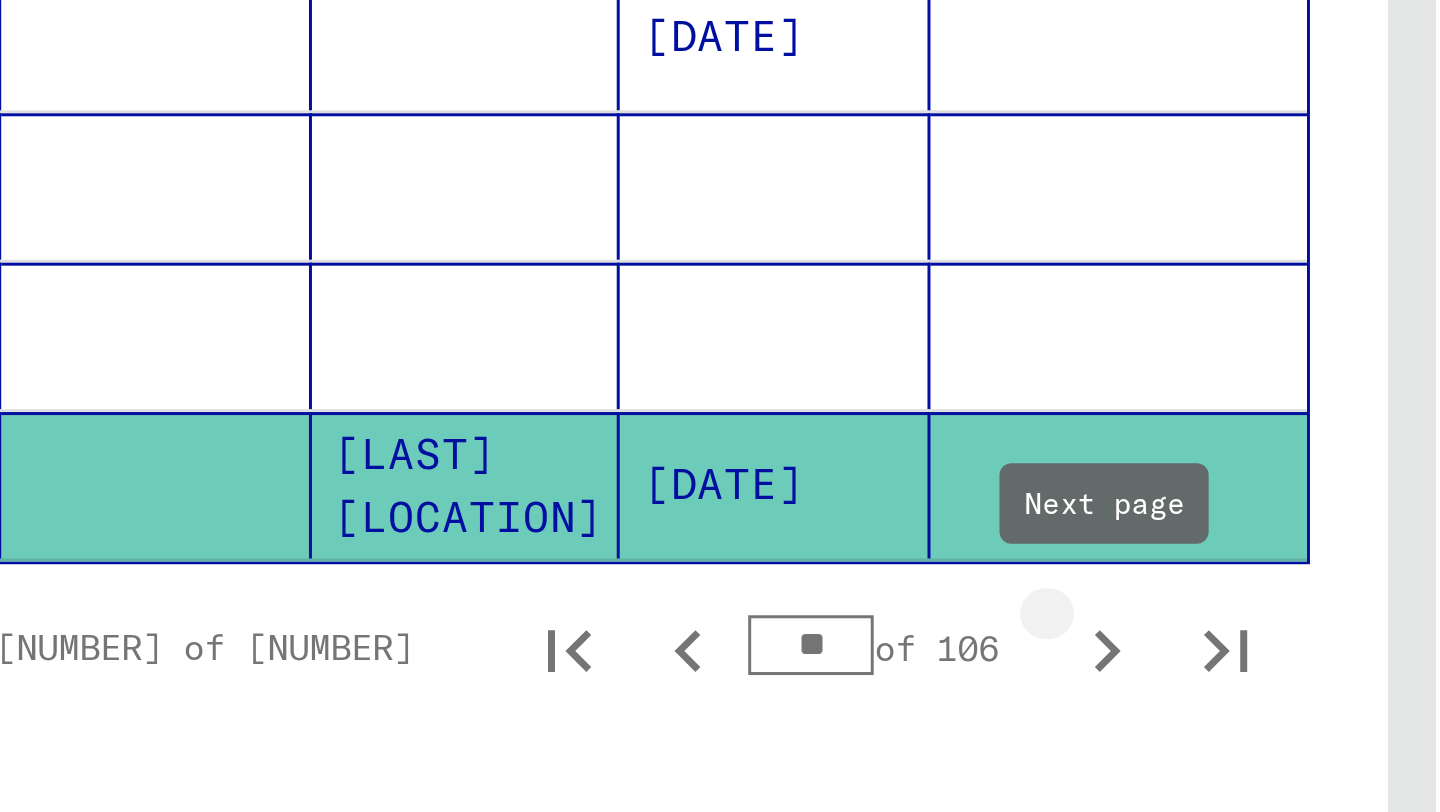 click 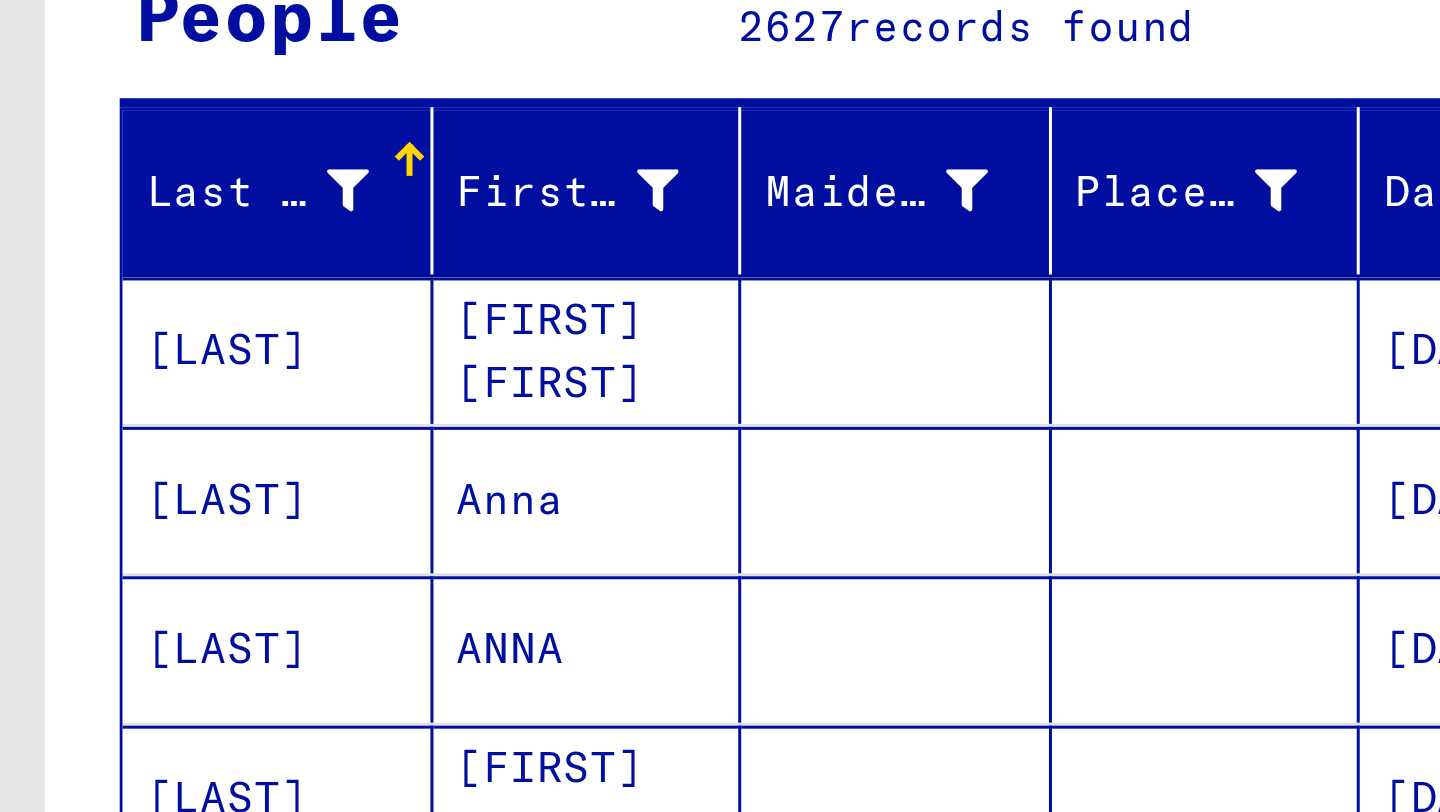 scroll, scrollTop: 121, scrollLeft: 0, axis: vertical 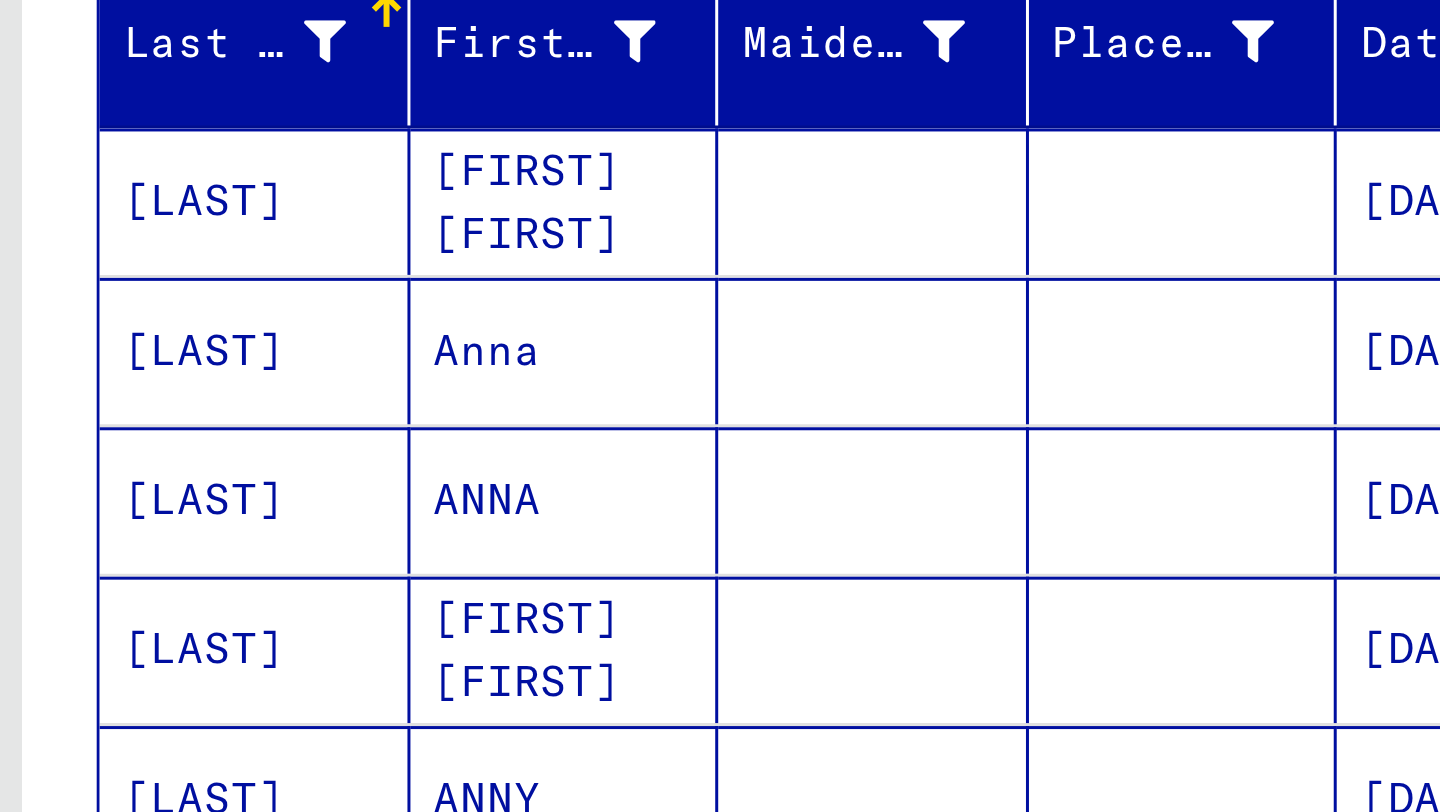 click on "[LAST]" at bounding box center [93, 408] 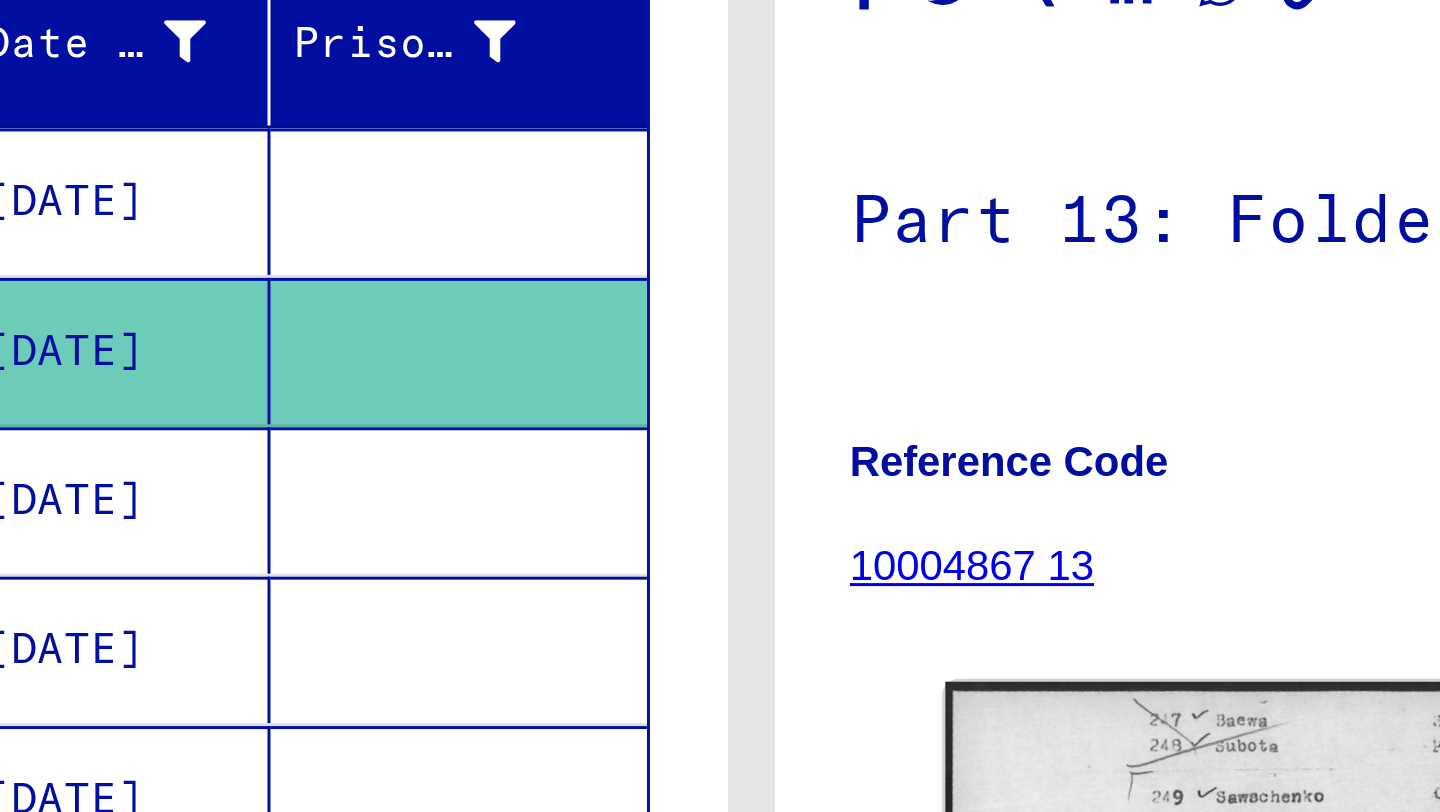 scroll, scrollTop: 0, scrollLeft: 0, axis: both 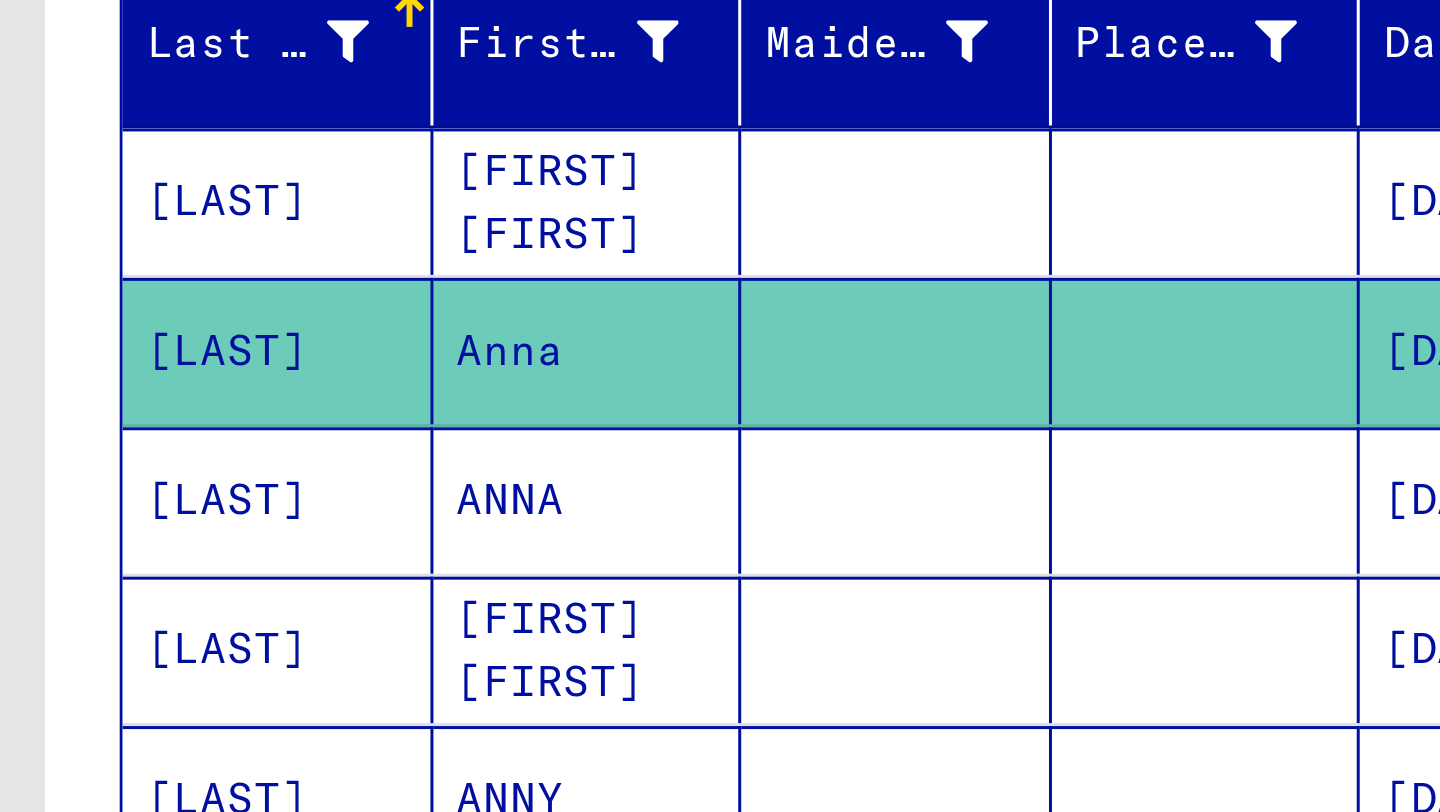 click on "[LAST]" at bounding box center [93, 458] 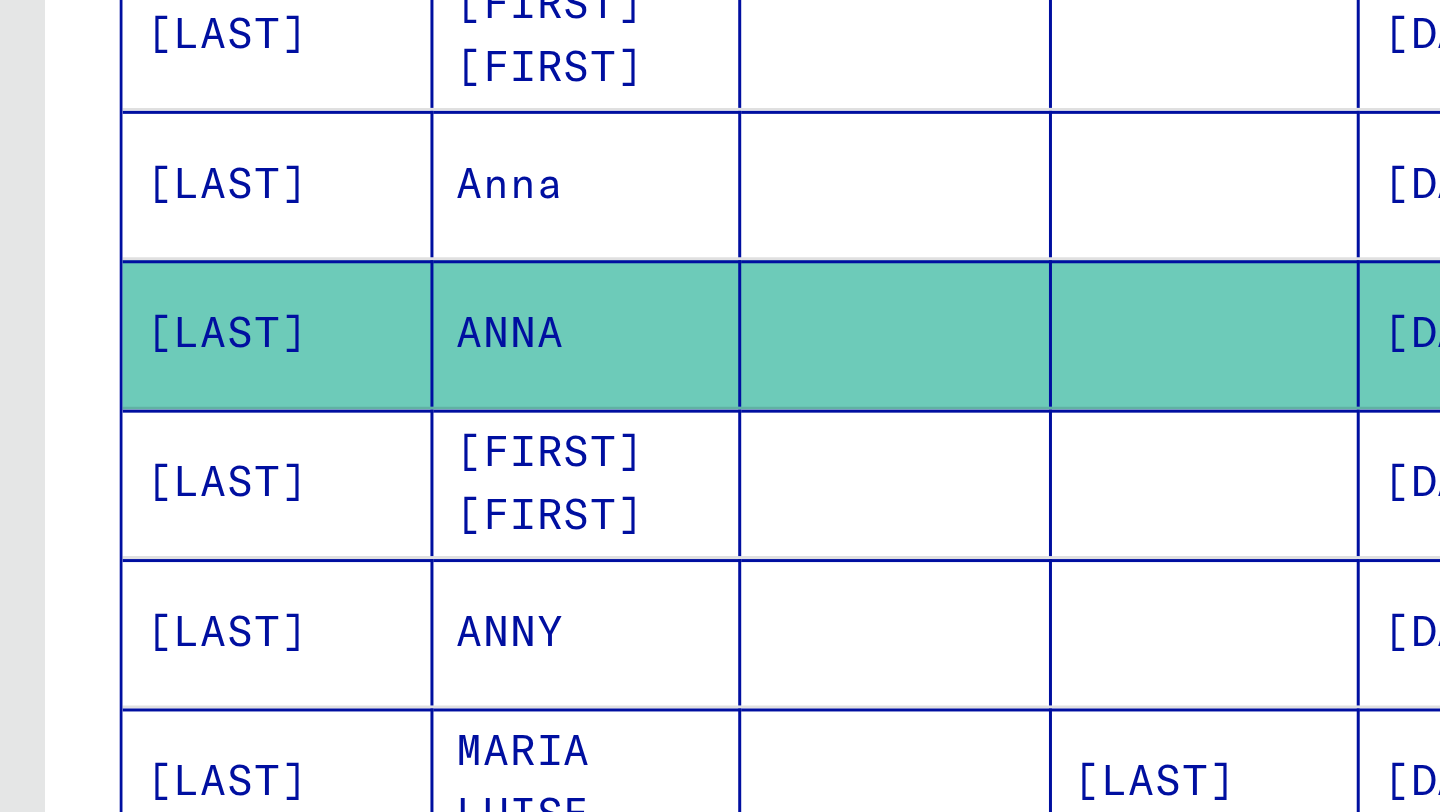scroll, scrollTop: 179, scrollLeft: 0, axis: vertical 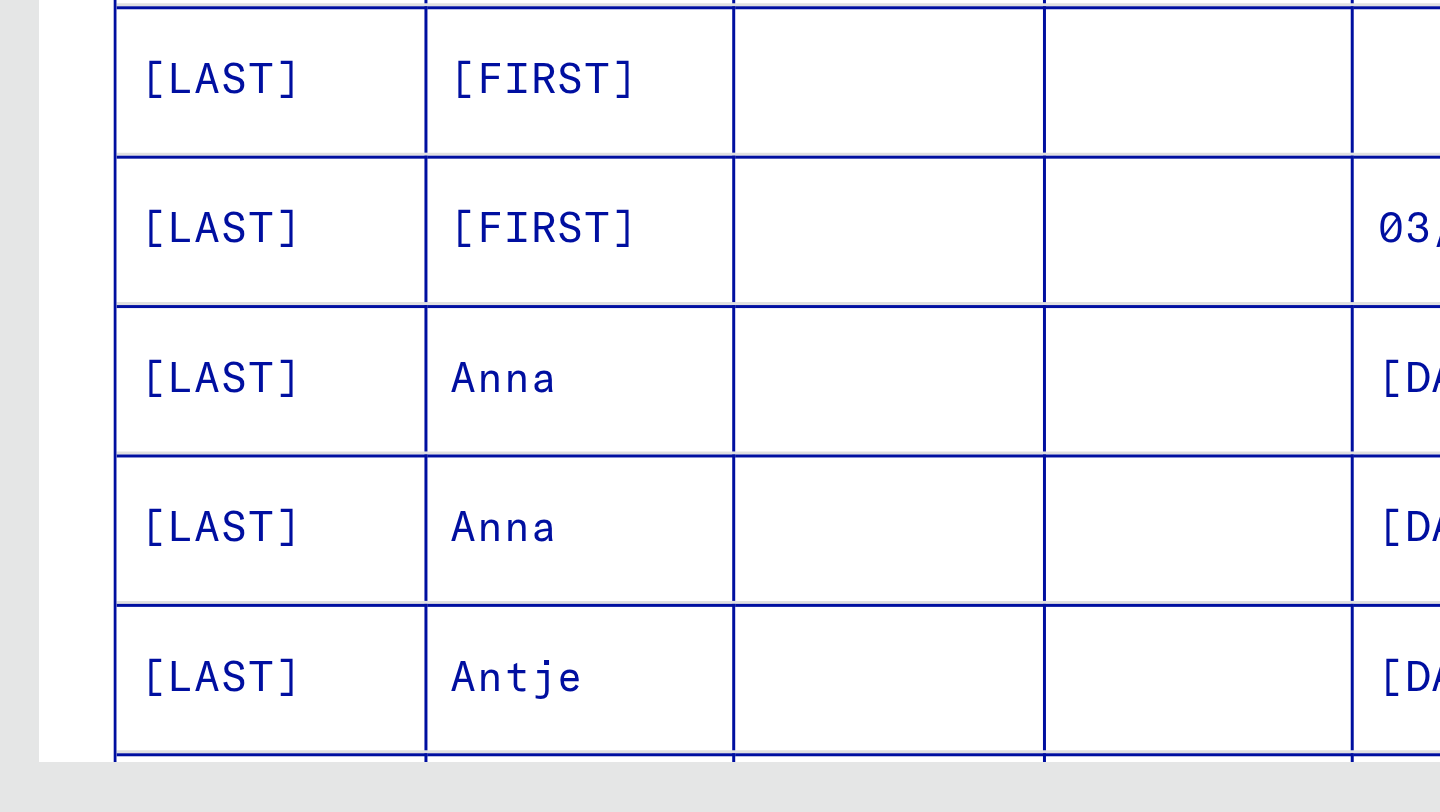 click on "[LAST]" at bounding box center [93, 716] 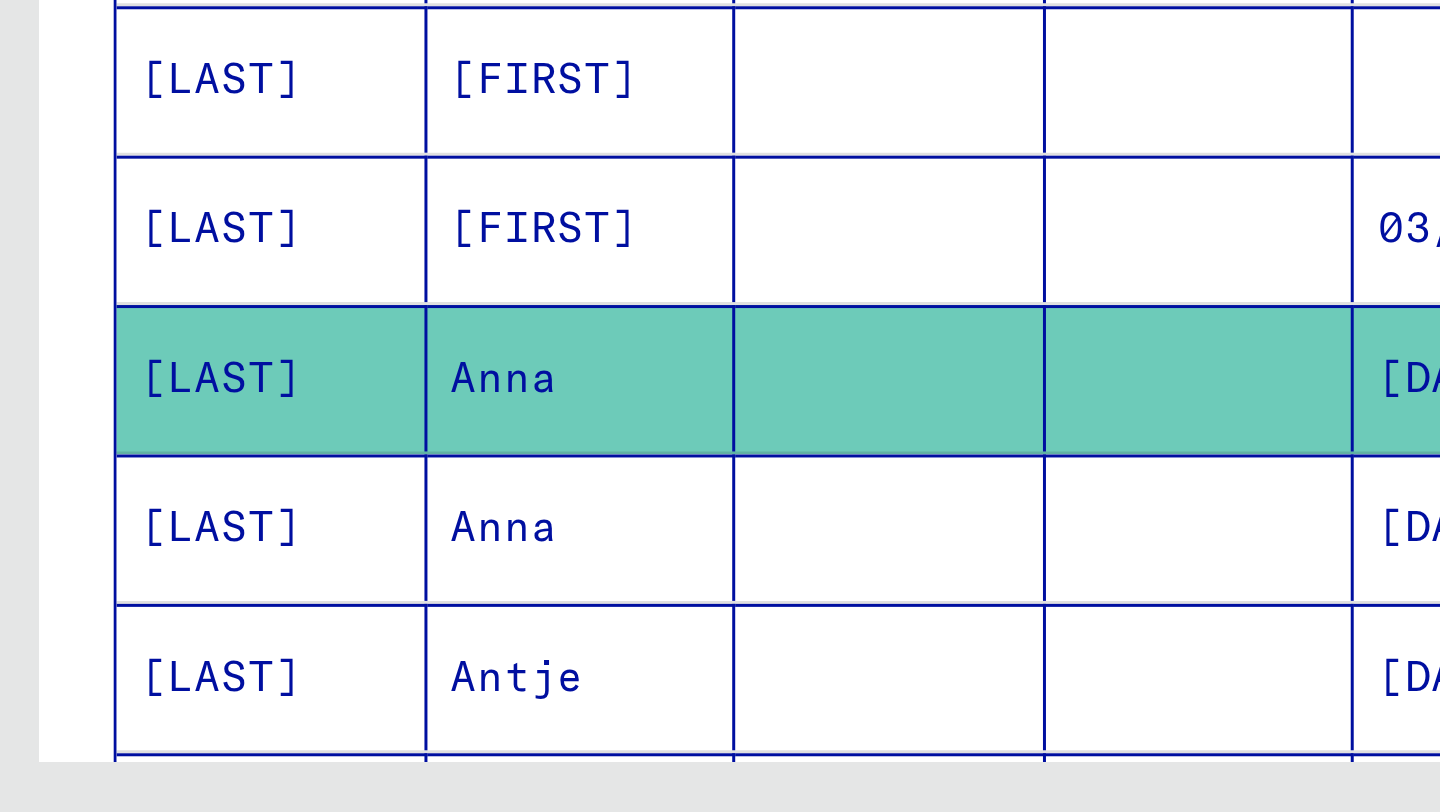 scroll, scrollTop: 0, scrollLeft: 0, axis: both 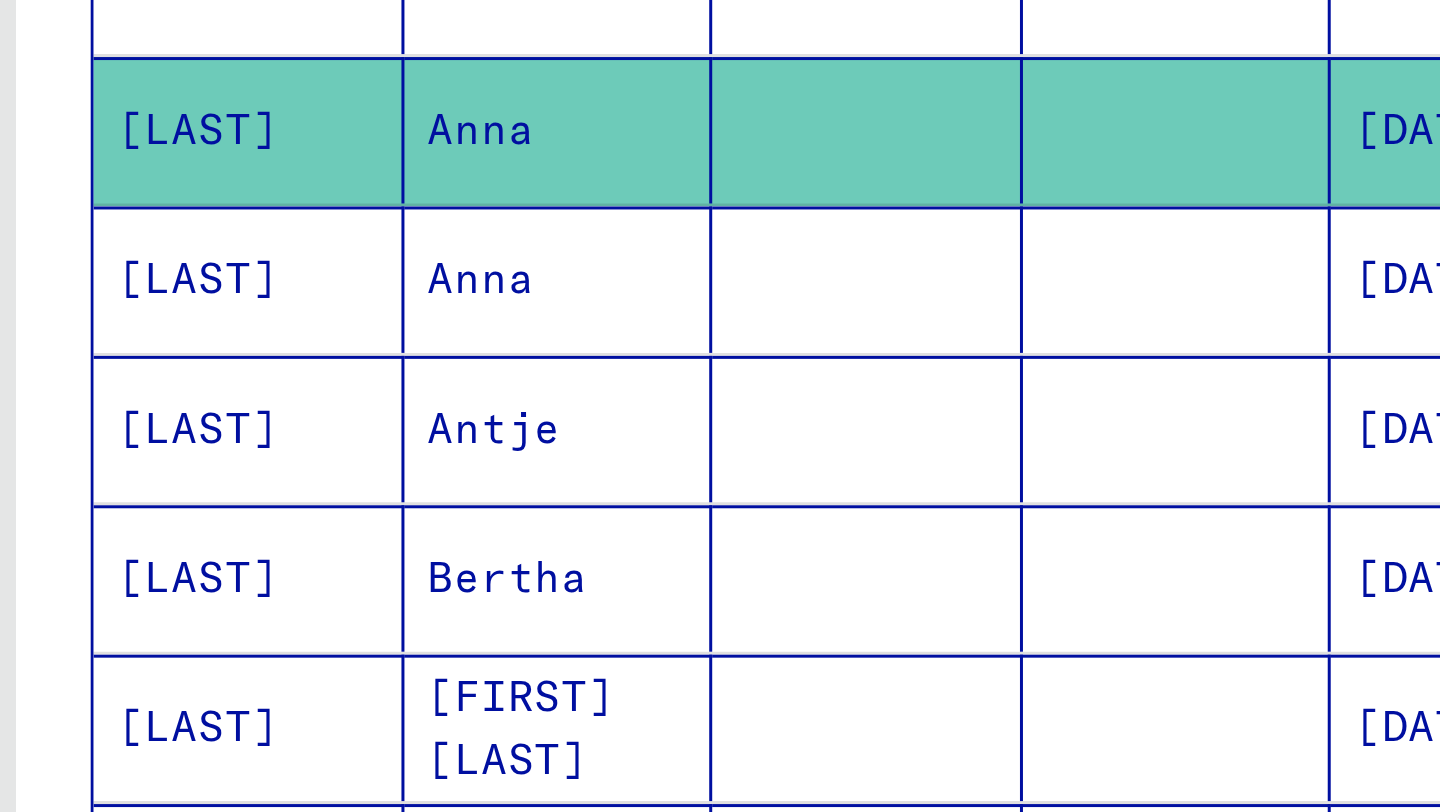 click on "Anna" at bounding box center [197, 538] 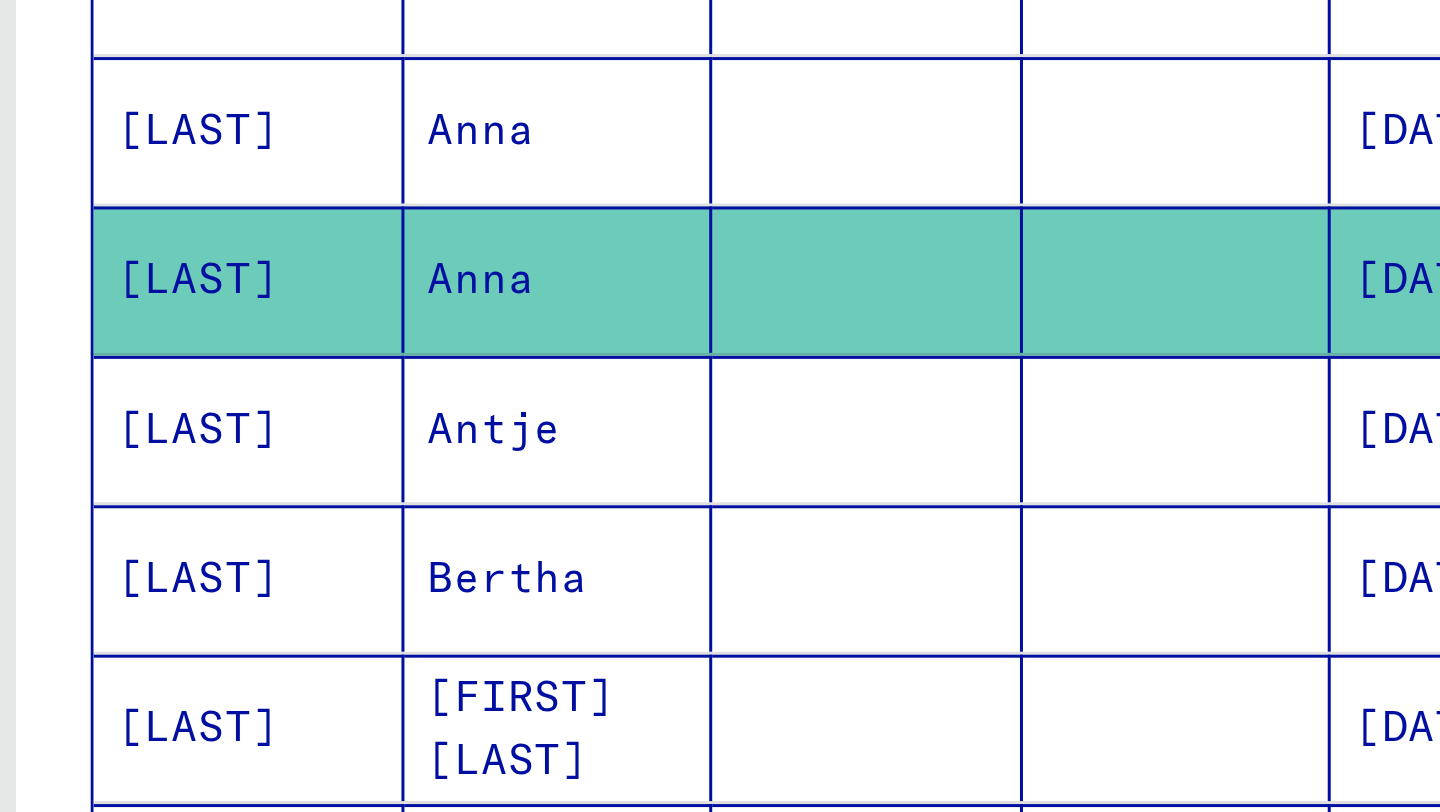 scroll, scrollTop: 0, scrollLeft: 0, axis: both 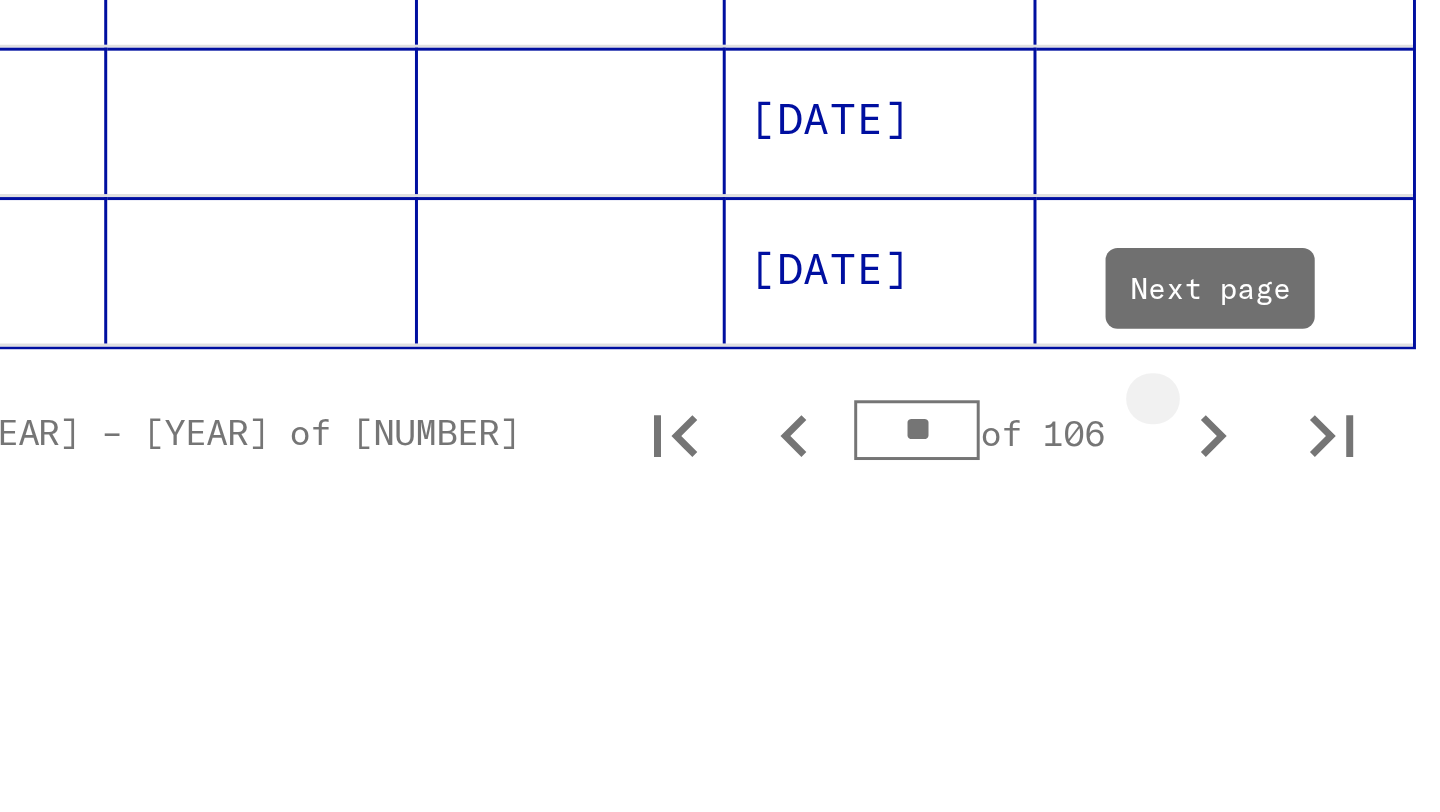 click 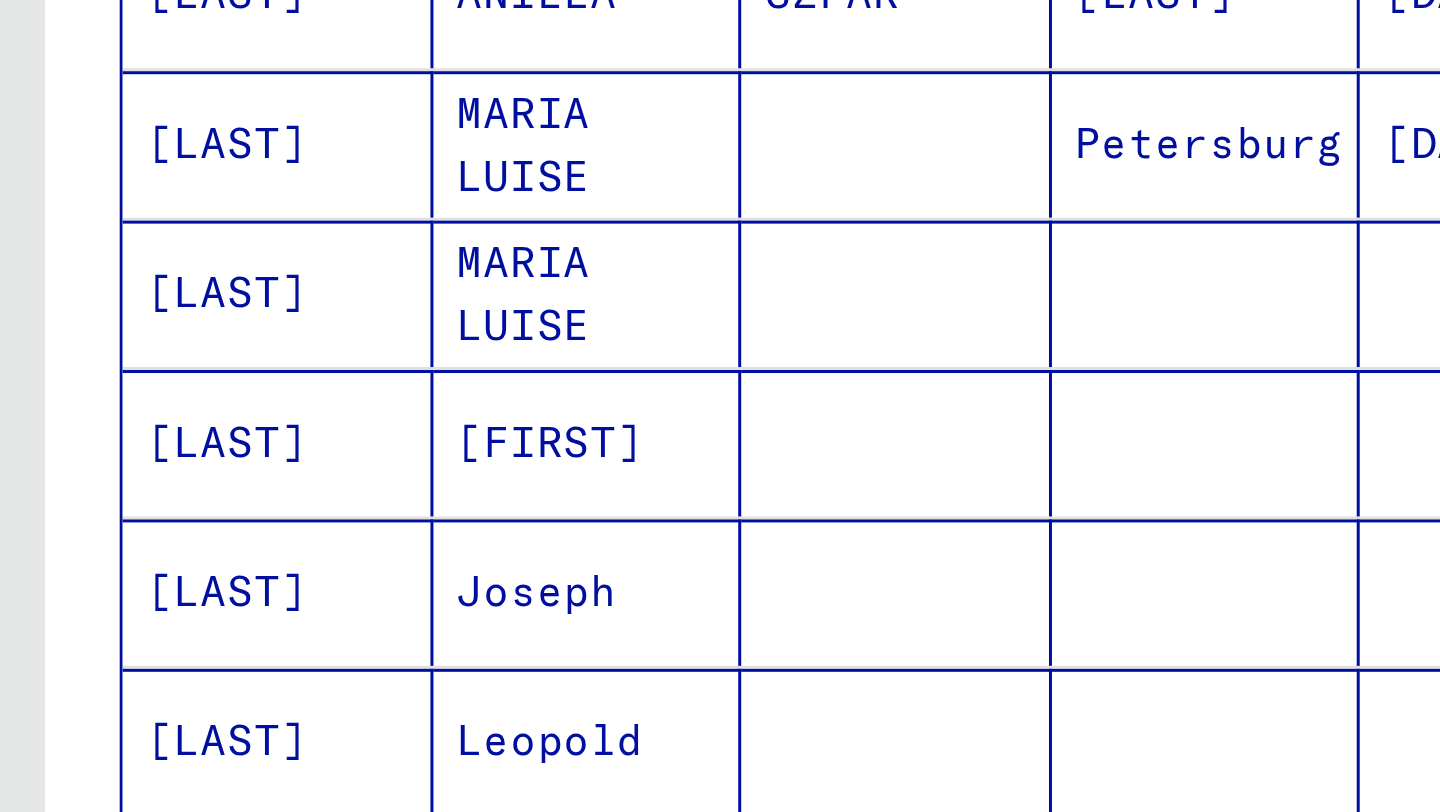 scroll, scrollTop: 306, scrollLeft: 0, axis: vertical 